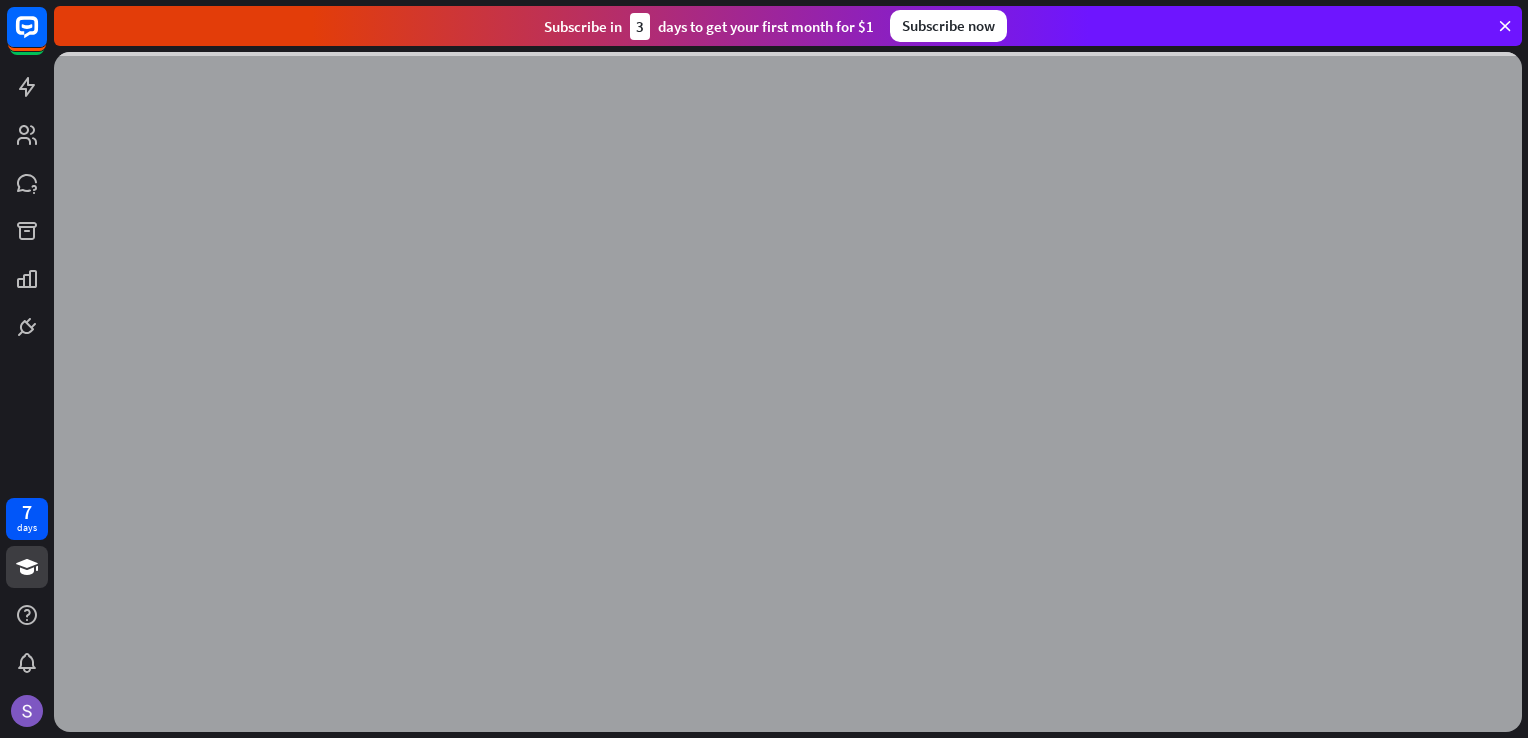 scroll, scrollTop: 0, scrollLeft: 0, axis: both 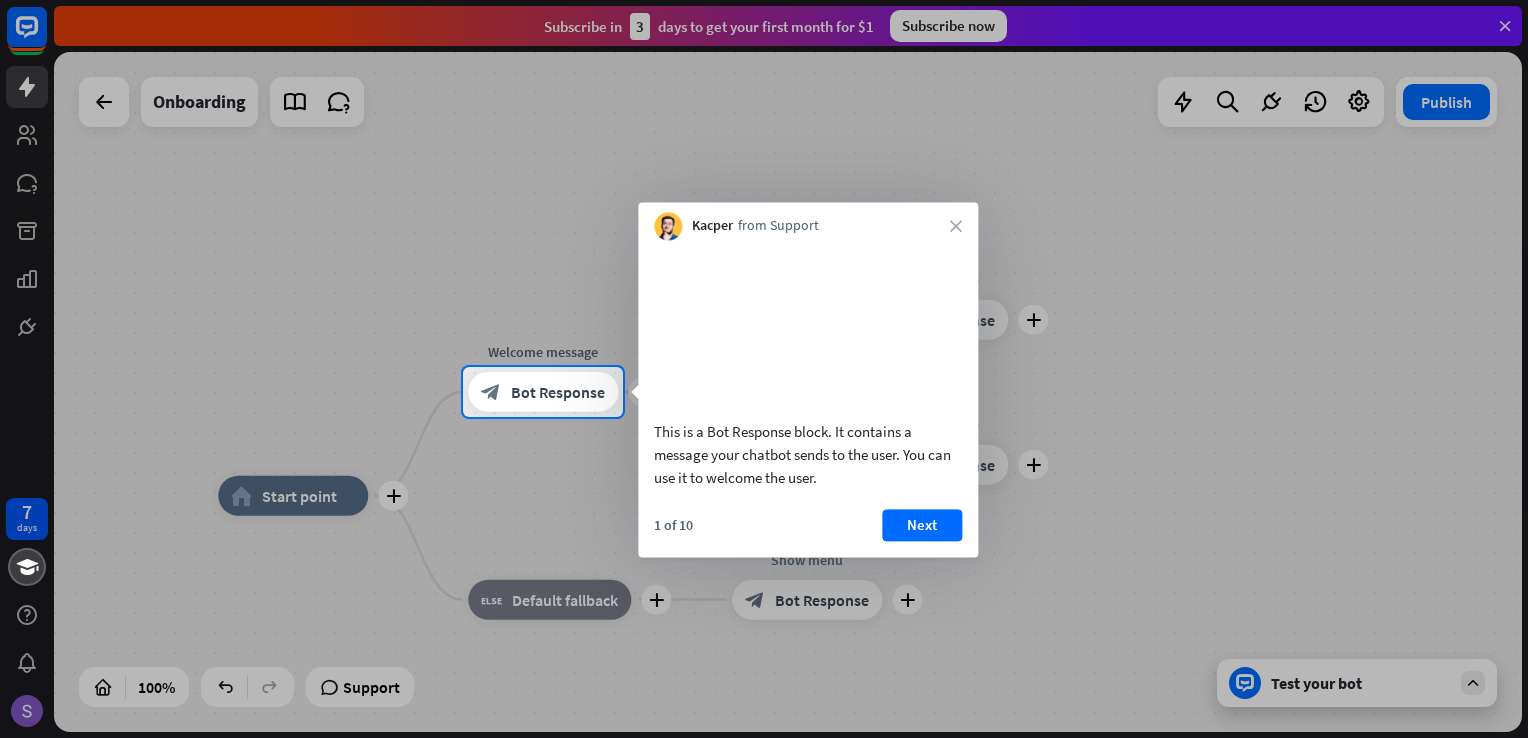 click on "Kacper
from Support
close" at bounding box center [808, 221] 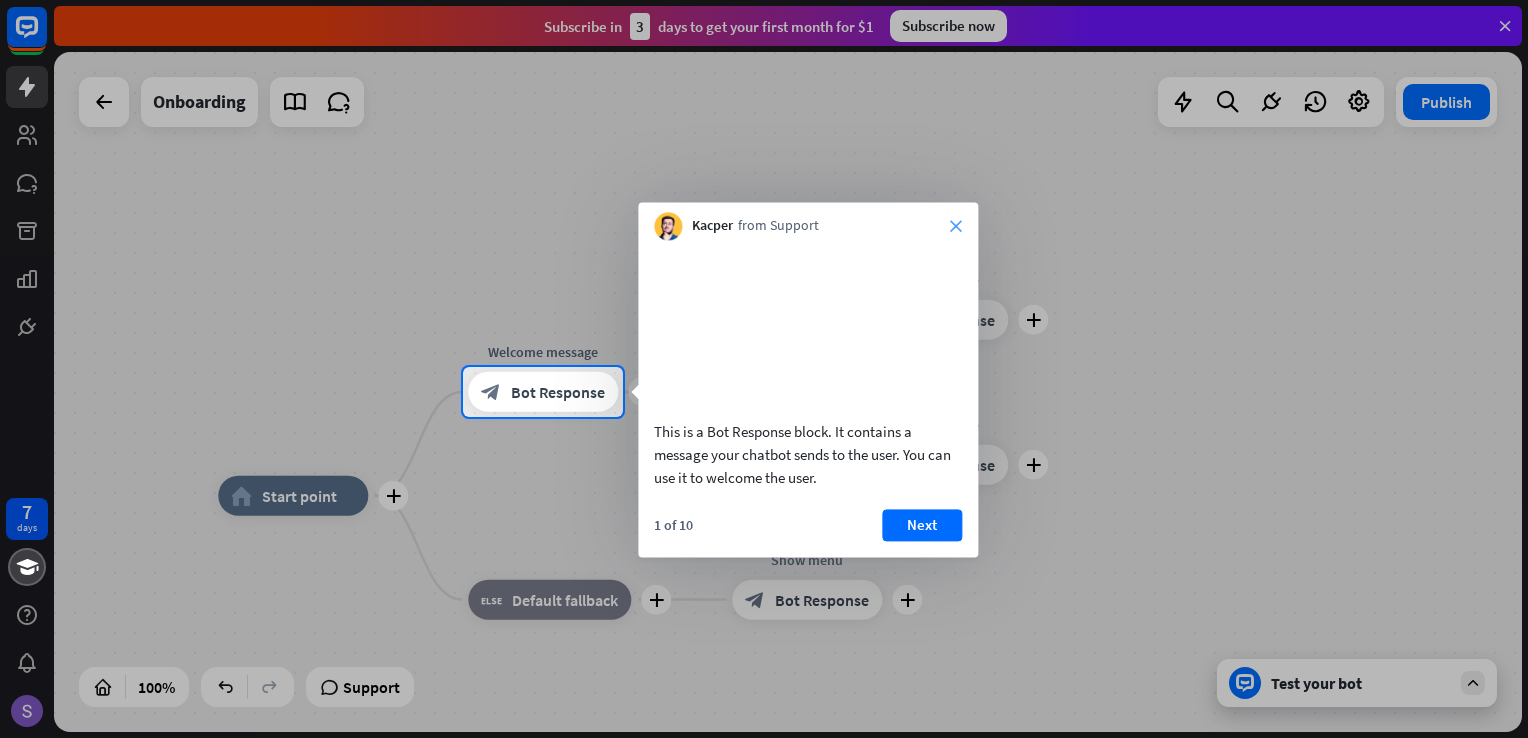 click on "close" at bounding box center [956, 226] 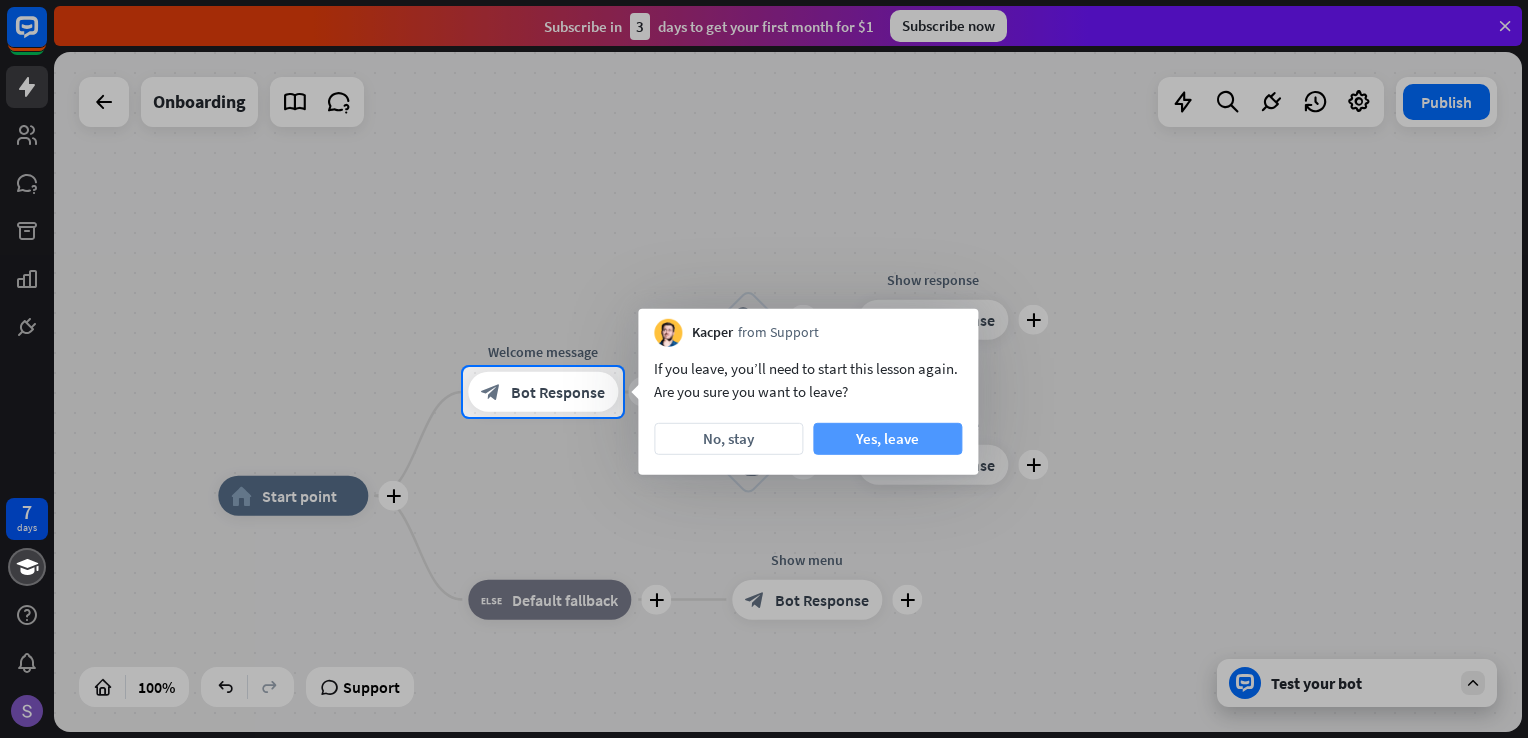 click on "Yes, leave" at bounding box center (887, 439) 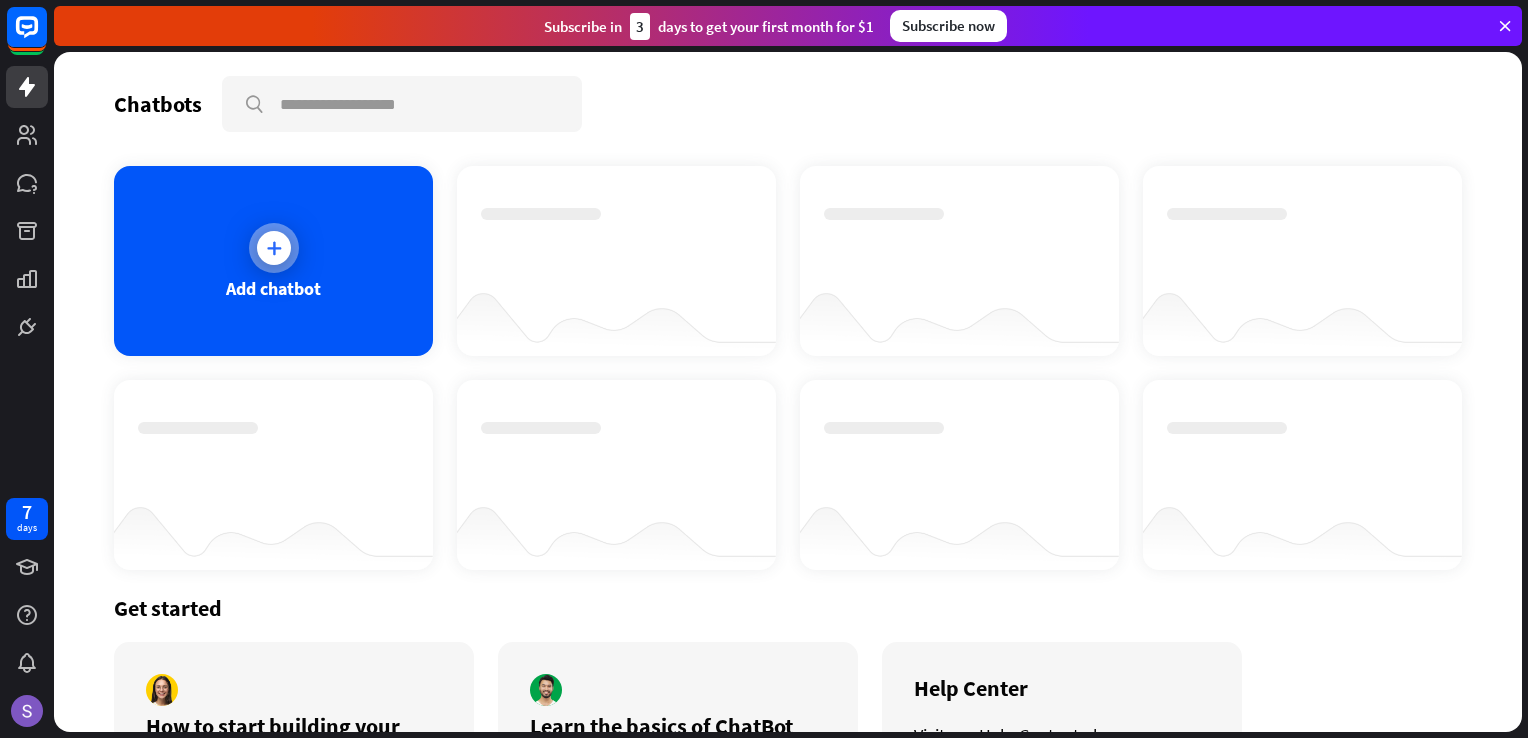 click at bounding box center (274, 248) 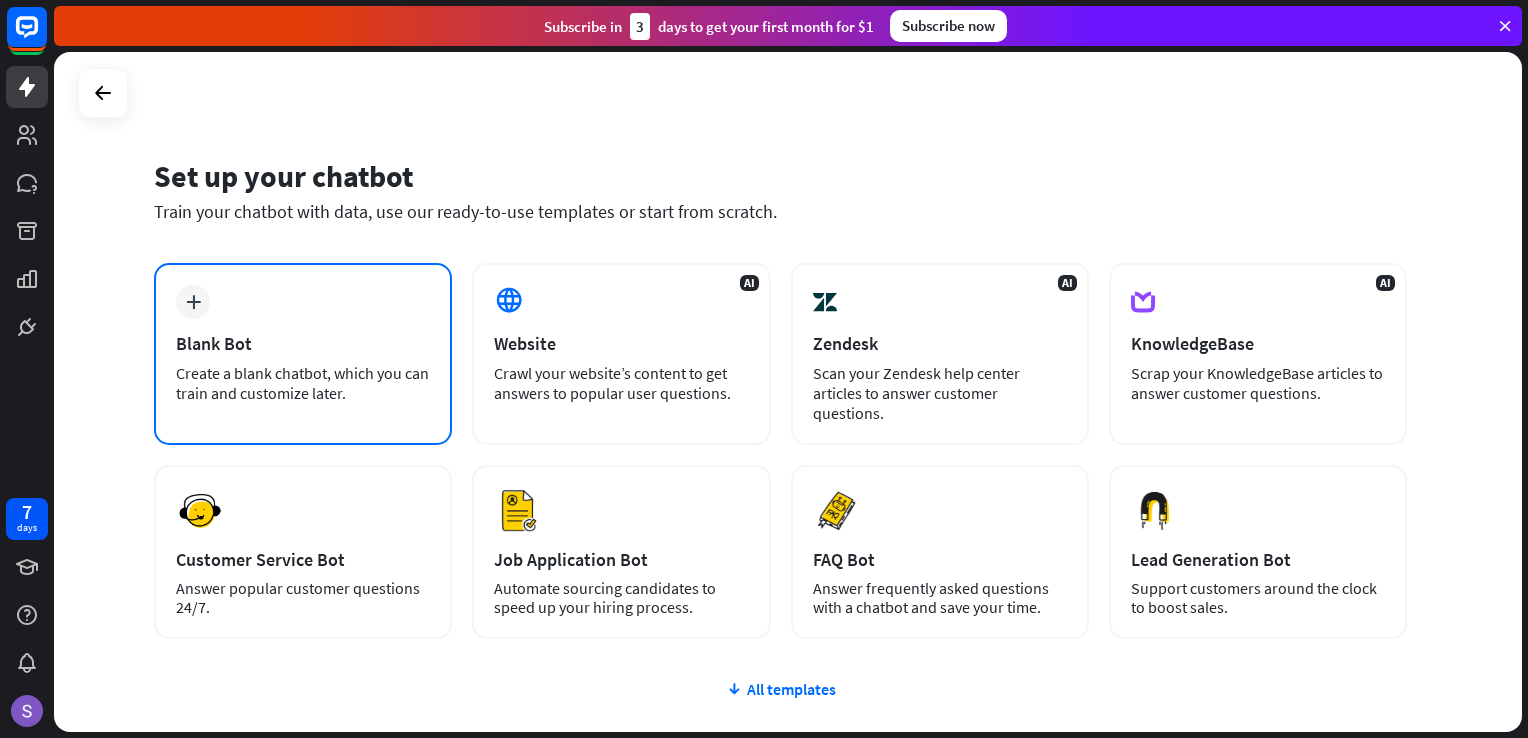 click on "plus   Blank Bot
Create a blank chatbot, which you can train and
customize later." at bounding box center [303, 354] 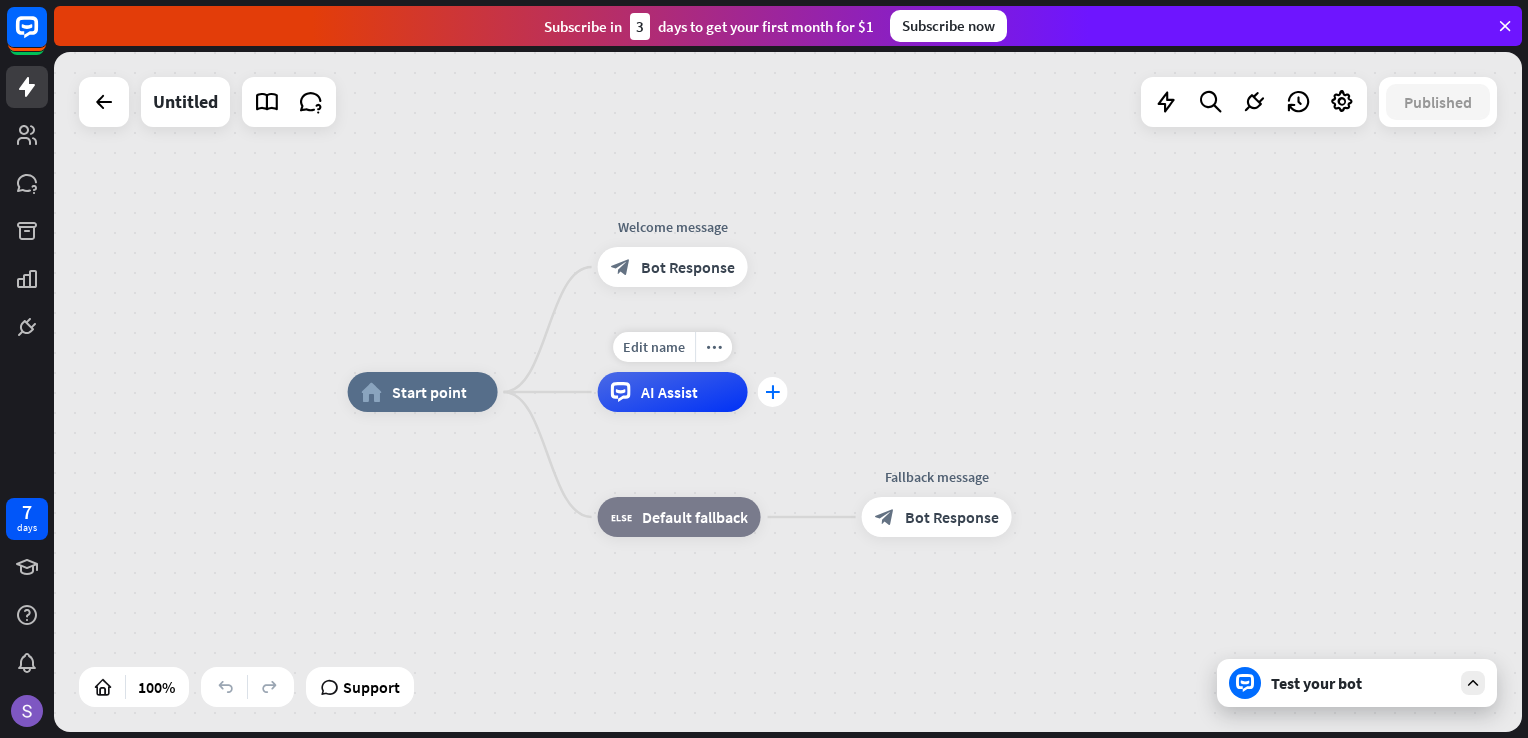click on "plus" at bounding box center [773, 392] 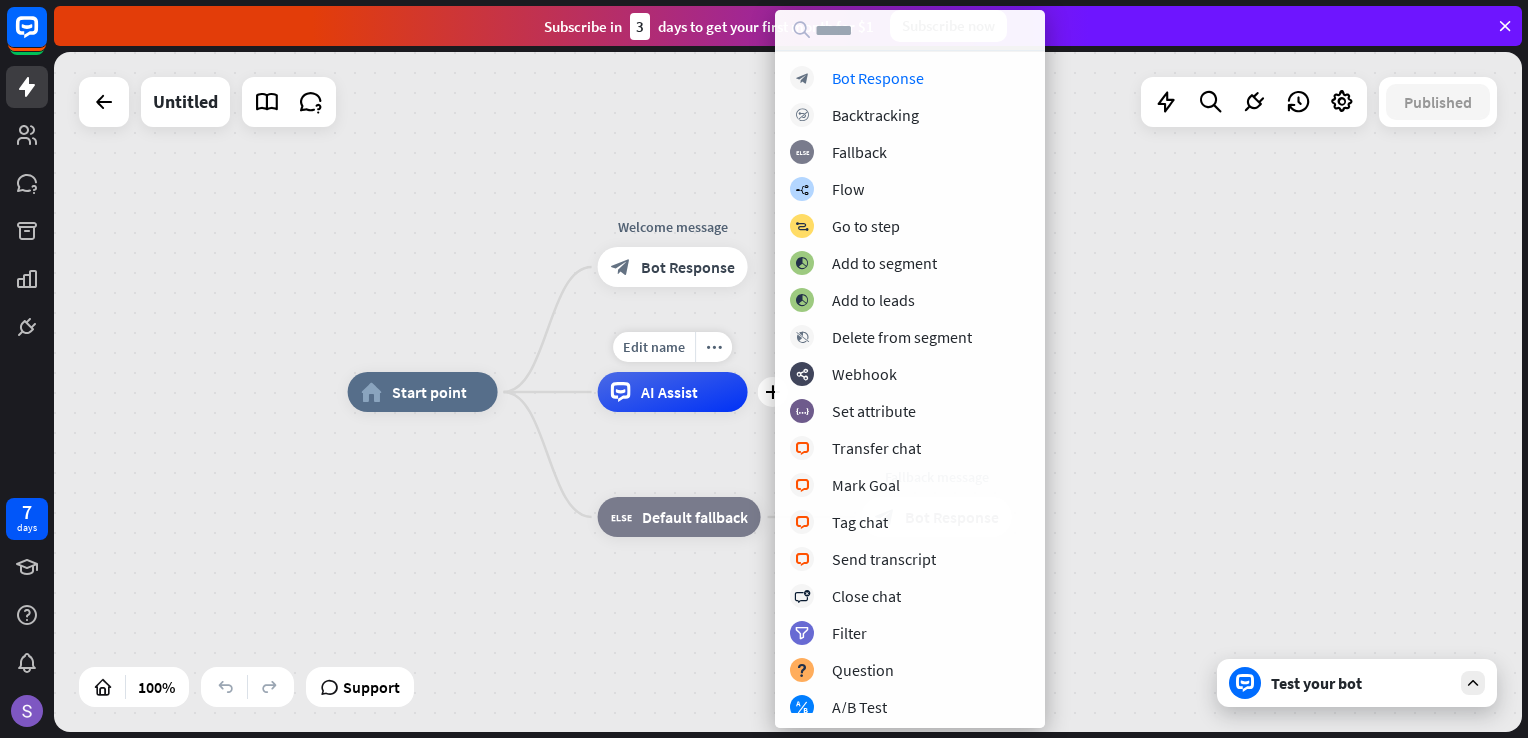 click on "Edit name   more_horiz         plus       AI Assist" at bounding box center (673, 392) 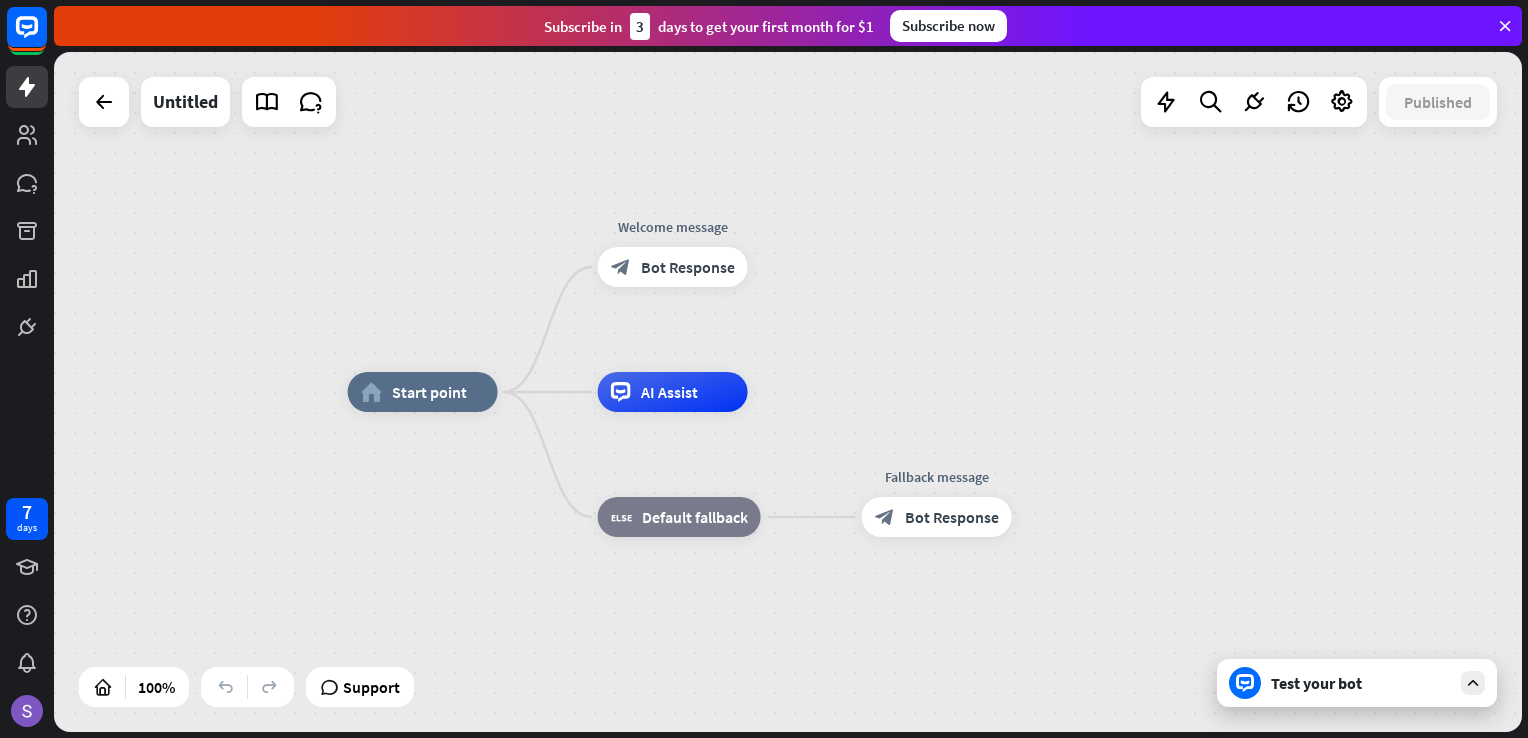 click at bounding box center (1473, 683) 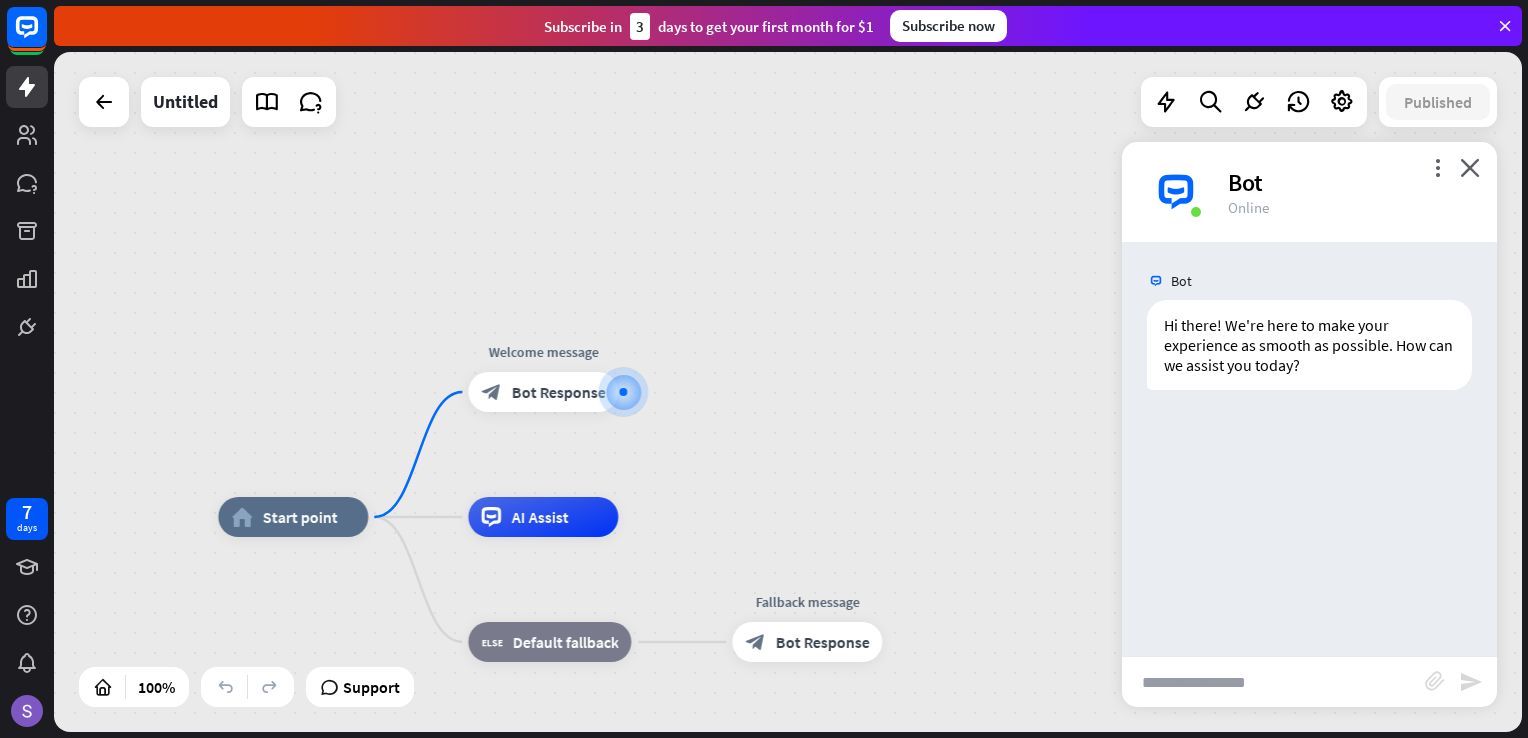 click at bounding box center (1273, 682) 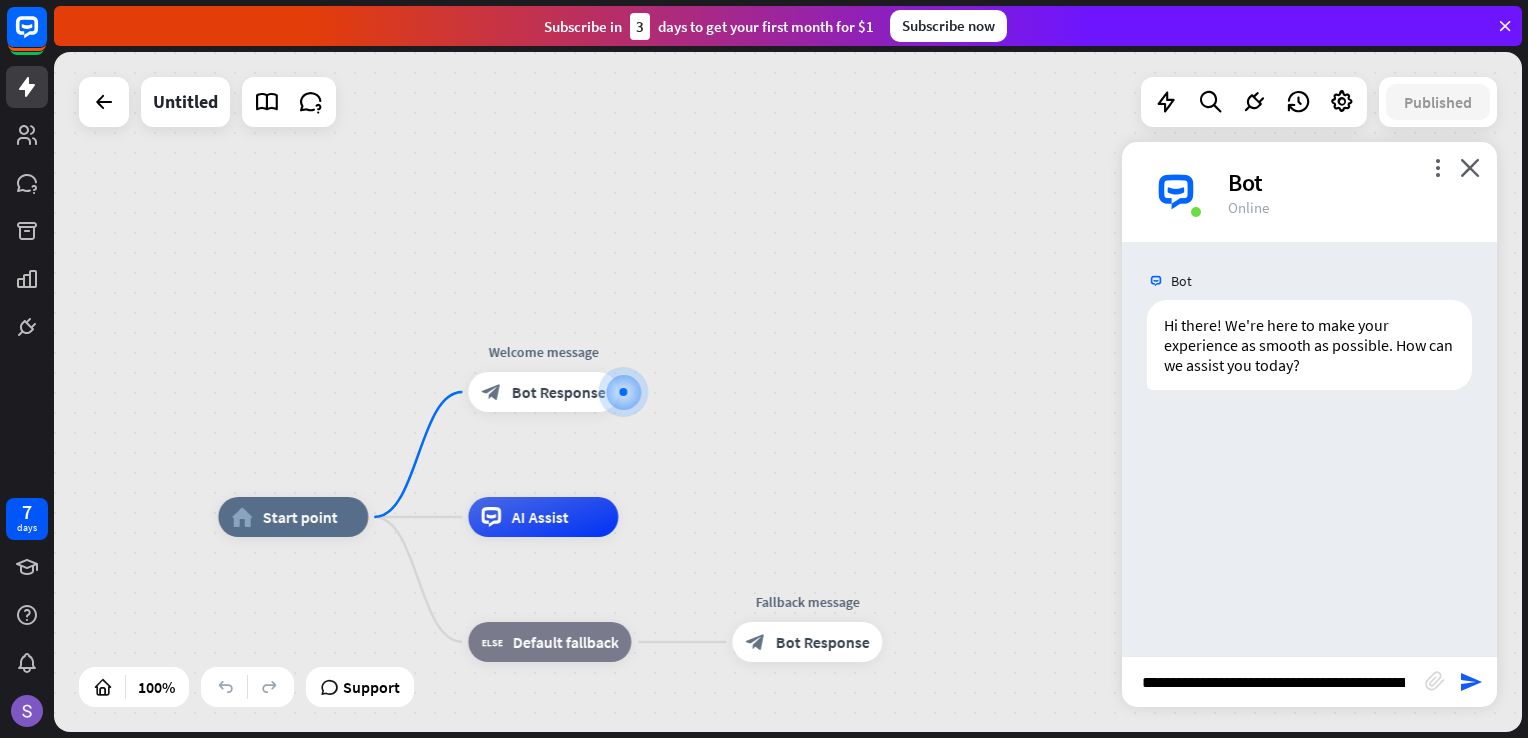 scroll, scrollTop: 0, scrollLeft: 894, axis: horizontal 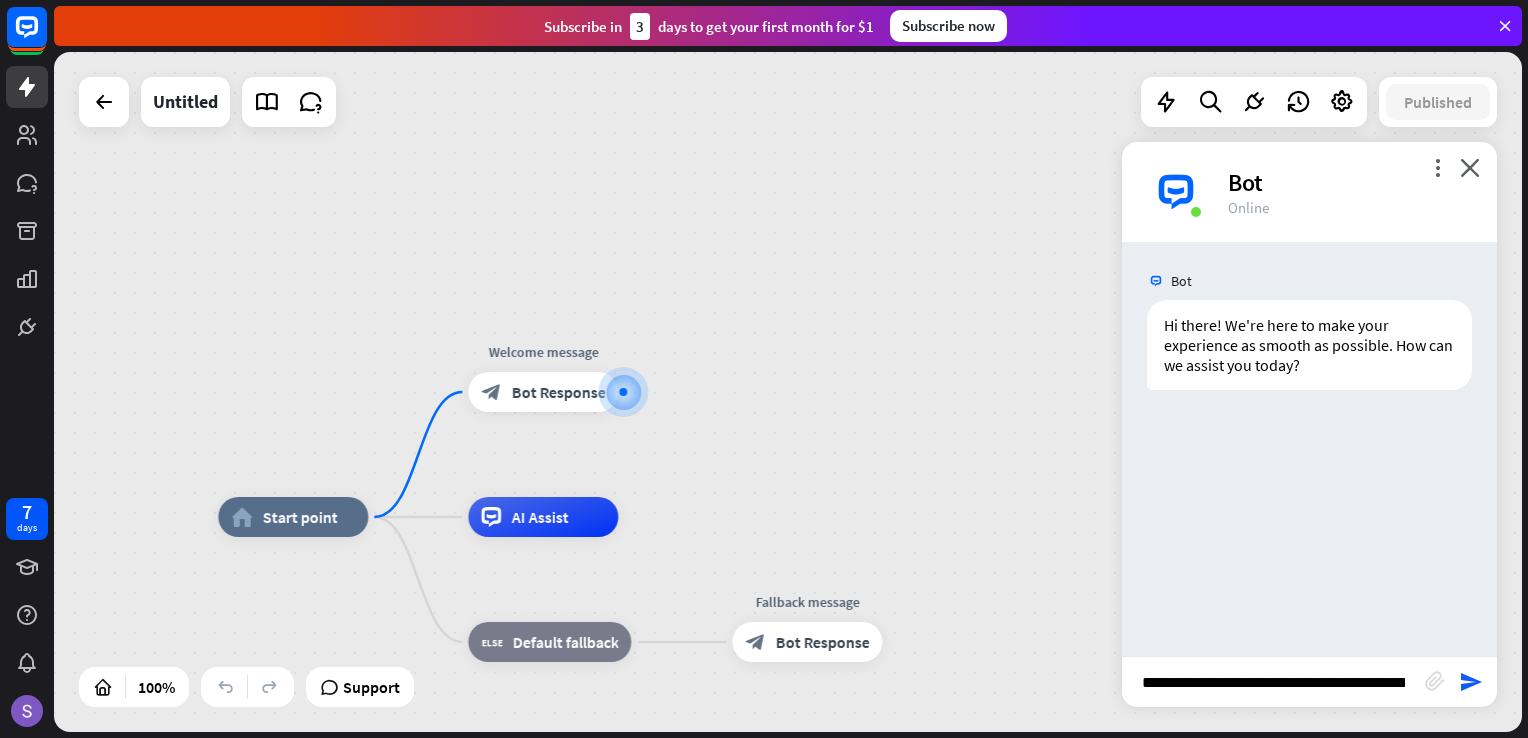 drag, startPoint x: 1407, startPoint y: 683, endPoint x: 1137, endPoint y: 677, distance: 270.06665 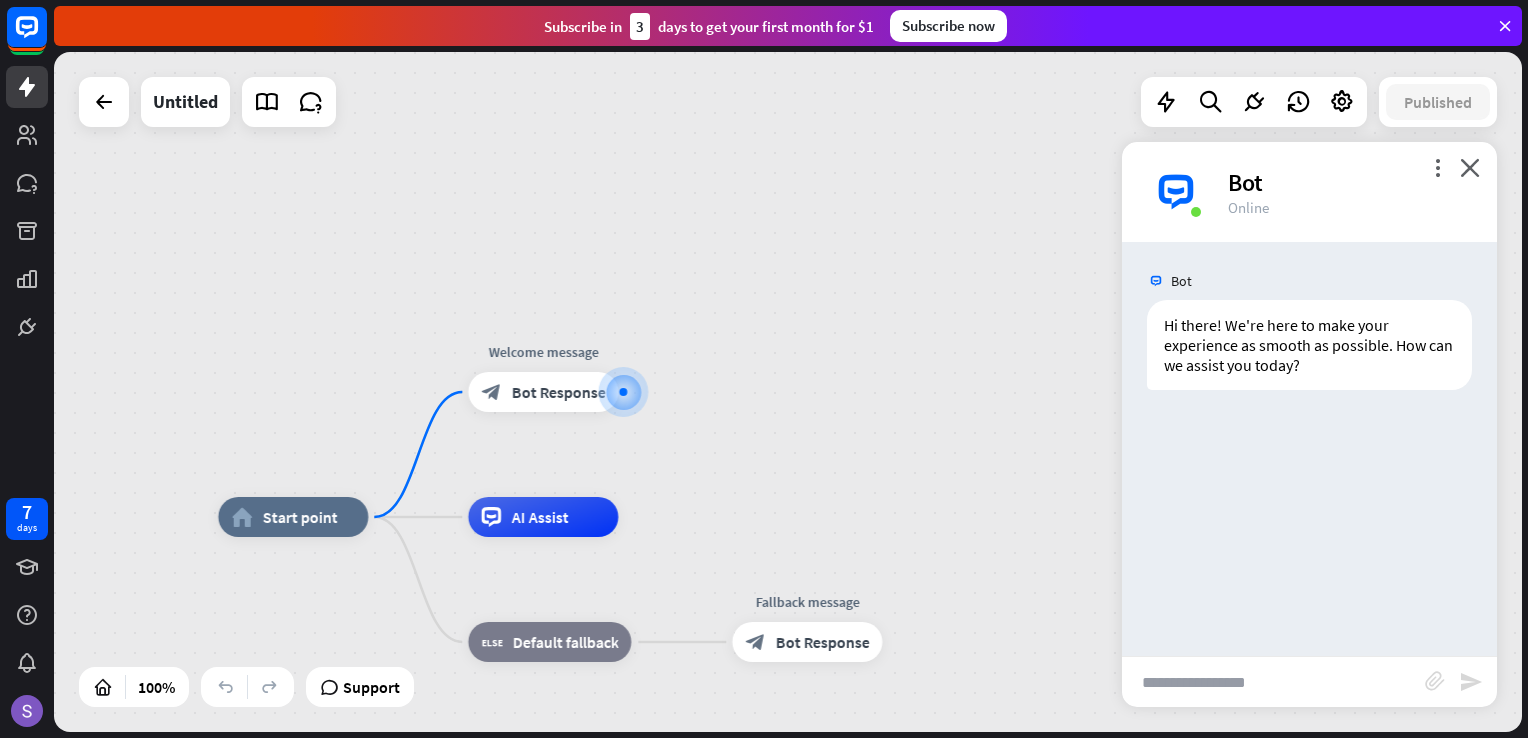 click at bounding box center [1273, 682] 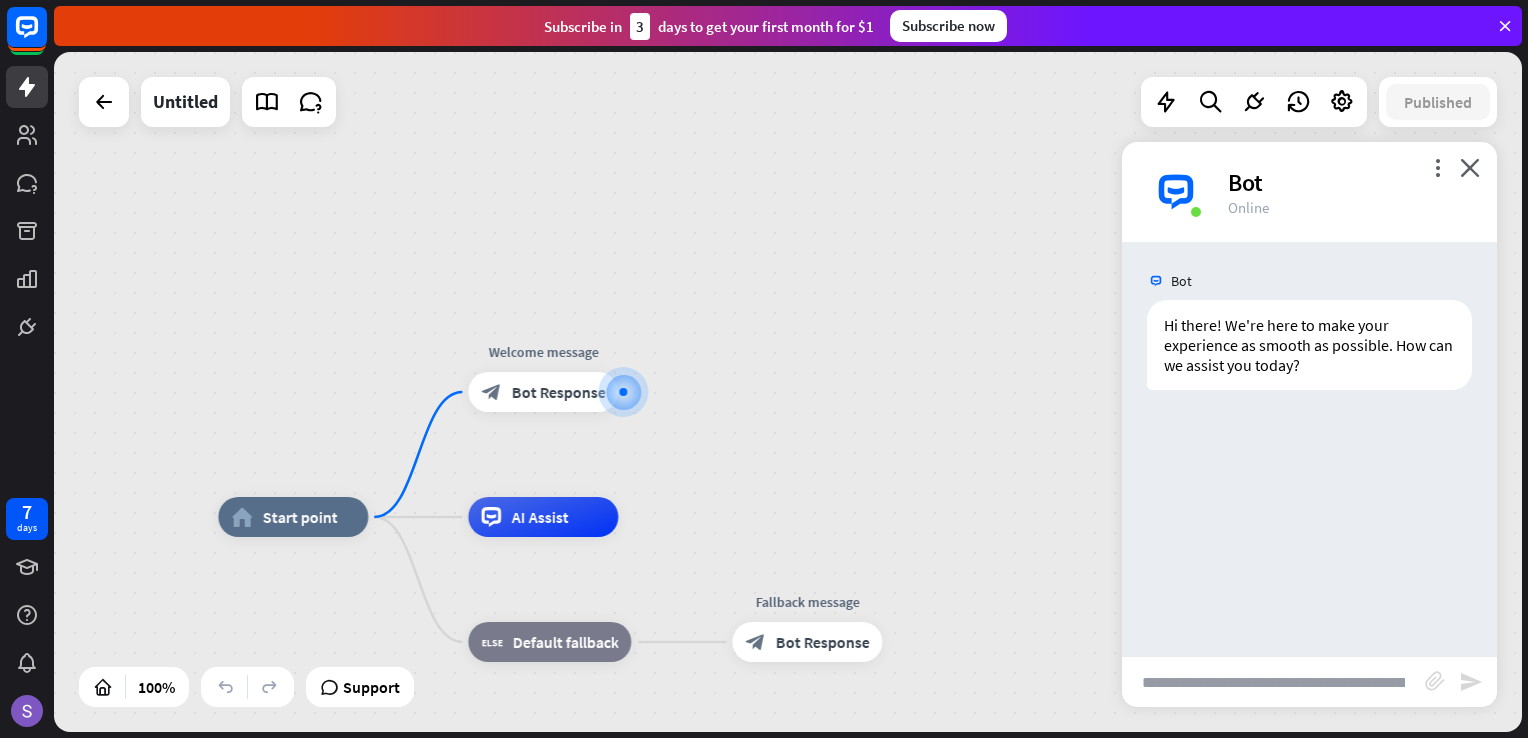 scroll, scrollTop: 0, scrollLeft: 894, axis: horizontal 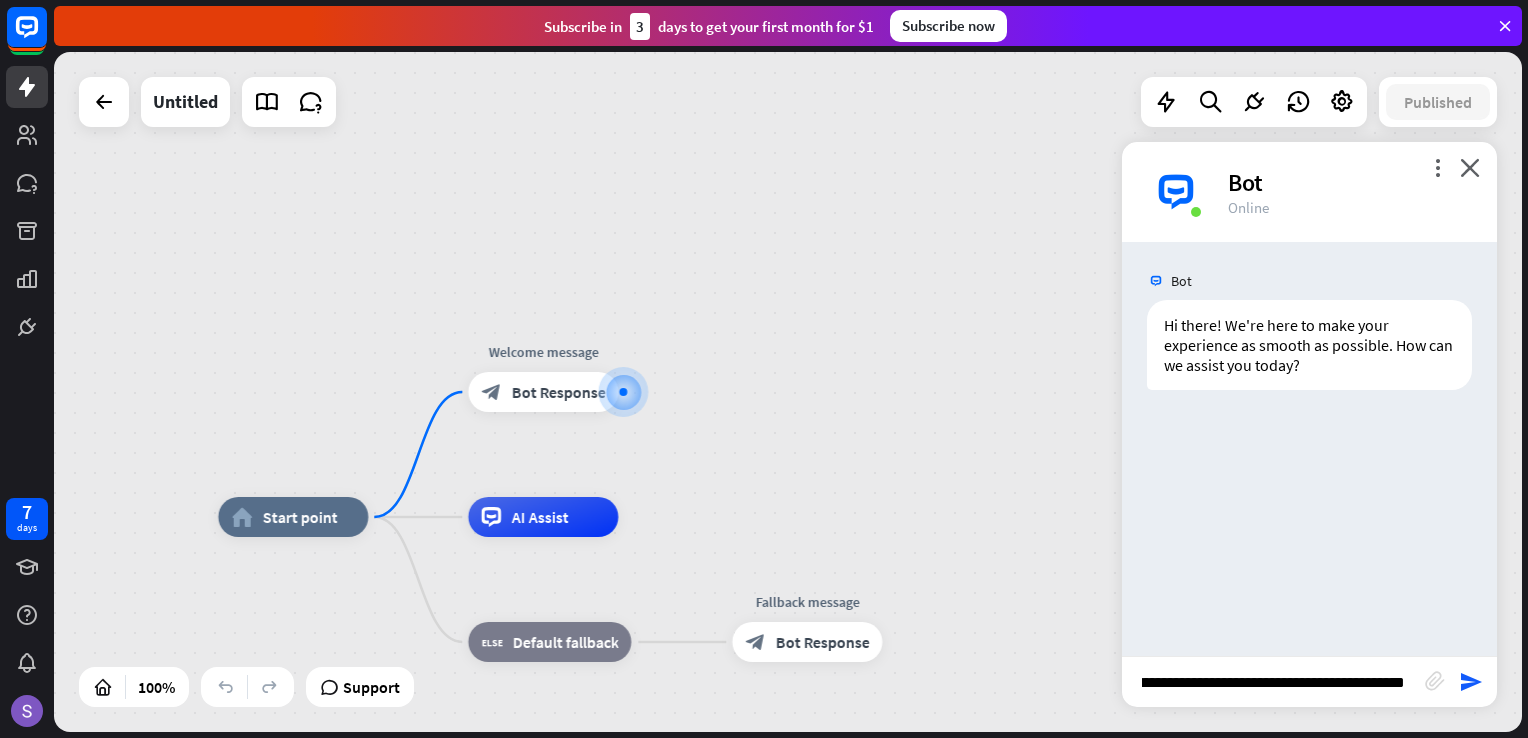 type on "**********" 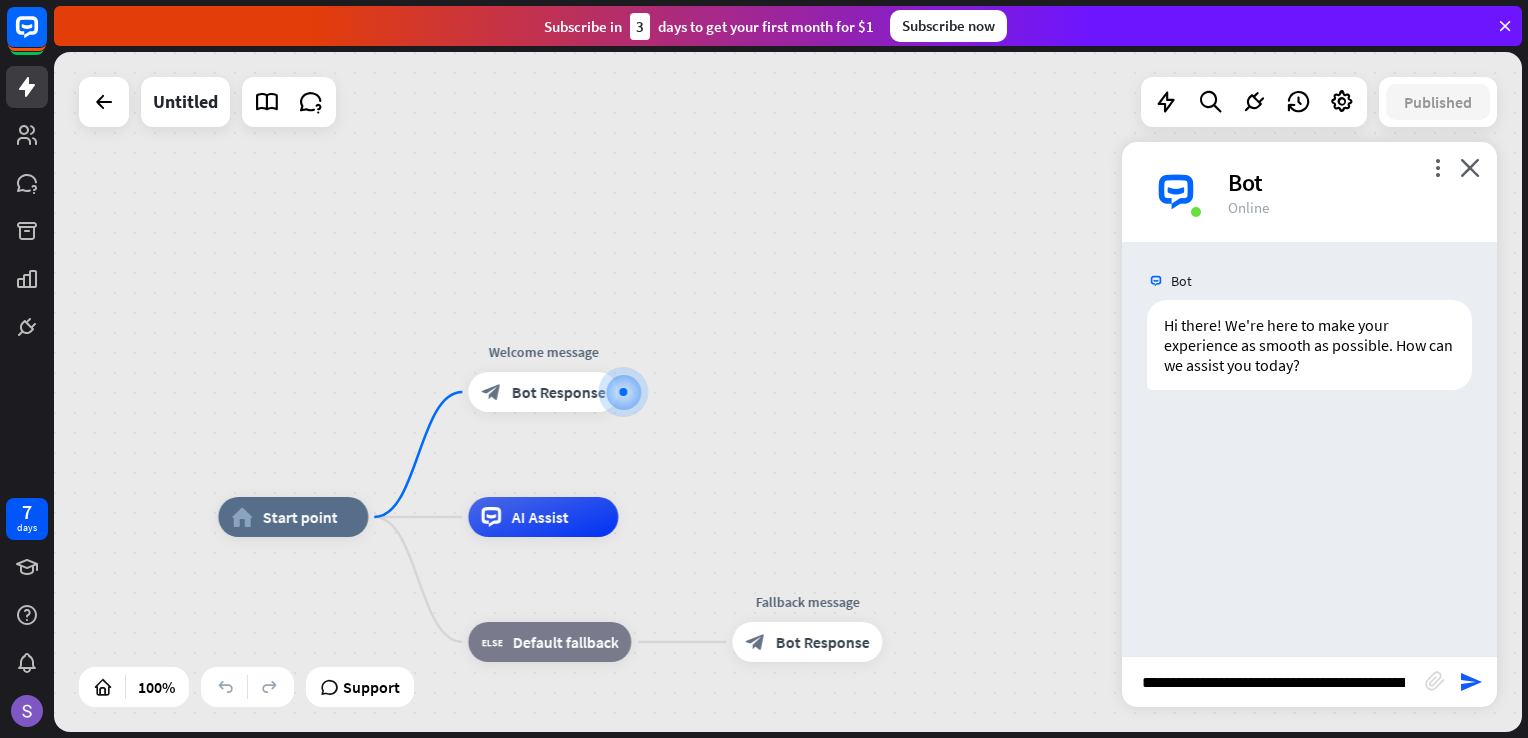 click on "block_attachment" at bounding box center (1442, 682) 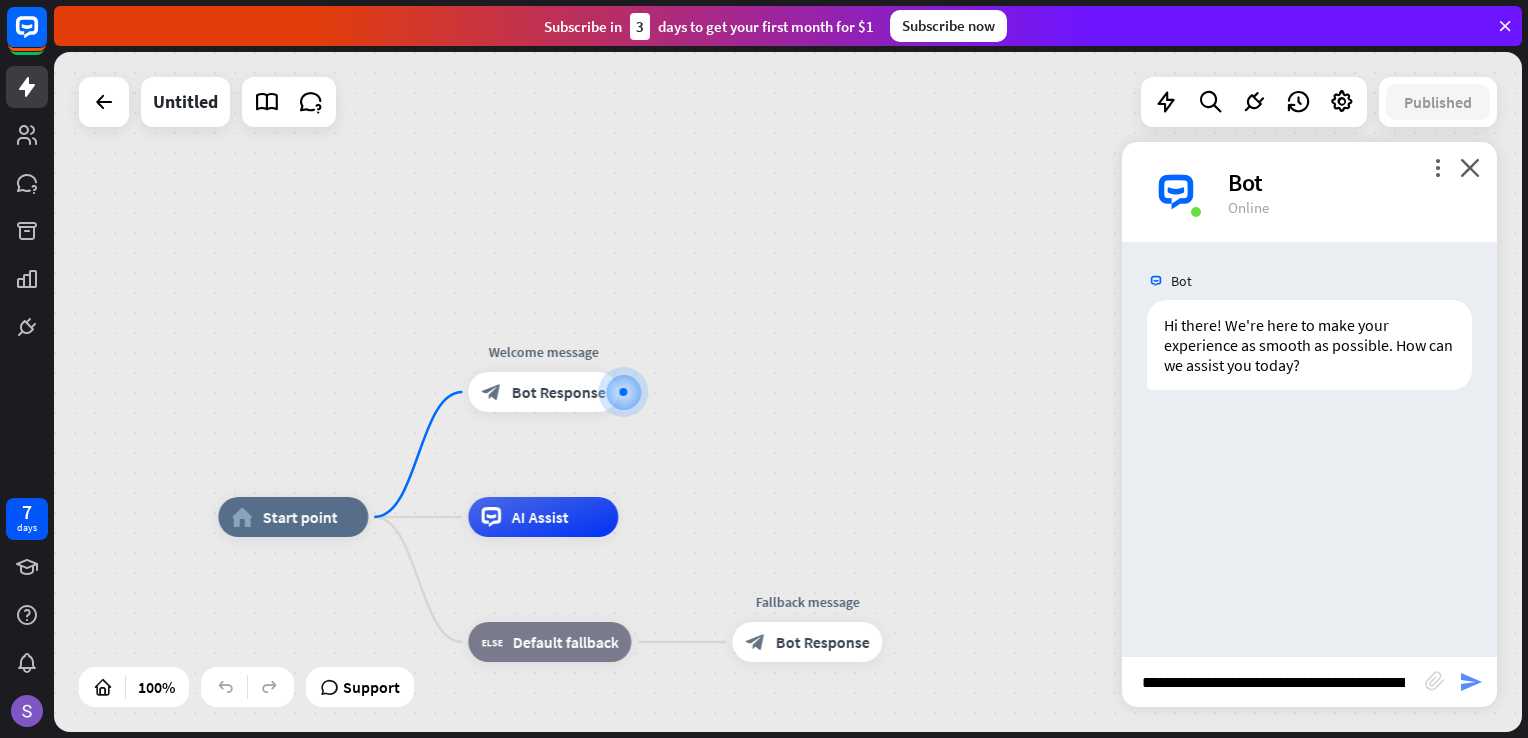 click on "send" at bounding box center (1471, 682) 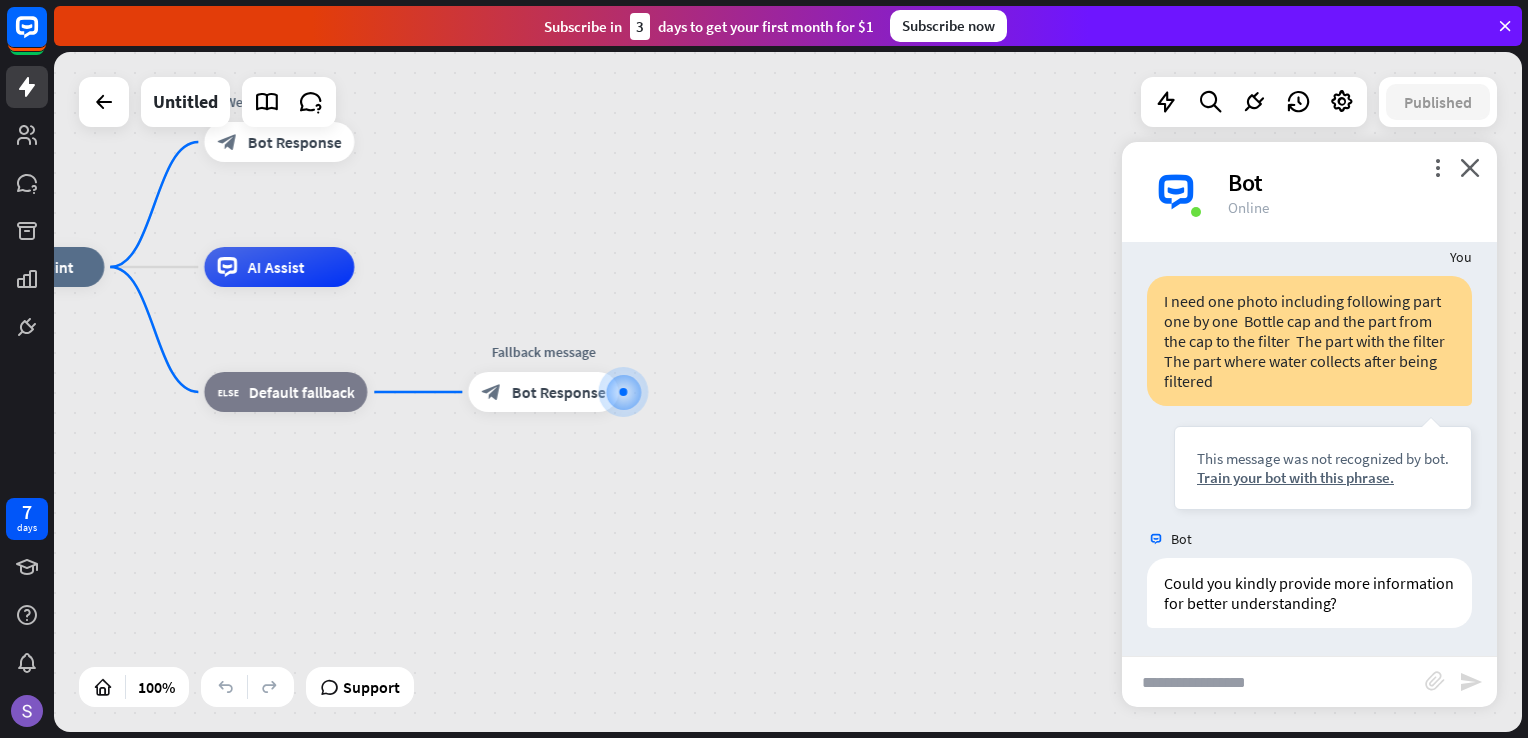 scroll, scrollTop: 163, scrollLeft: 0, axis: vertical 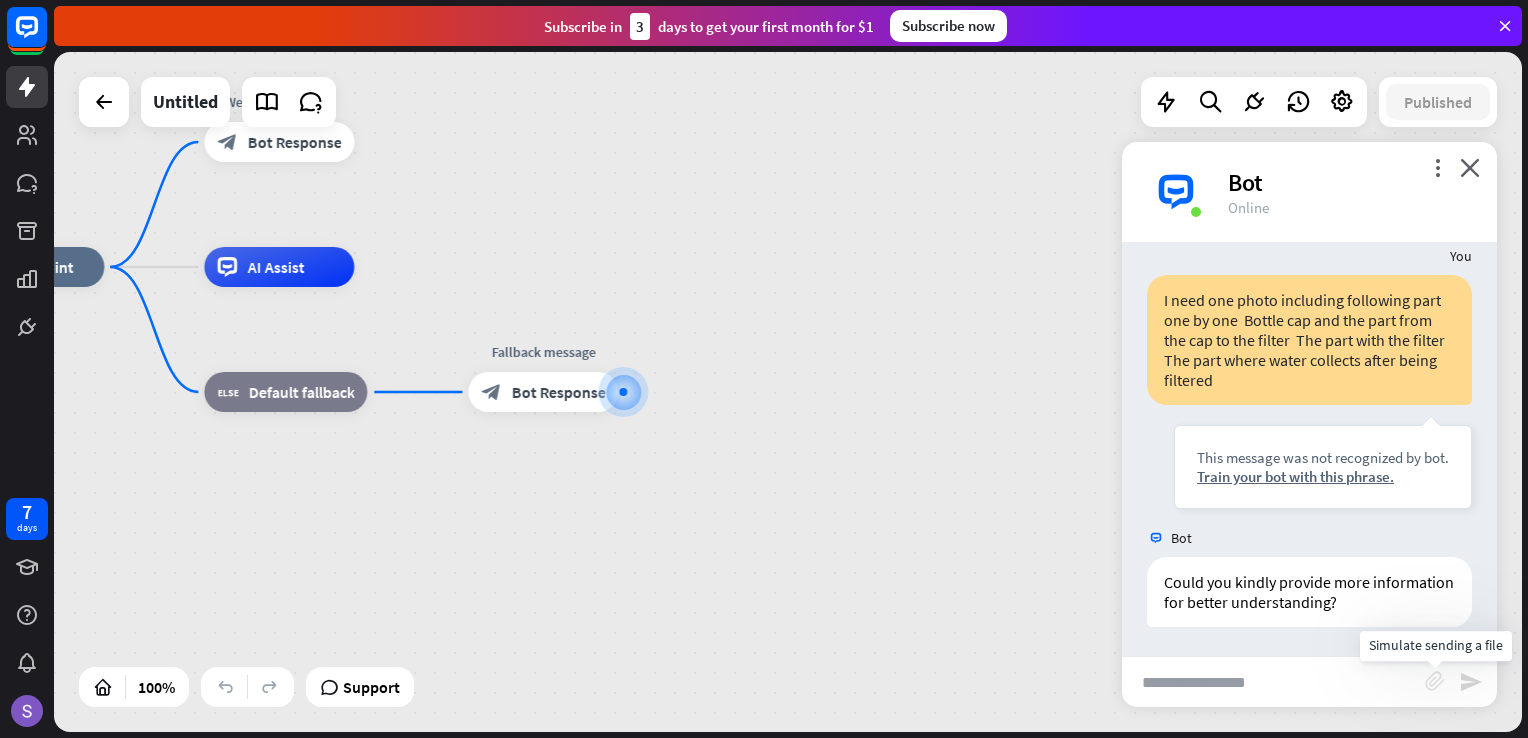 drag, startPoint x: 1196, startPoint y: 698, endPoint x: 1431, endPoint y: 686, distance: 235.30618 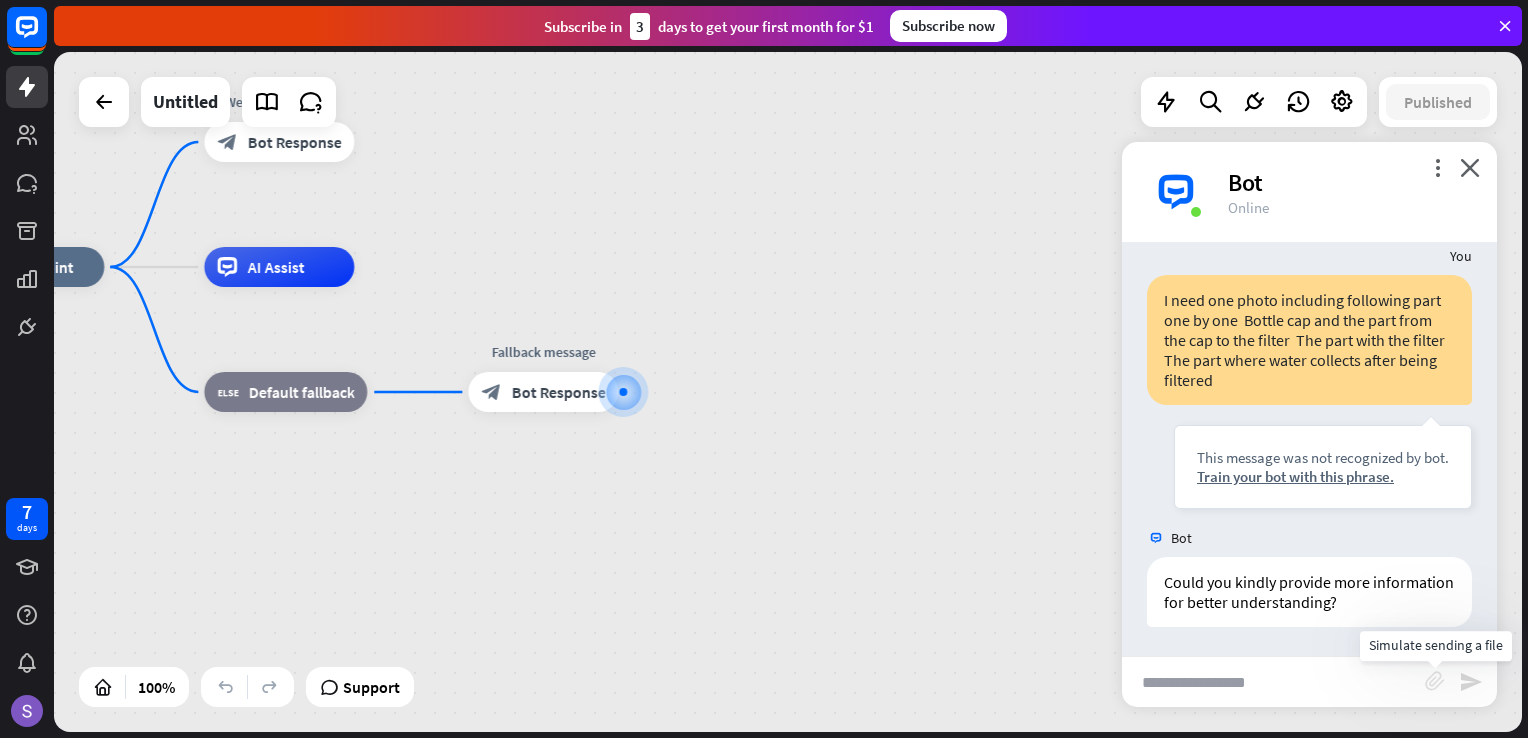 click on "block_attachment
send" at bounding box center (1309, 681) 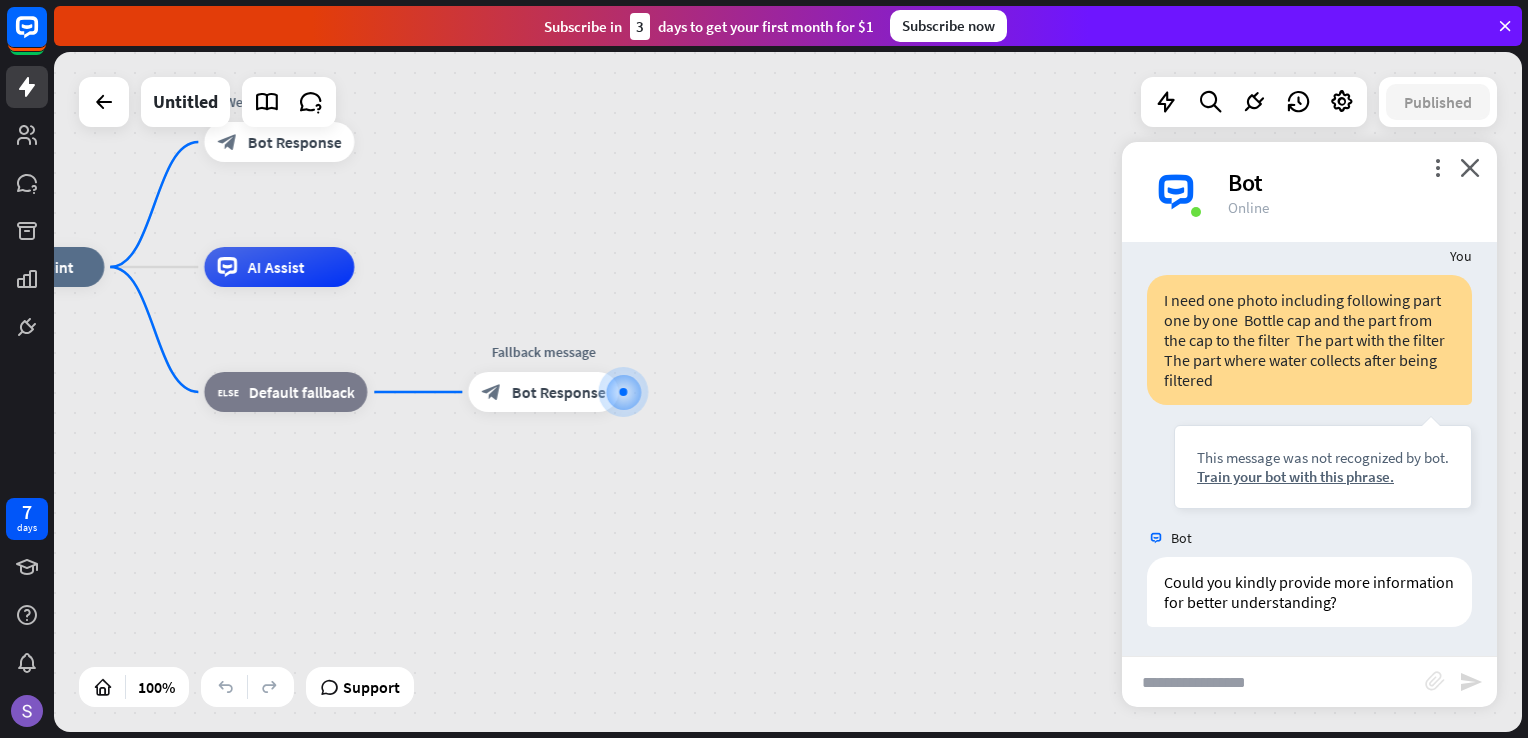 click on "block_attachment" at bounding box center [1435, 681] 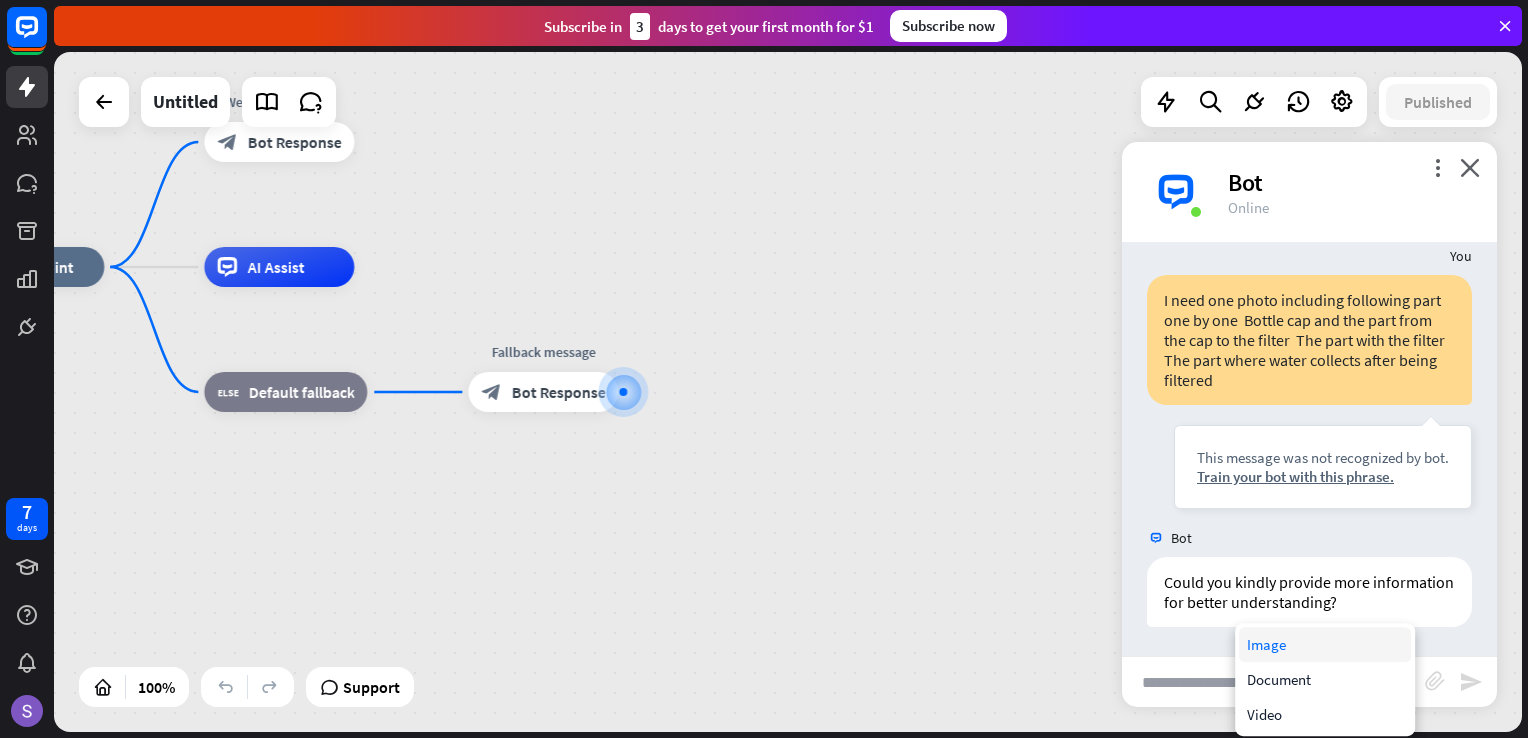 click on "Image" at bounding box center [1325, 644] 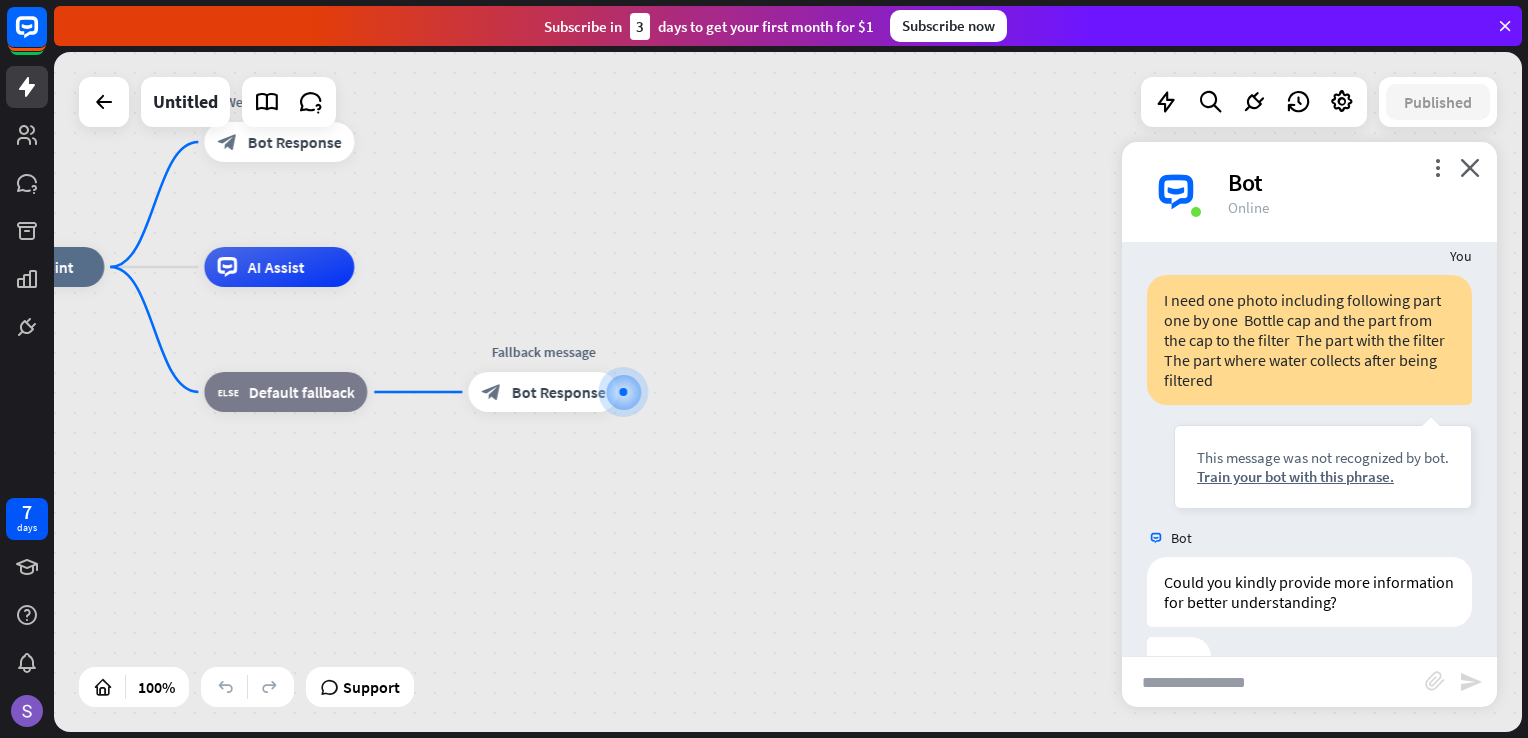 scroll, scrollTop: 163, scrollLeft: 0, axis: vertical 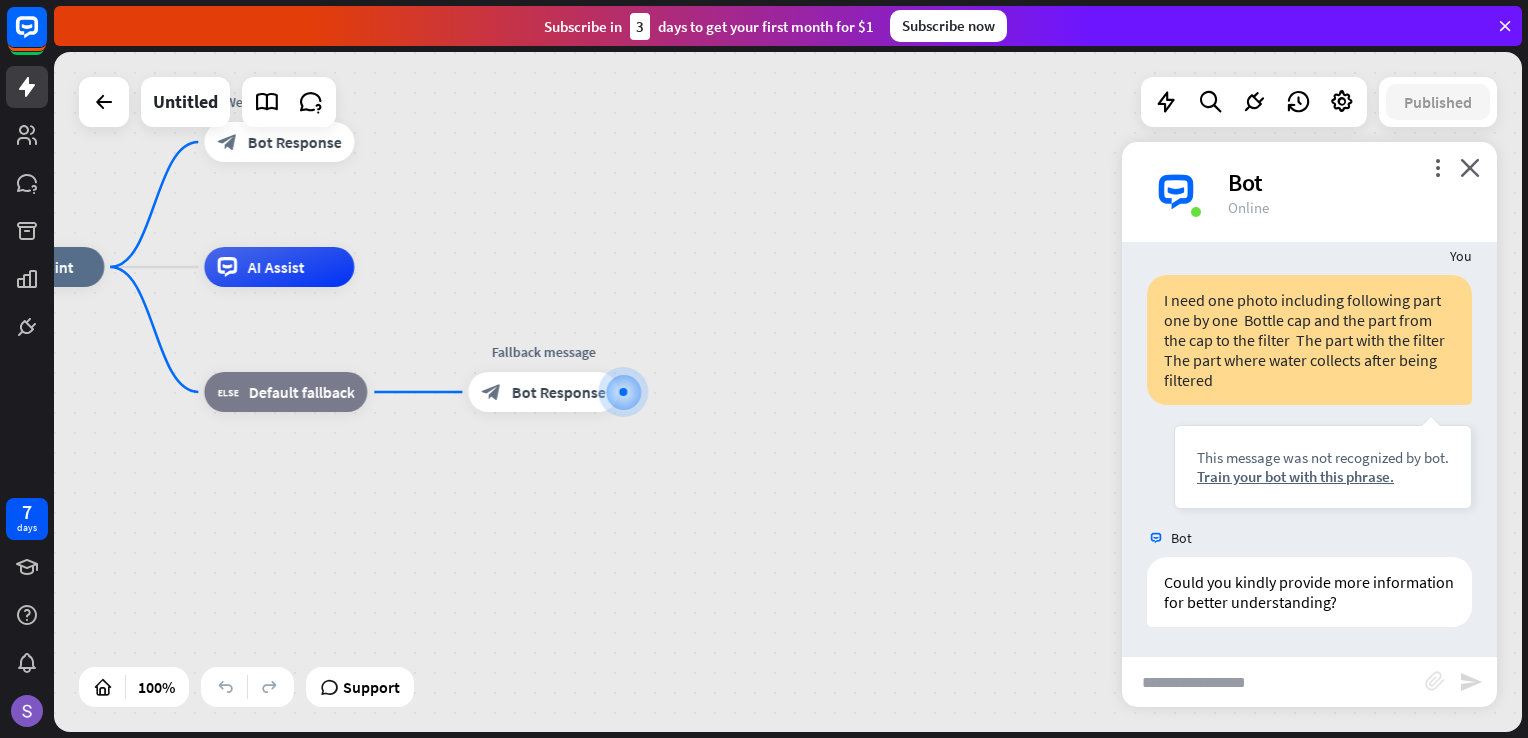 click on "block_attachment" at bounding box center [1435, 681] 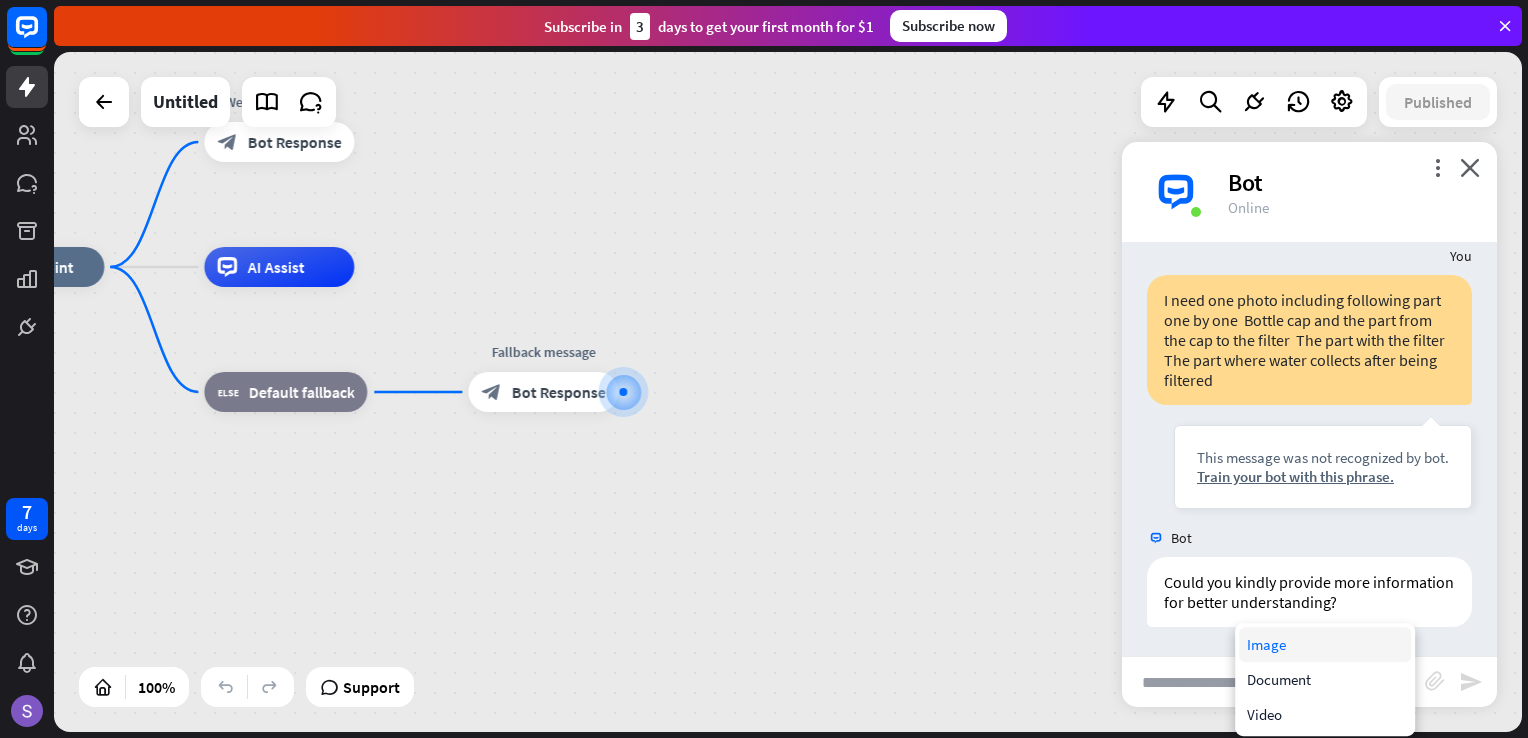 click on "Image" at bounding box center (1325, 644) 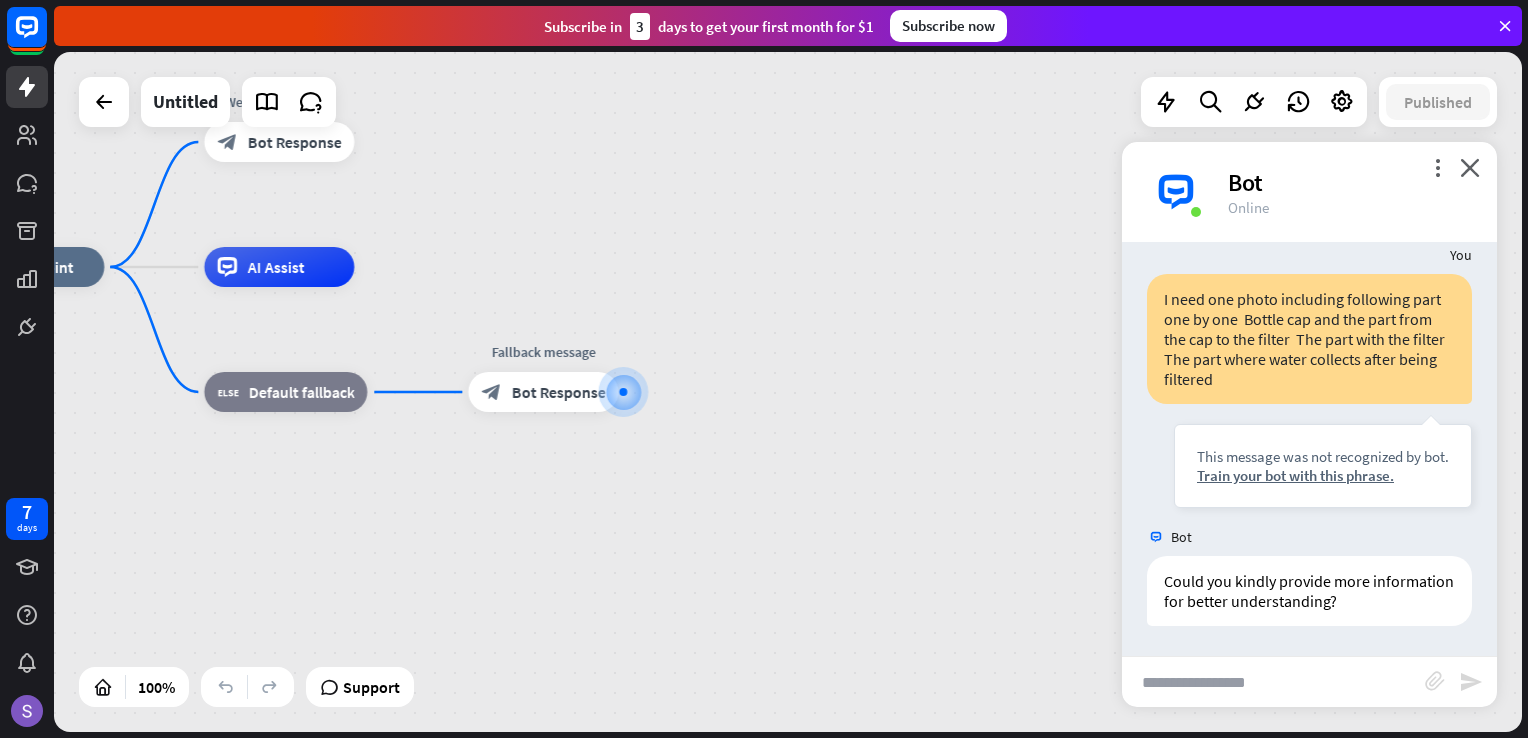 scroll, scrollTop: 163, scrollLeft: 0, axis: vertical 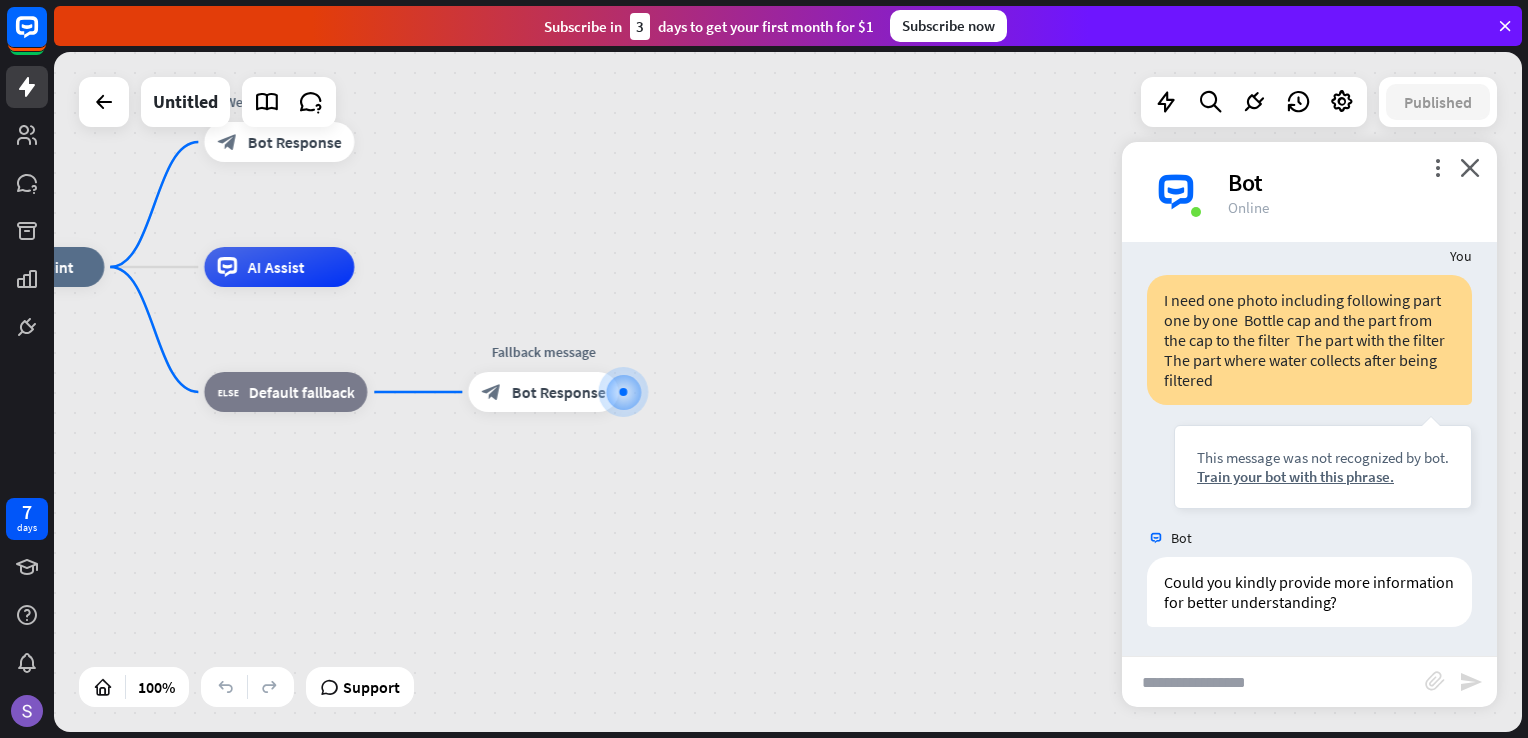 click on "home_2   Start point                 Welcome message   block_bot_response   Bot Response                     AI Assist                   block_fallback   Default fallback                 Fallback message   block_bot_response   Bot Response" at bounding box center (688, 607) 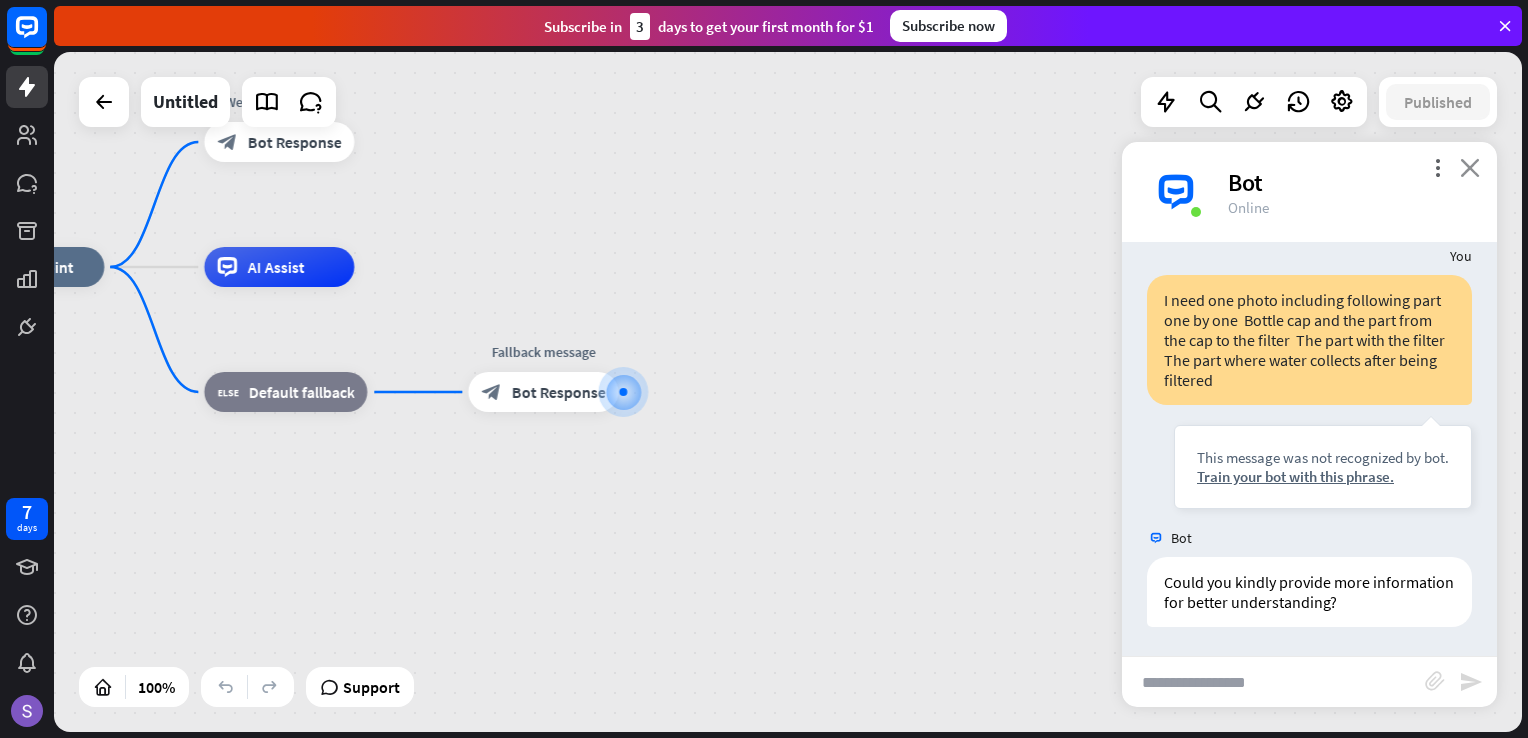 click on "close" at bounding box center [1470, 167] 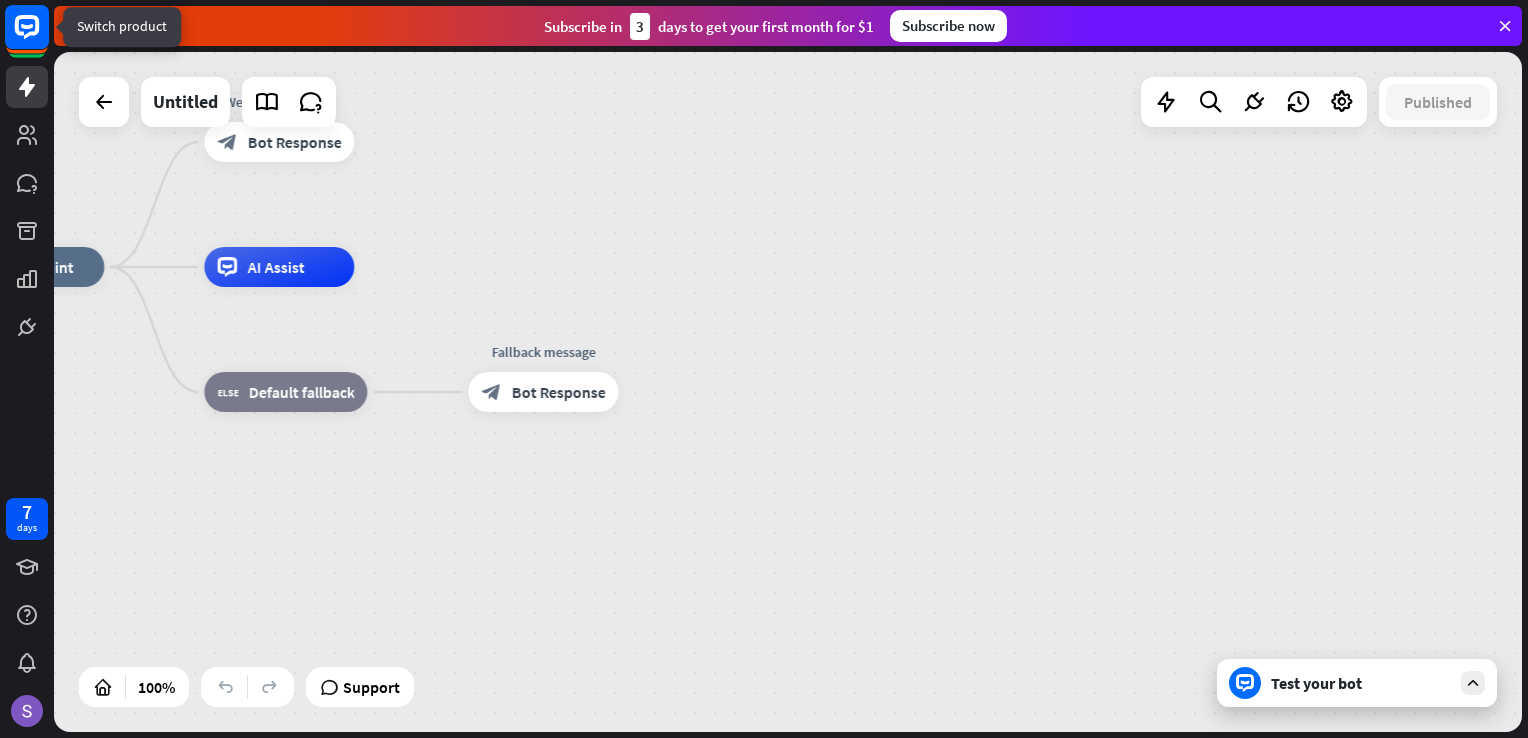 click 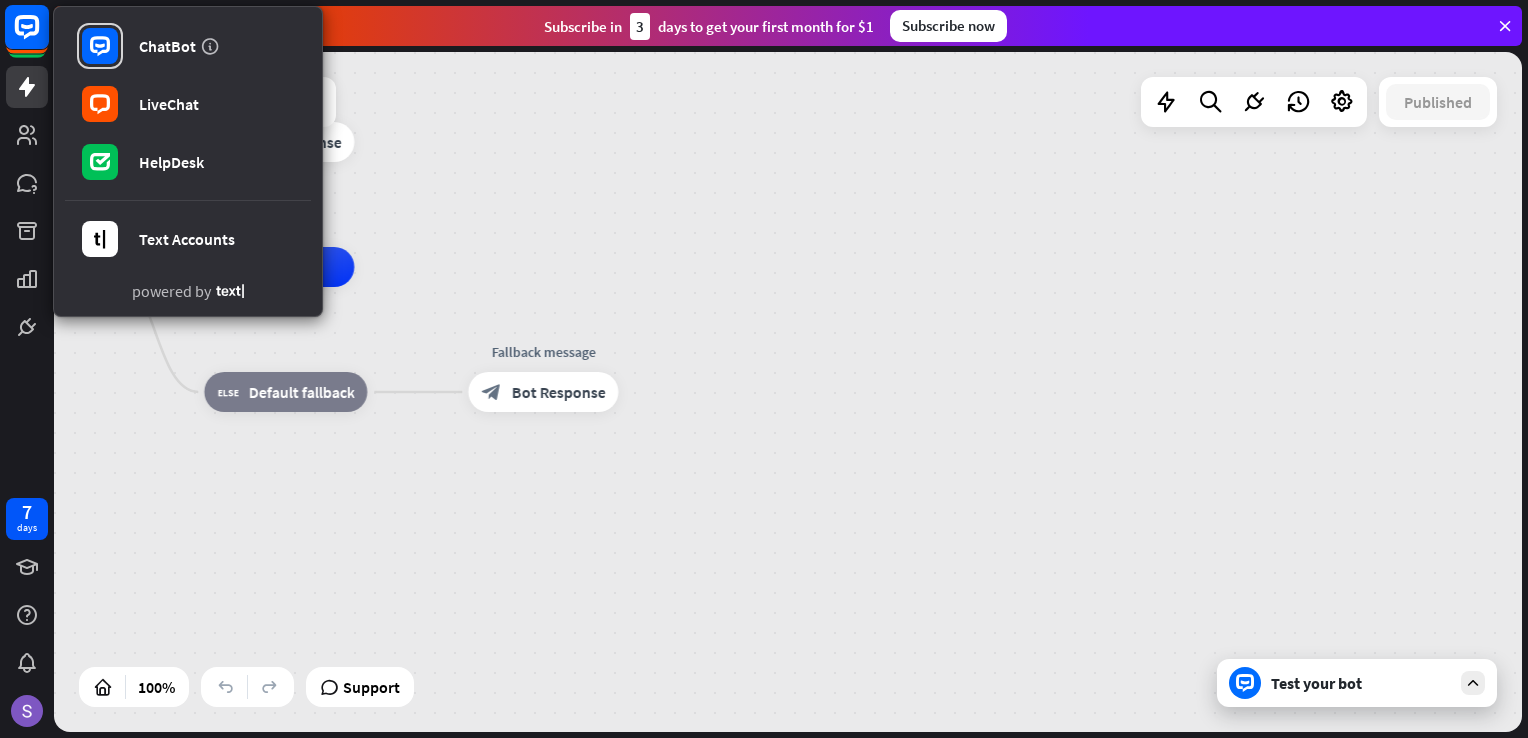 click 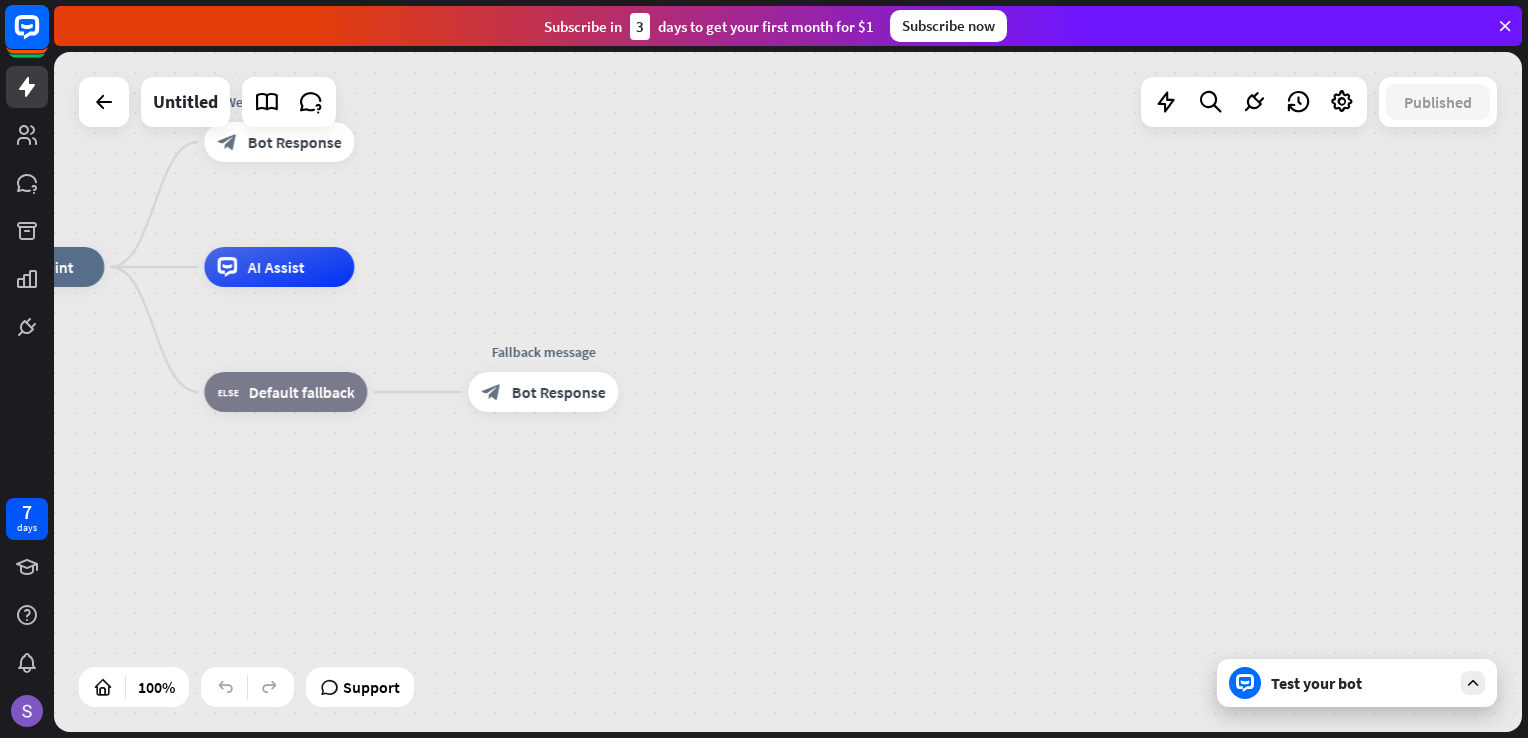 click 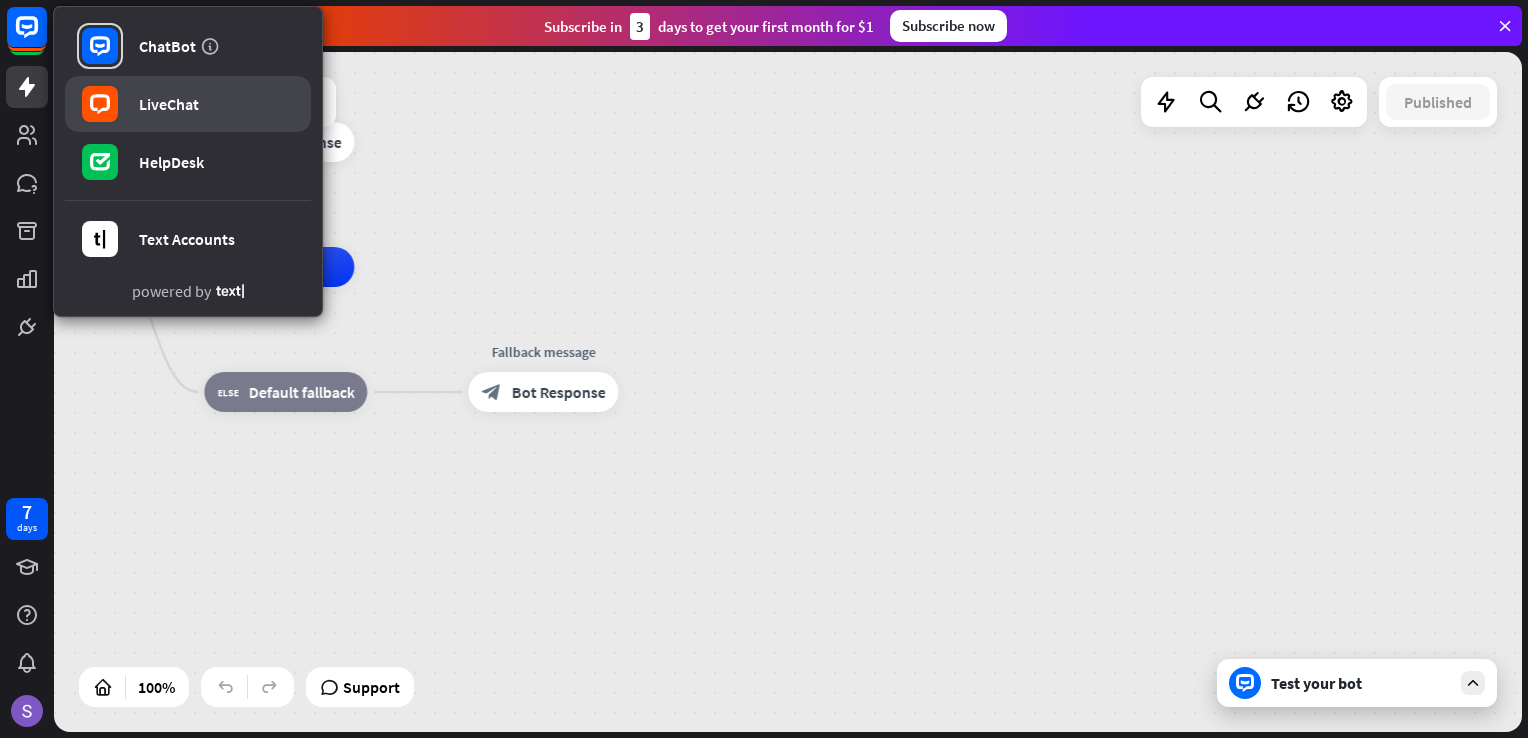 click on "LiveChat" at bounding box center [169, 104] 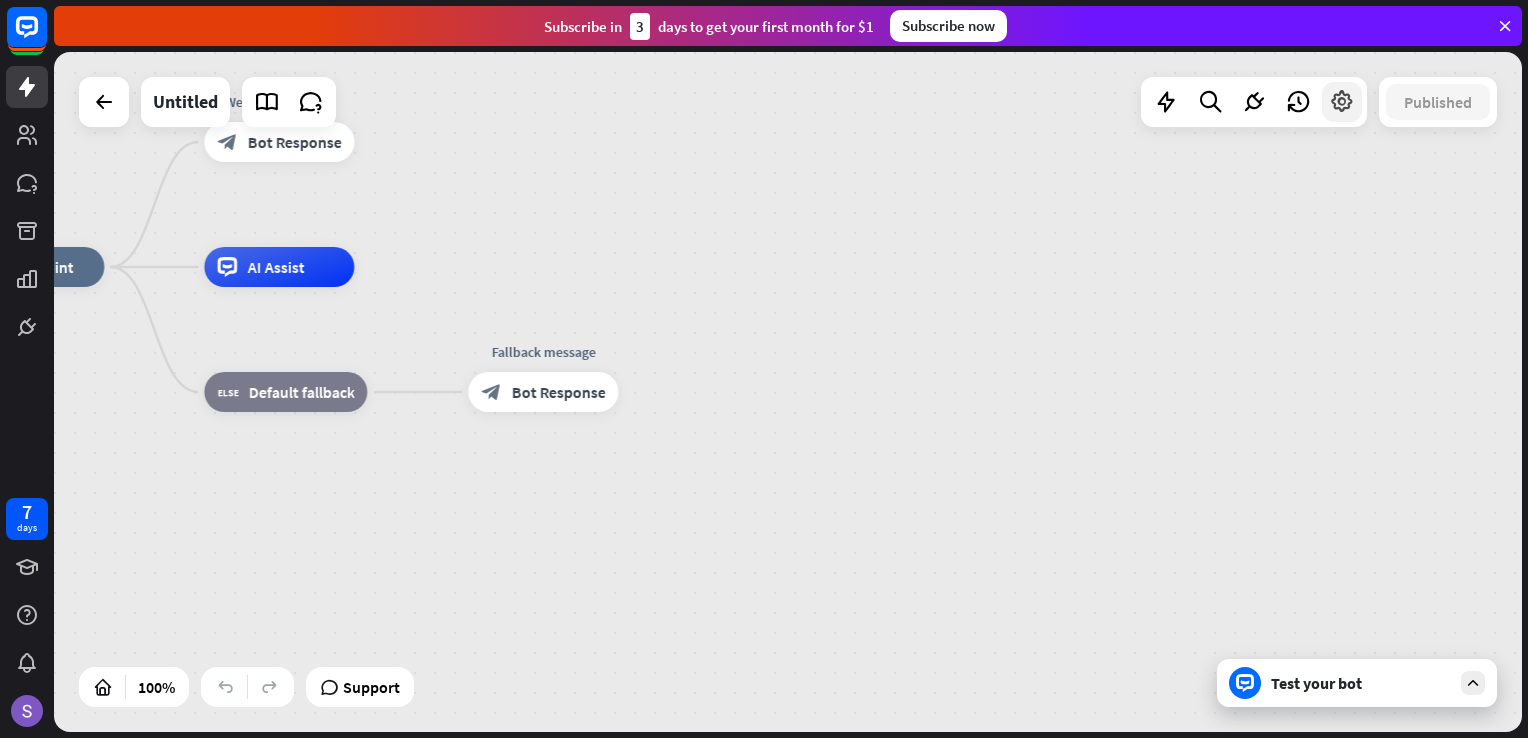 click at bounding box center [1342, 102] 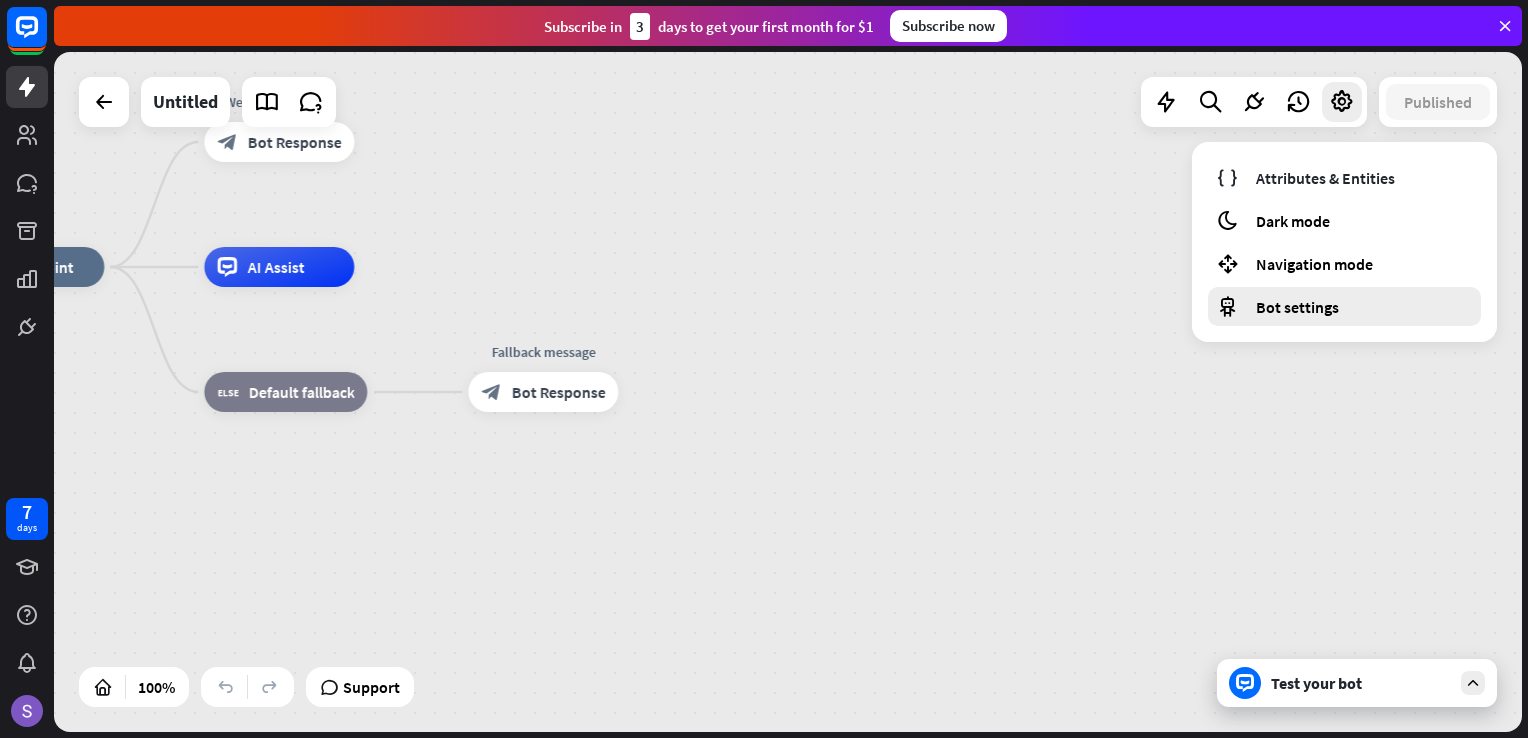 click on "Bot settings" at bounding box center [1297, 307] 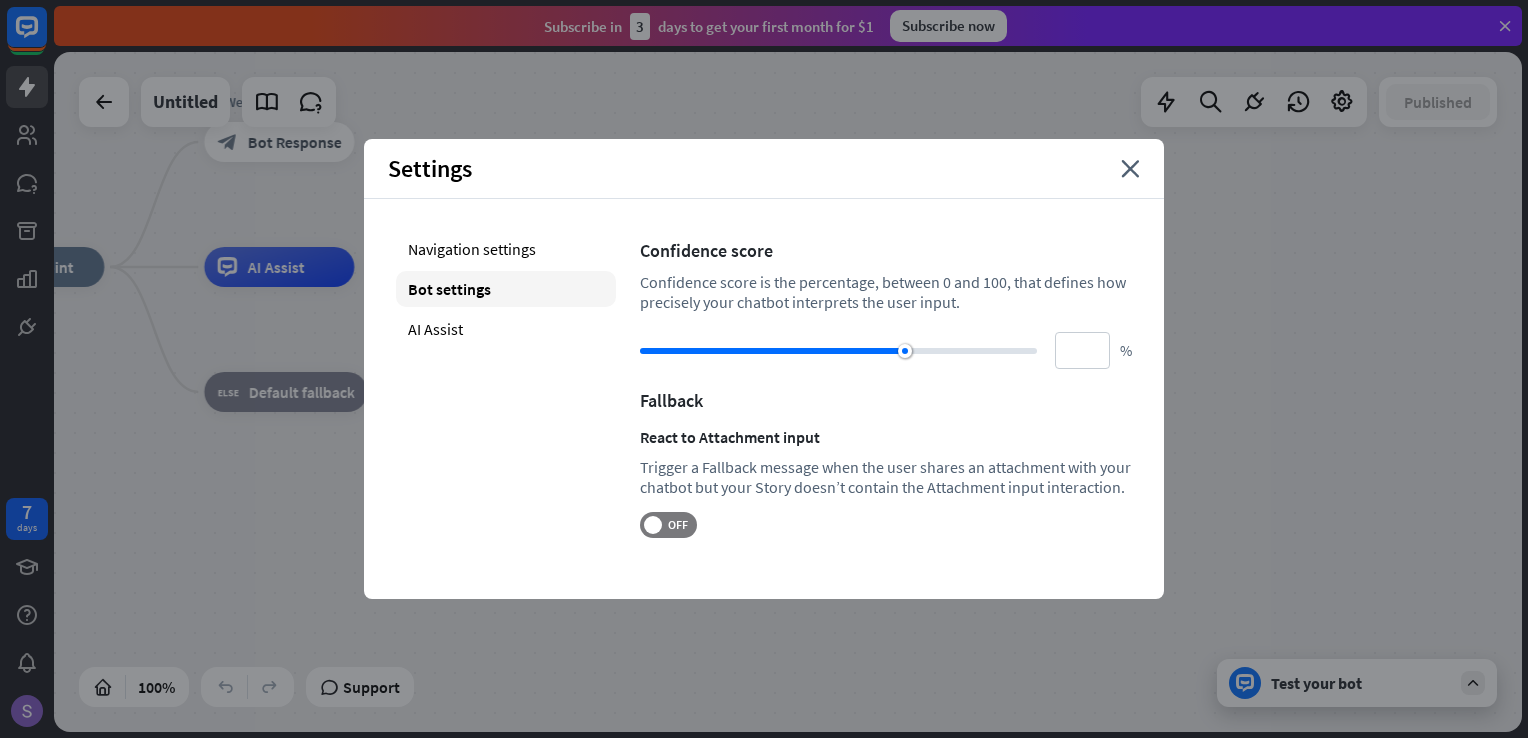 click on "Settings
close" at bounding box center (764, 169) 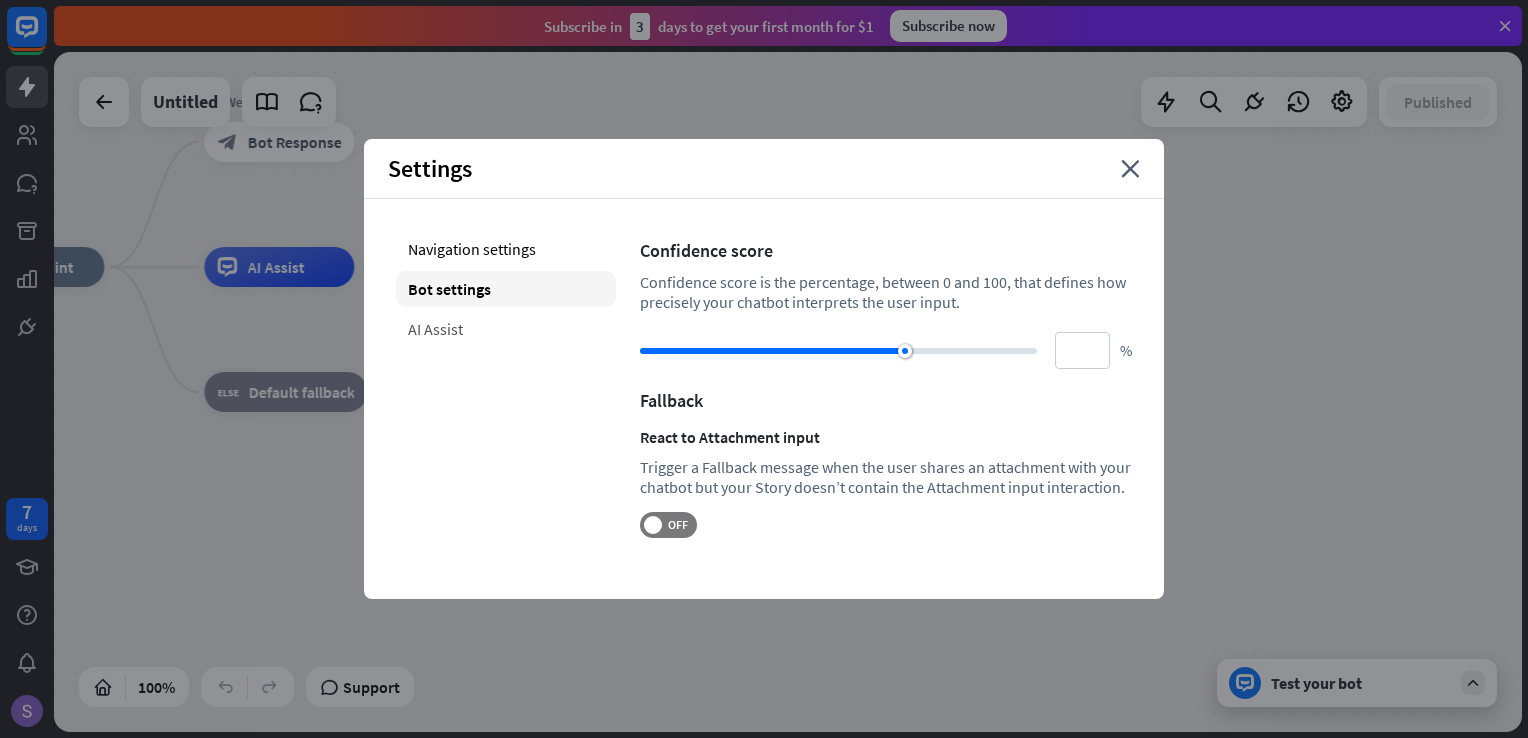 click on "AI Assist" at bounding box center (506, 329) 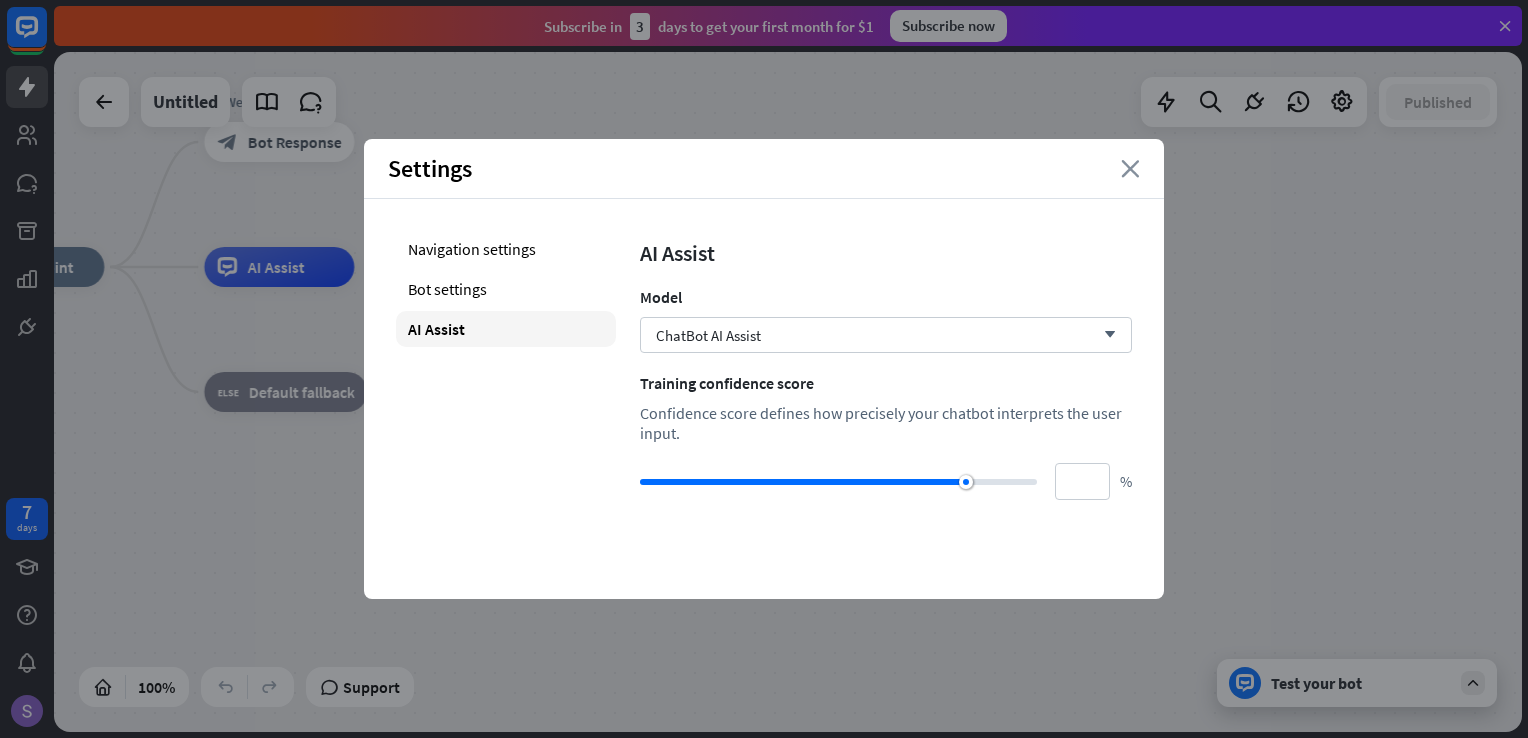 click on "close" at bounding box center [1130, 169] 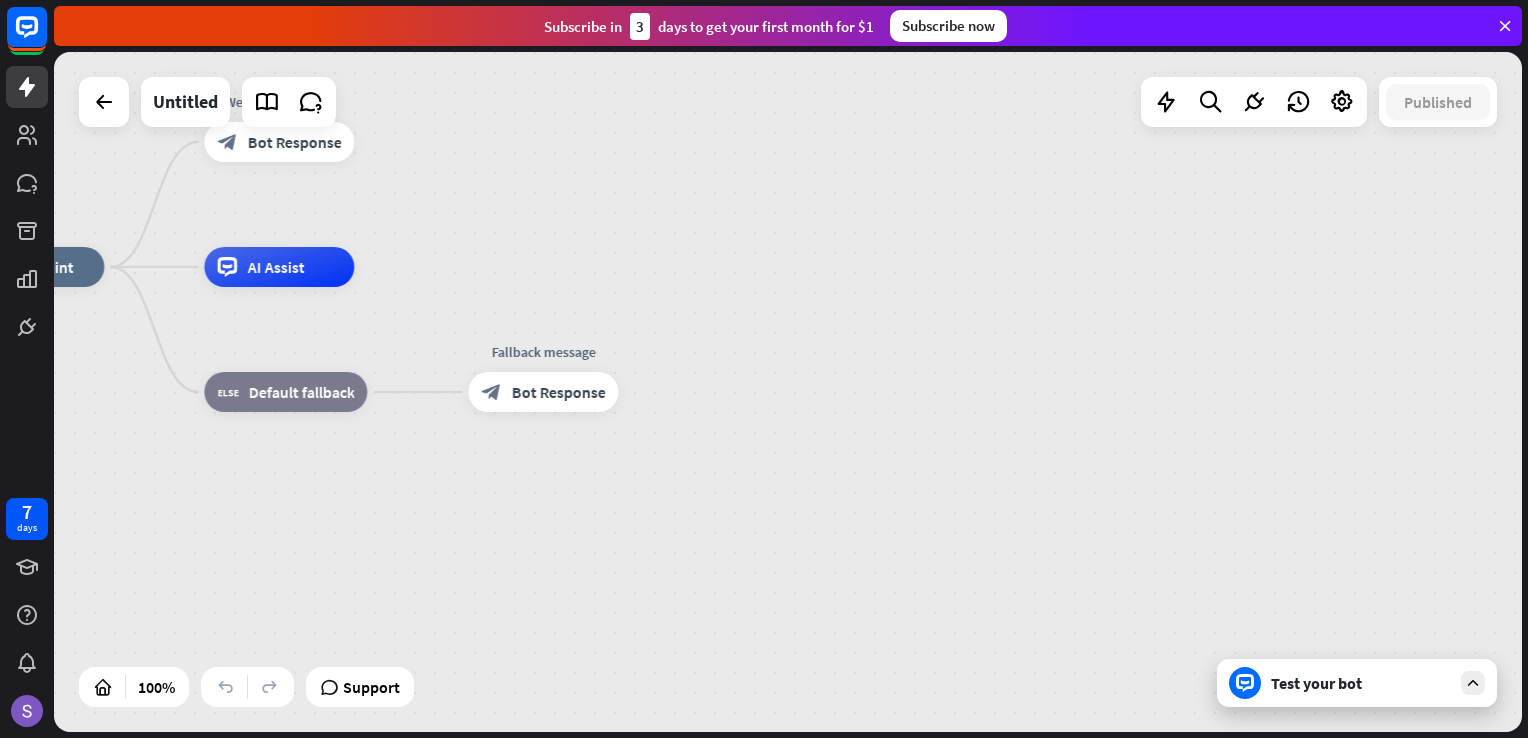 click on "home_2   Start point                 Welcome message   block_bot_response   Bot Response                     AI Assist                   block_fallback   Default fallback                 Fallback message   block_bot_response   Bot Response" at bounding box center (688, 607) 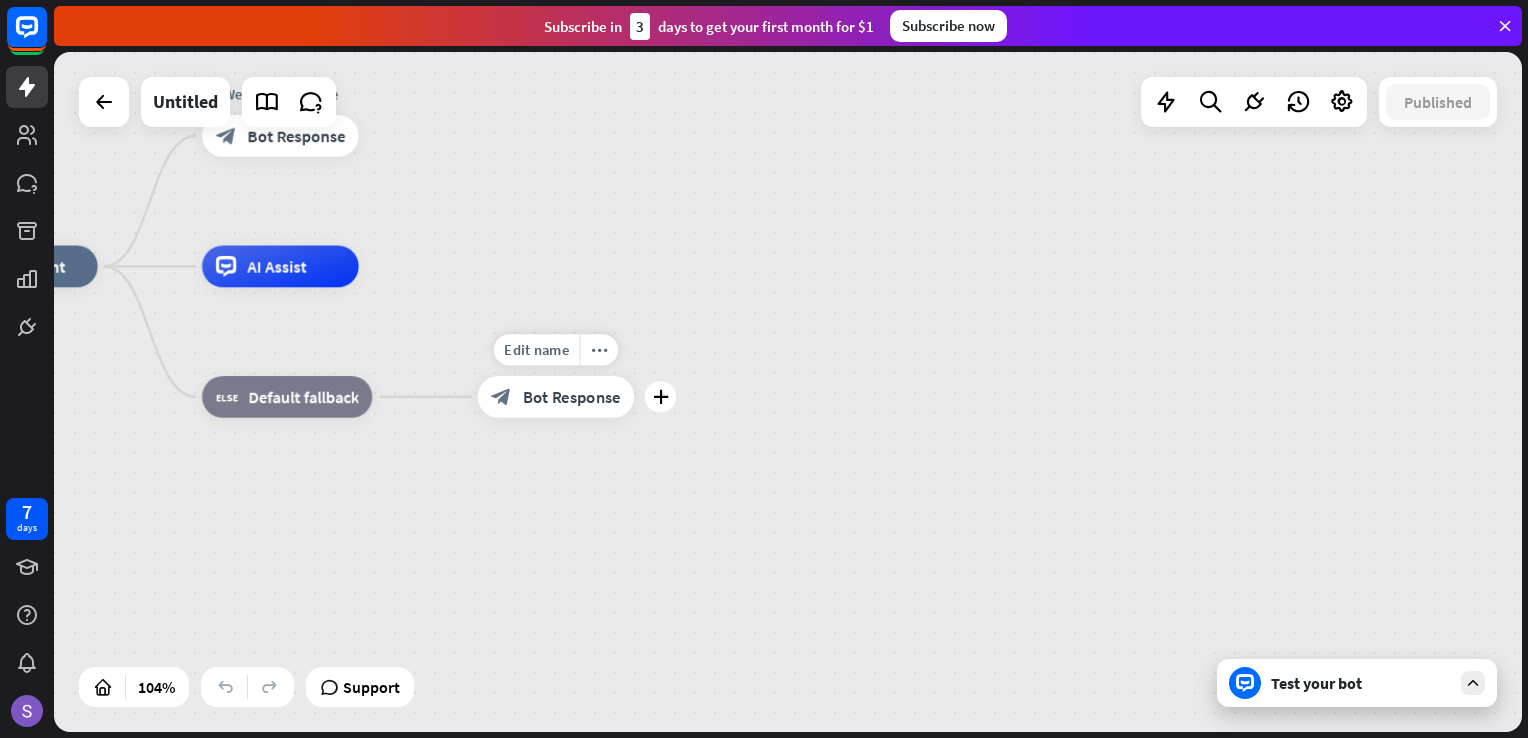 click on "Bot Response" at bounding box center [572, 396] 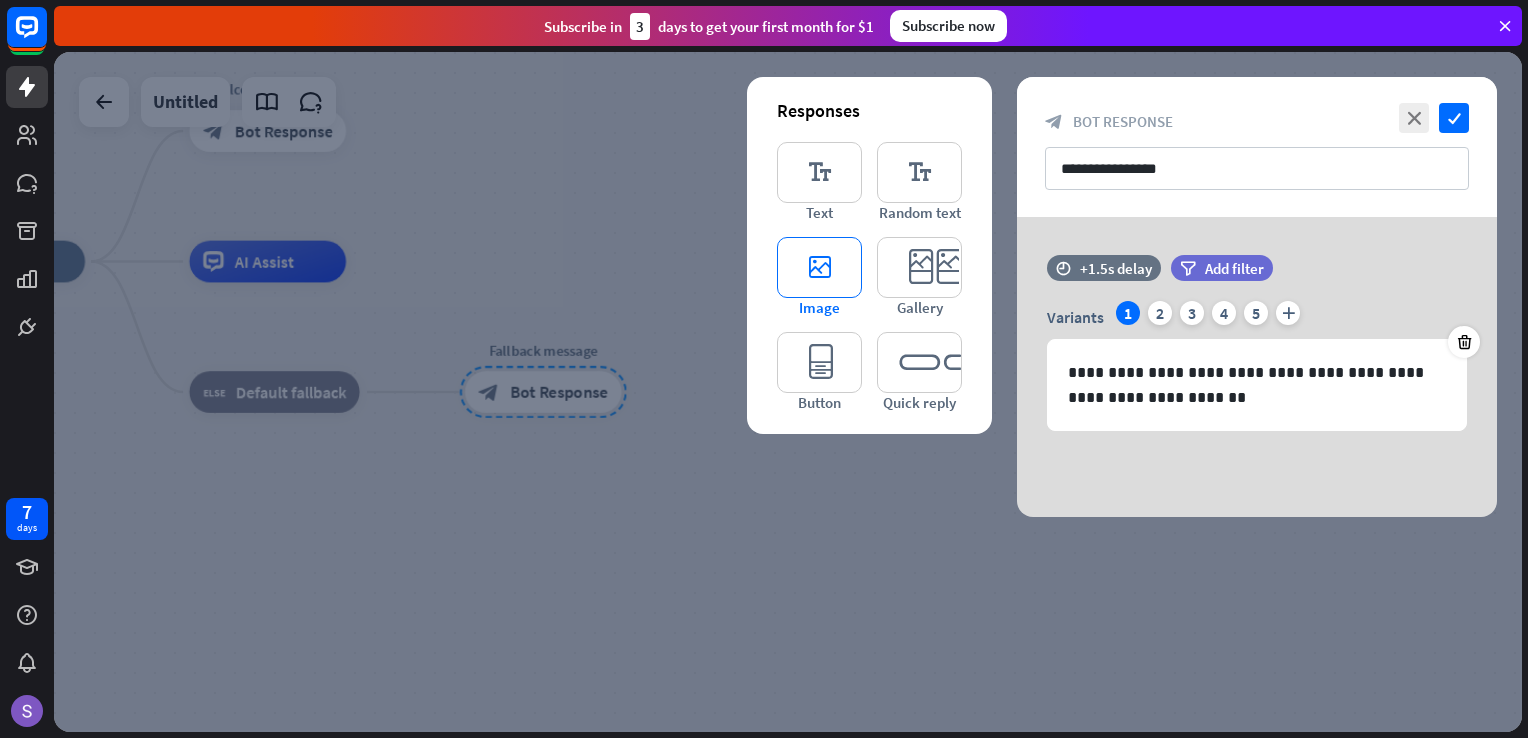 click on "editor_image" at bounding box center (819, 267) 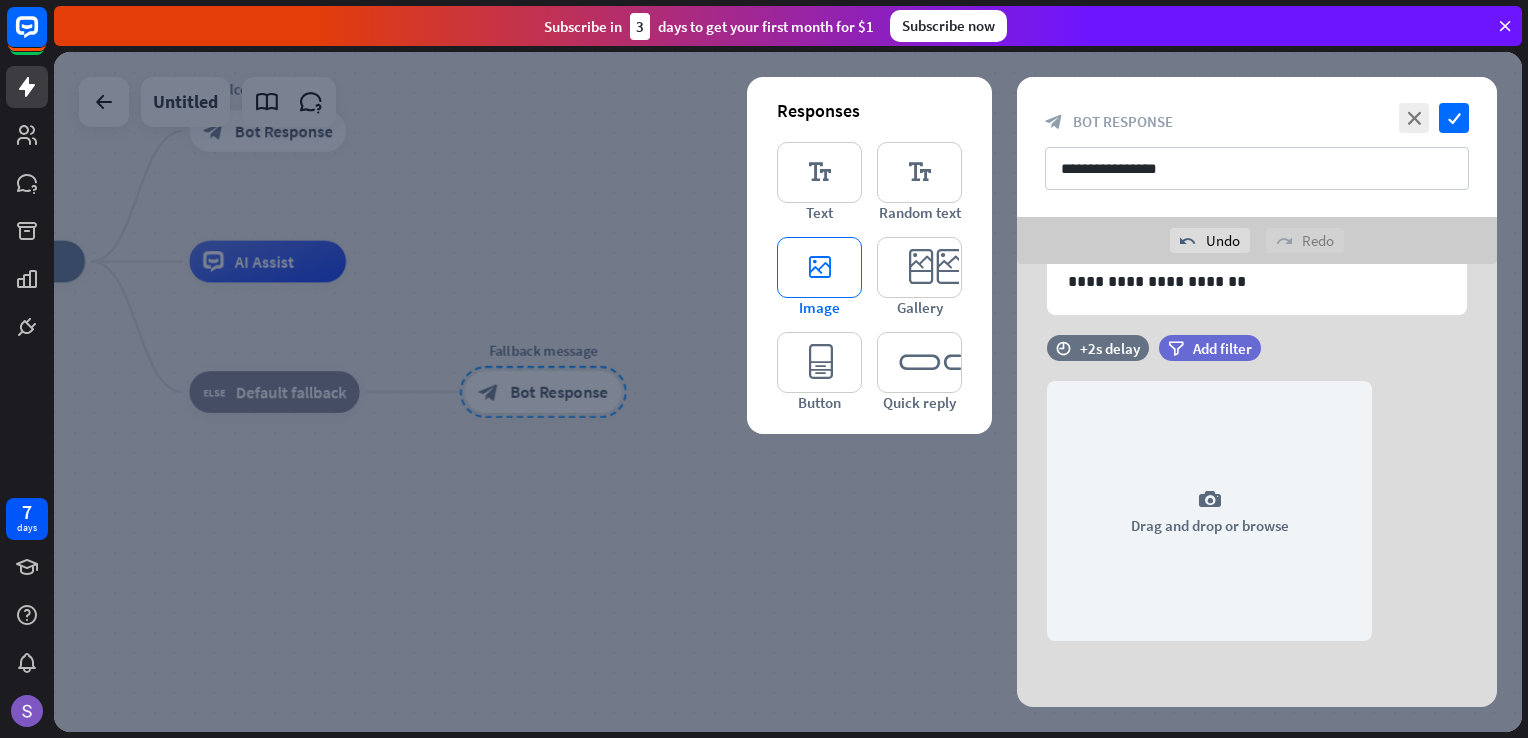 scroll, scrollTop: 166, scrollLeft: 0, axis: vertical 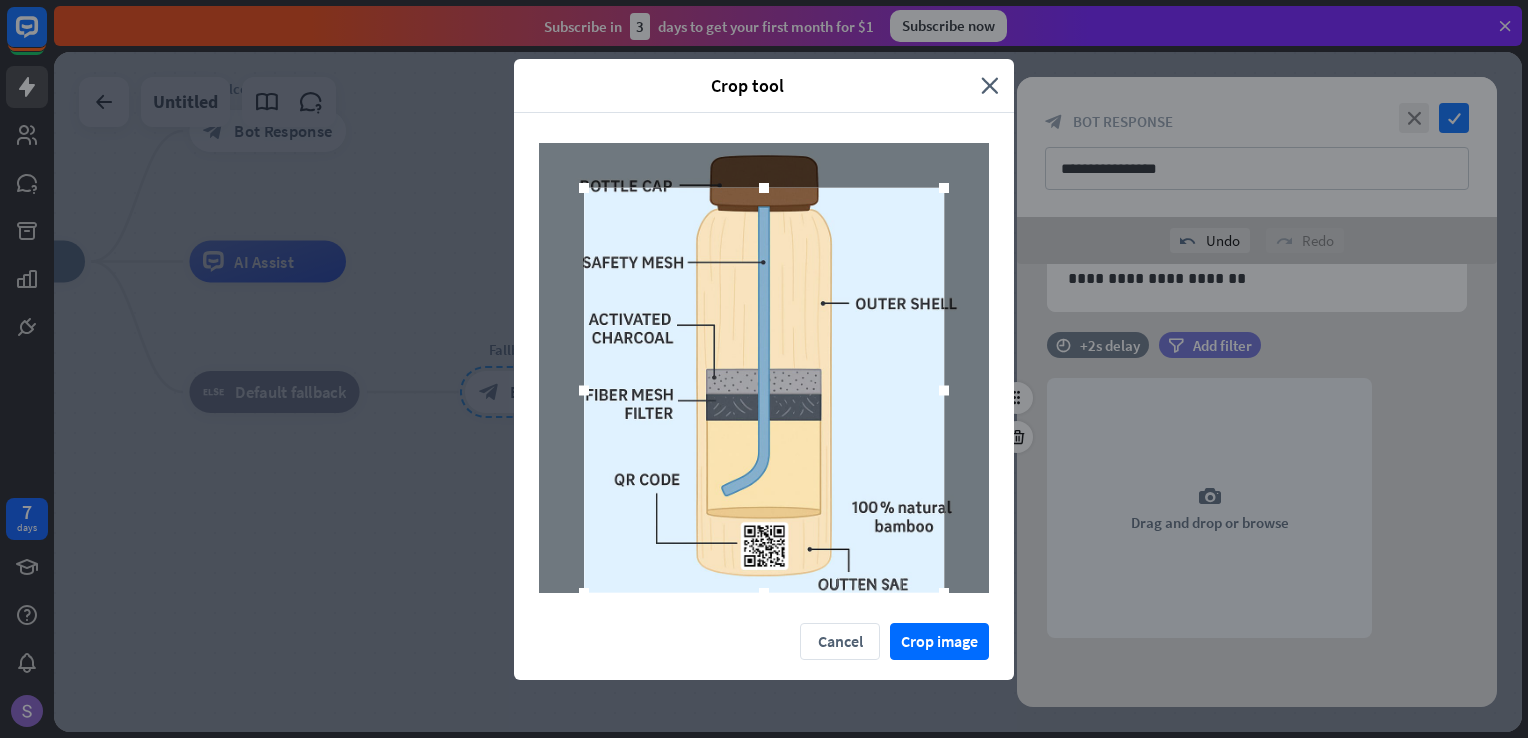 drag, startPoint x: 762, startPoint y: 546, endPoint x: 771, endPoint y: 598, distance: 52.773098 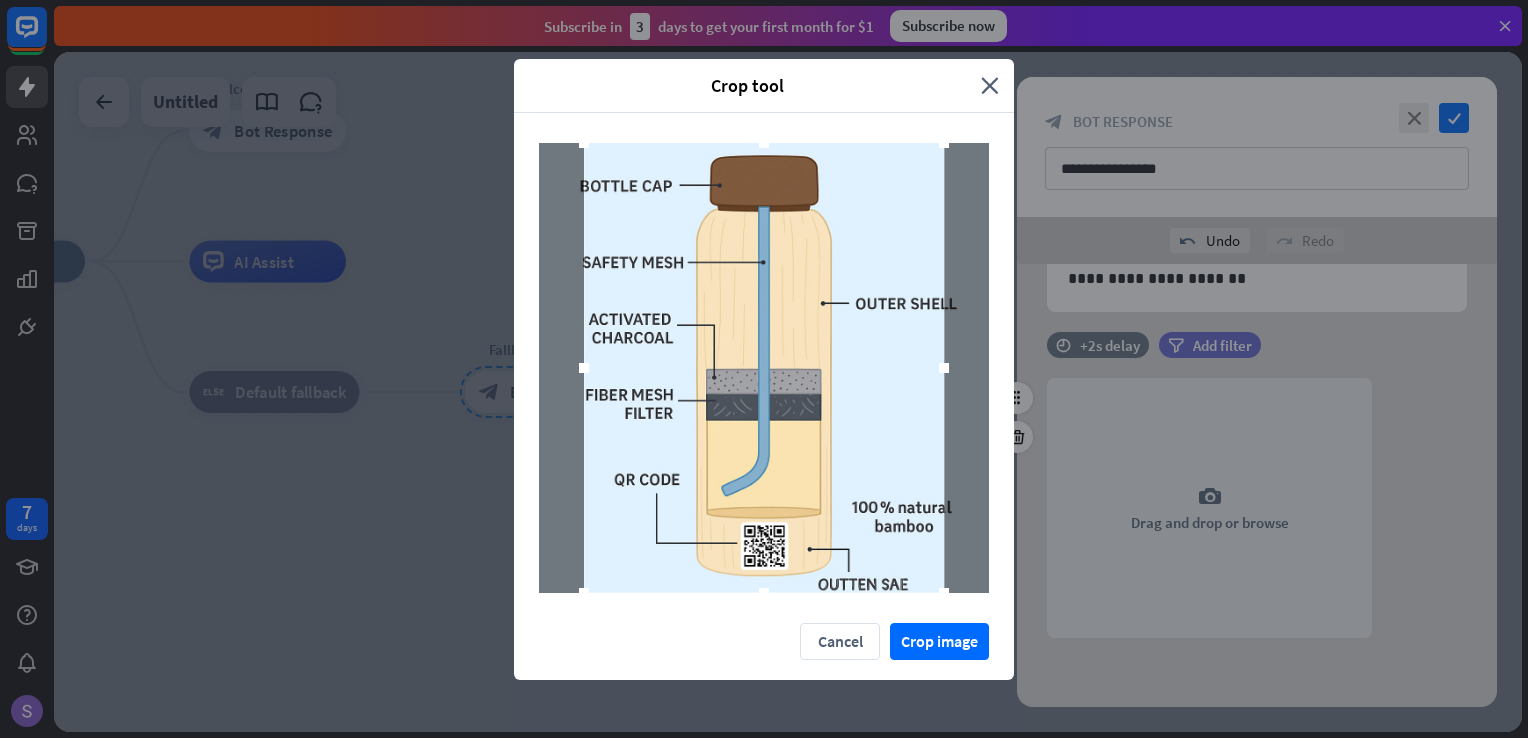 drag, startPoint x: 765, startPoint y: 186, endPoint x: 761, endPoint y: 138, distance: 48.166378 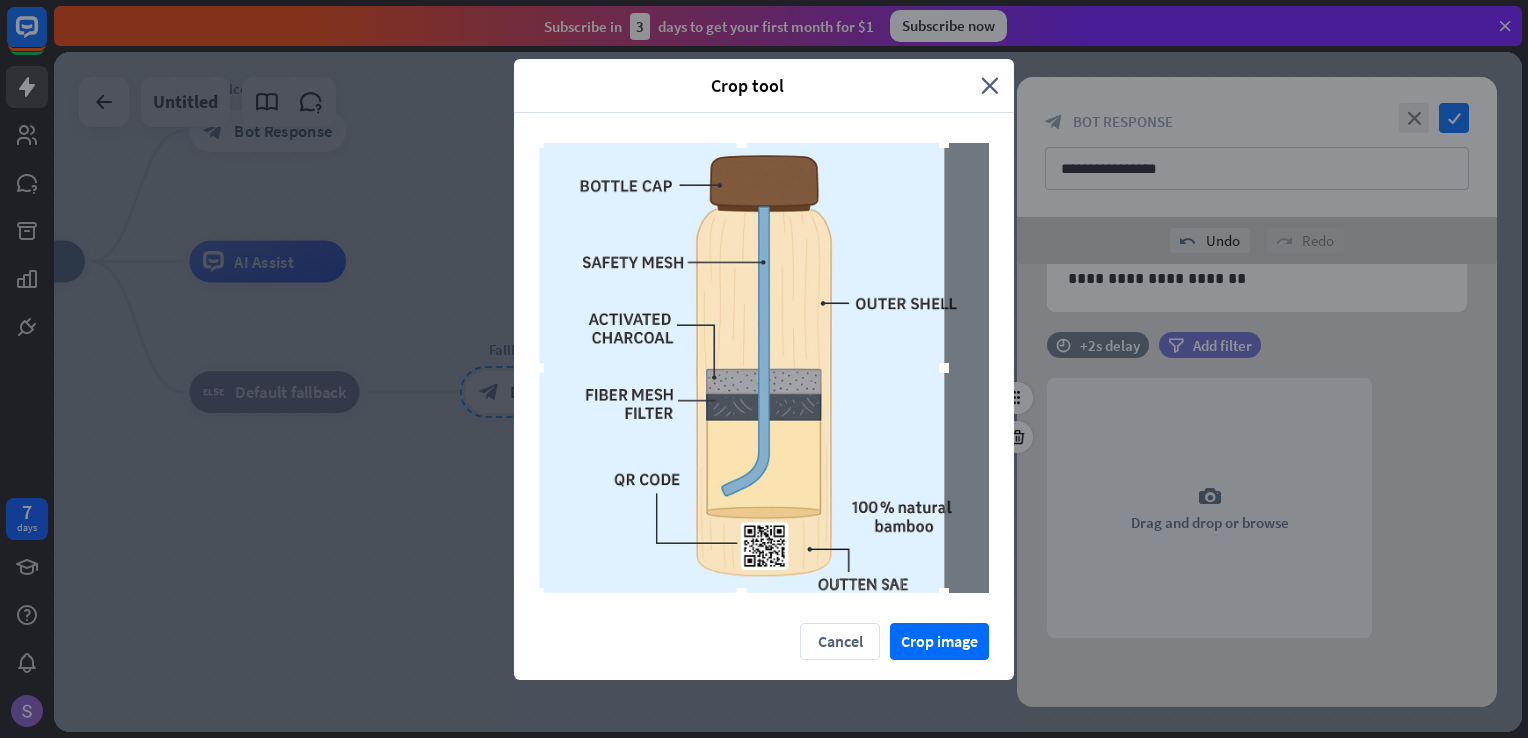 drag, startPoint x: 586, startPoint y: 370, endPoint x: 536, endPoint y: 374, distance: 50.159744 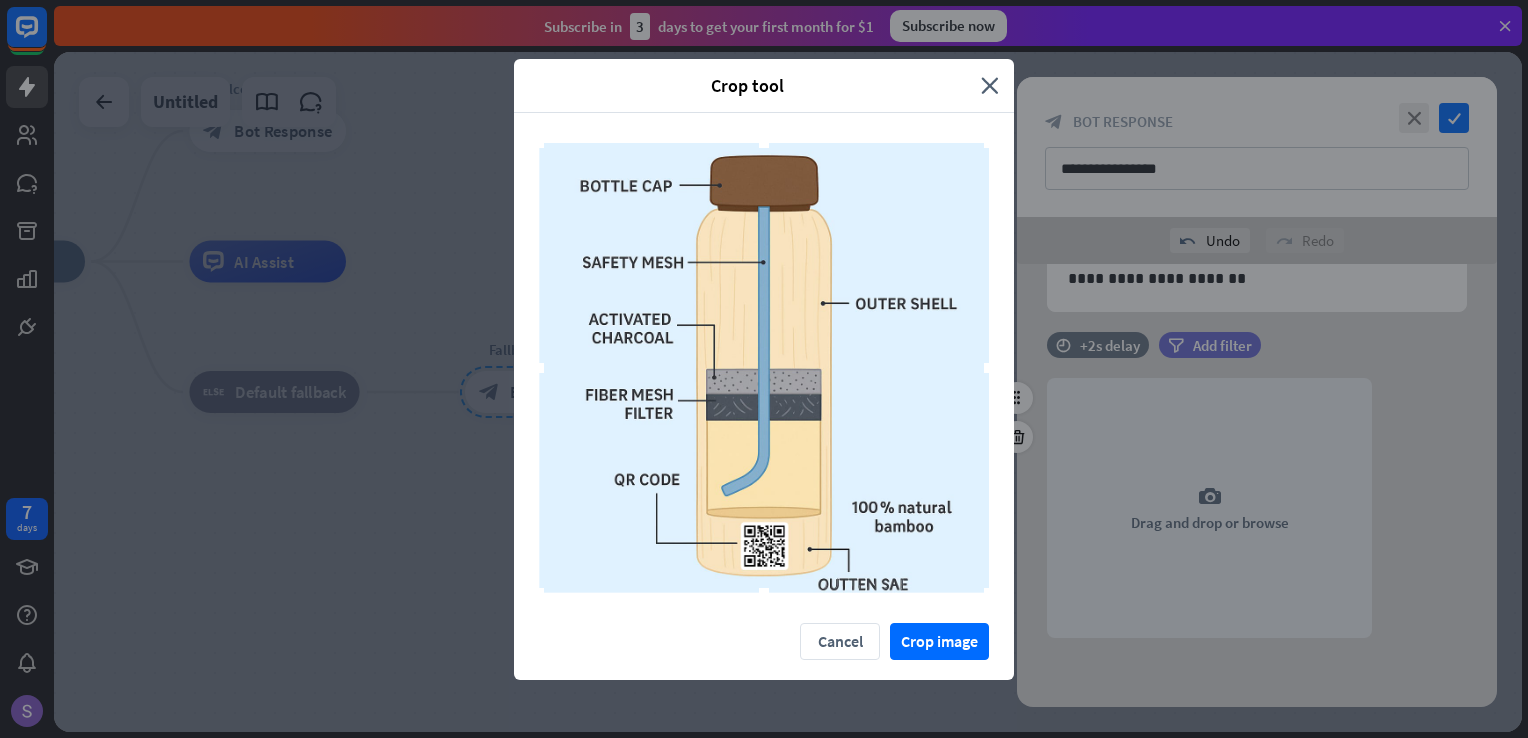 drag, startPoint x: 944, startPoint y: 361, endPoint x: 1005, endPoint y: 367, distance: 61.294373 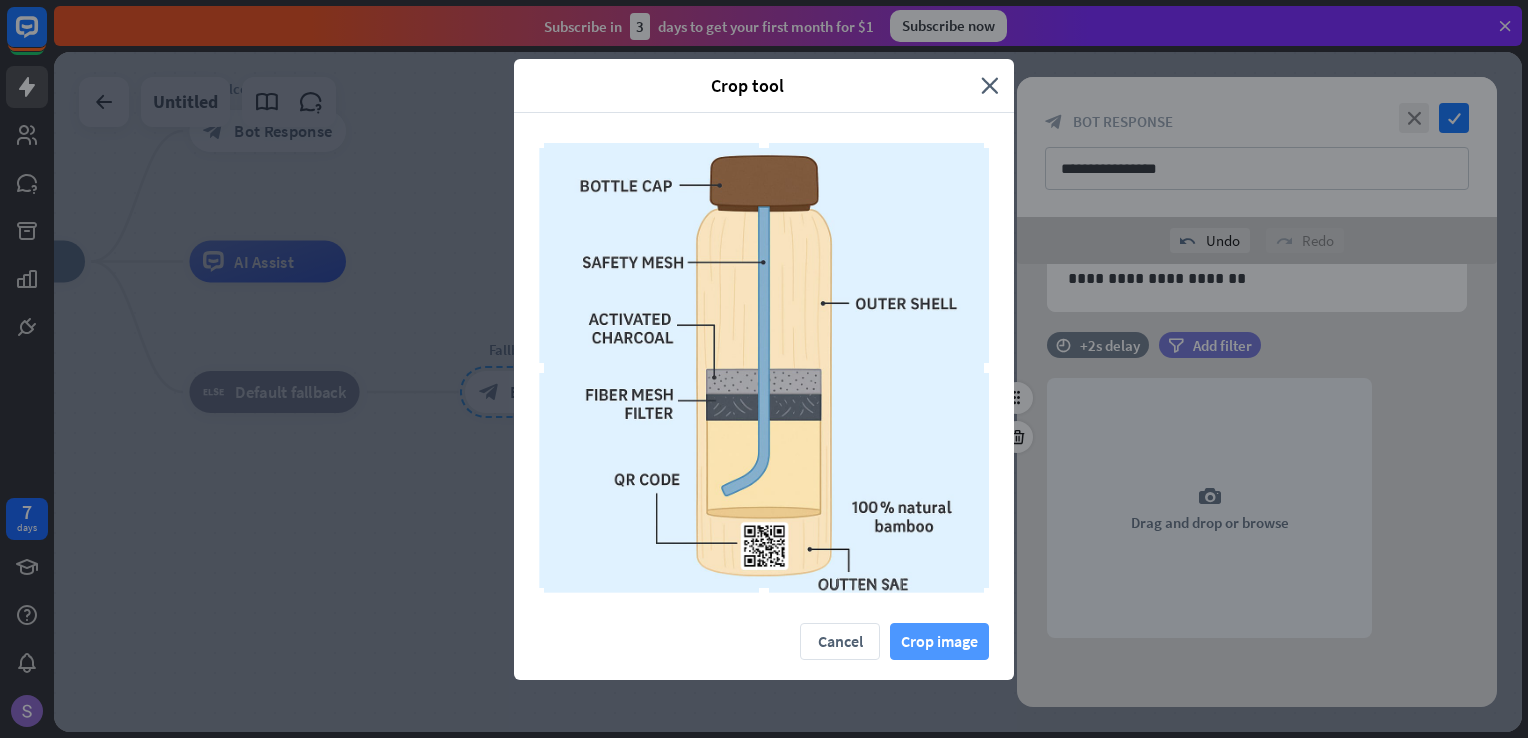 click on "Crop image" at bounding box center [939, 641] 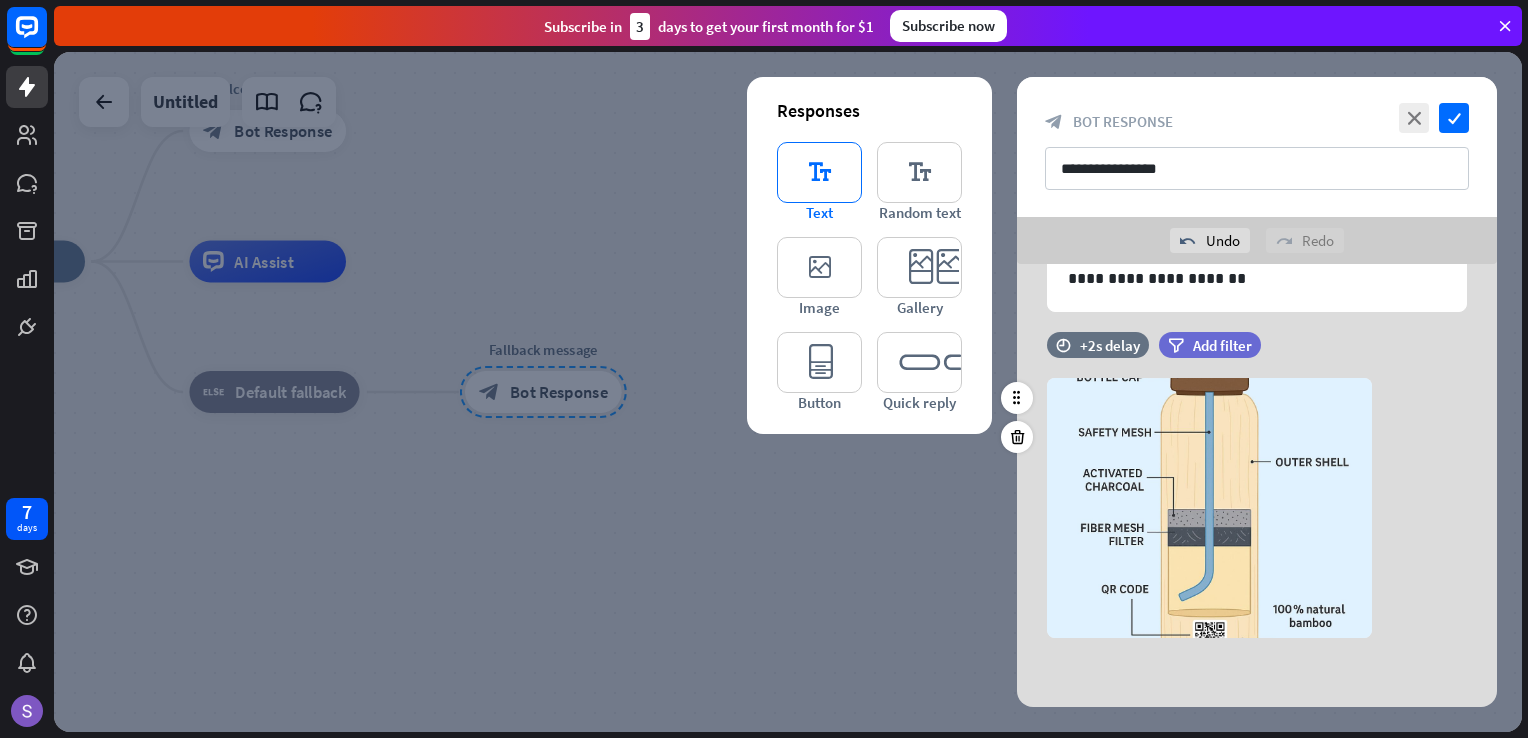 click on "editor_text" at bounding box center (819, 172) 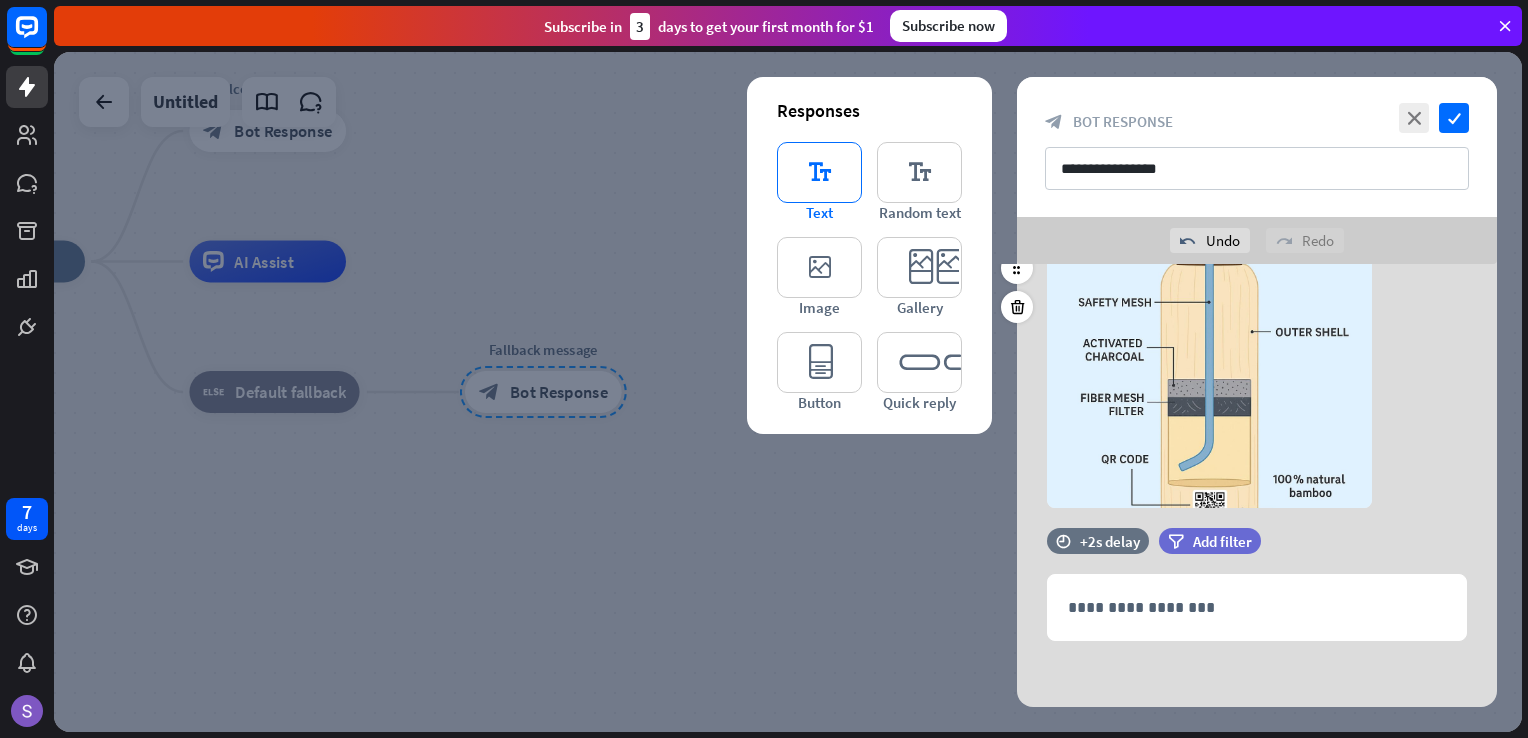scroll, scrollTop: 299, scrollLeft: 0, axis: vertical 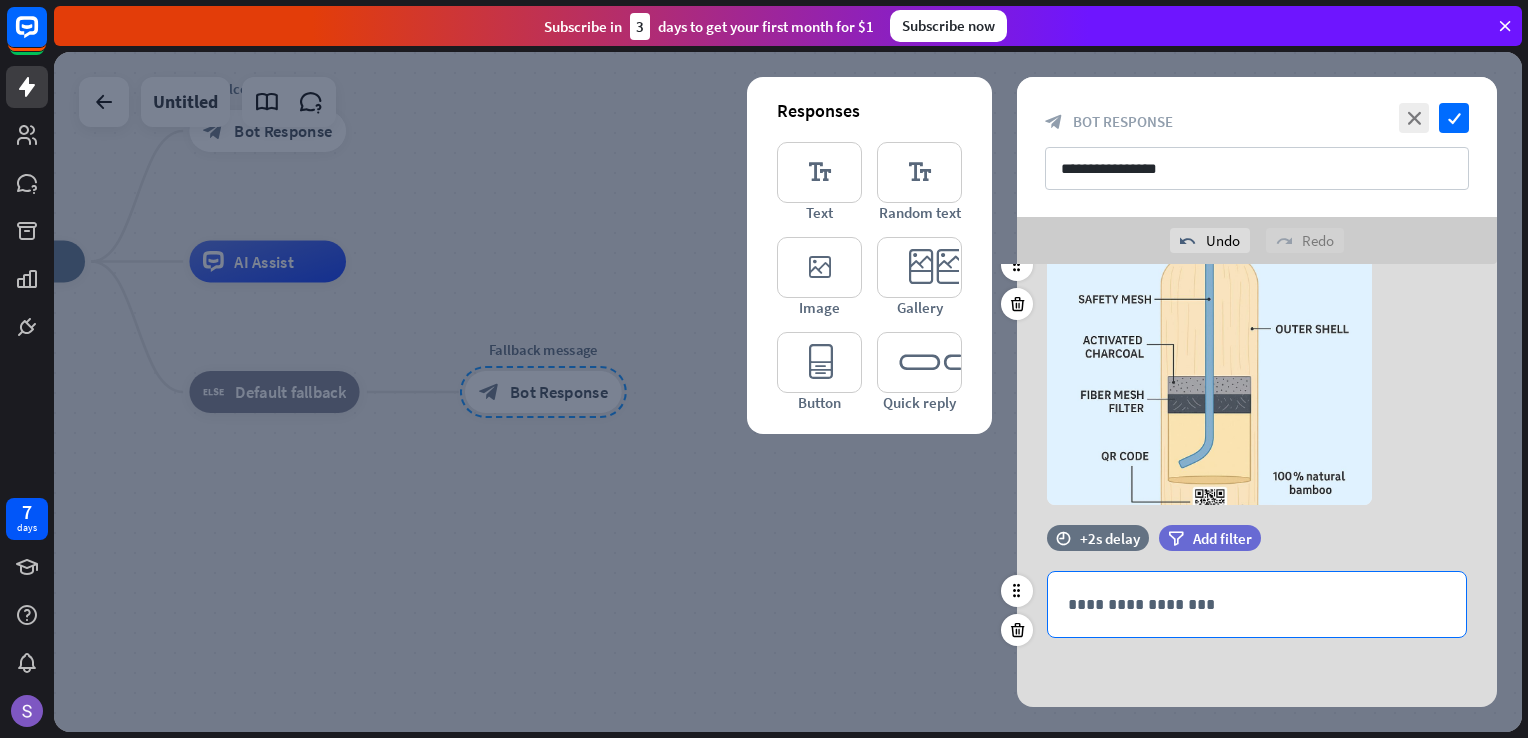 click on "**********" at bounding box center [1257, 604] 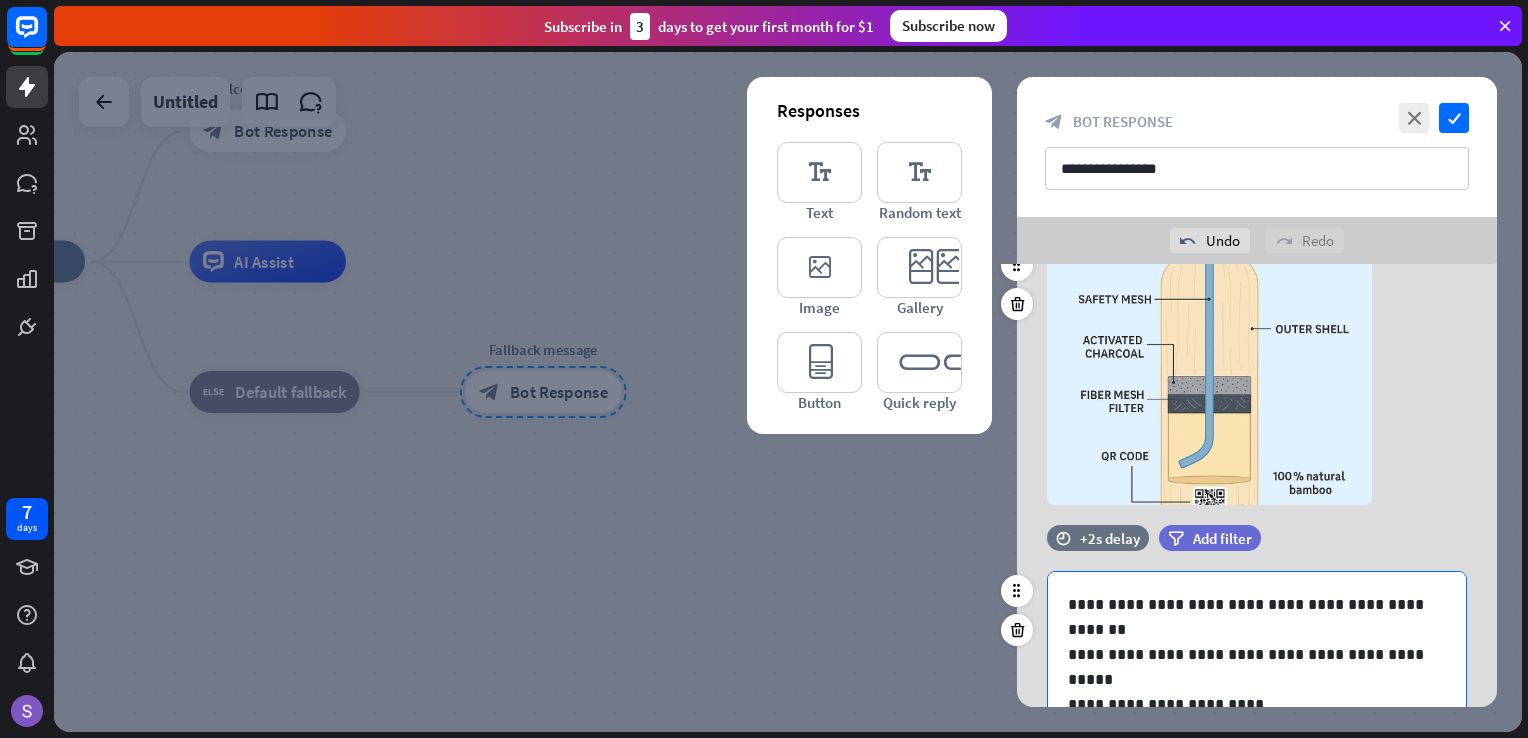 scroll, scrollTop: 35, scrollLeft: 0, axis: vertical 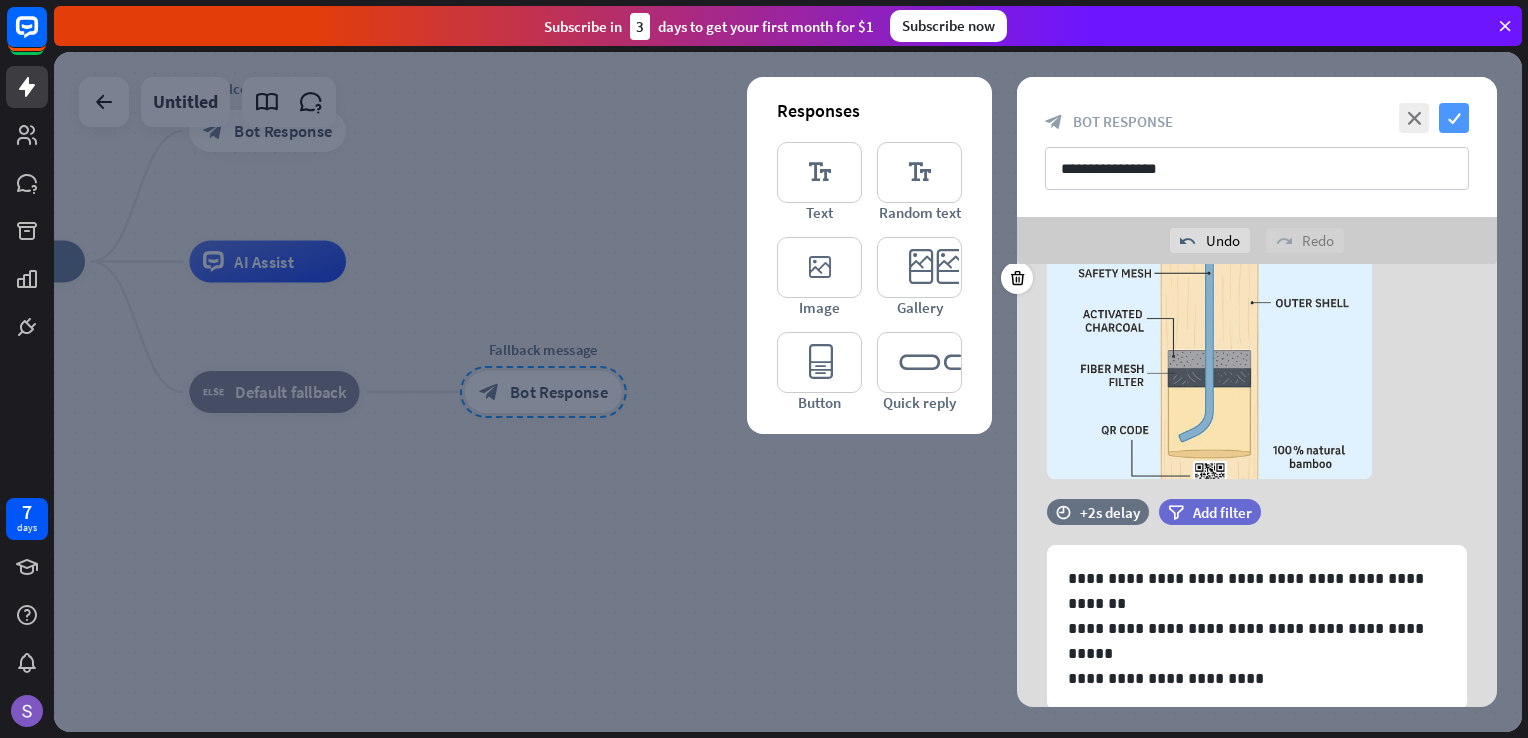 click on "check" at bounding box center [1454, 118] 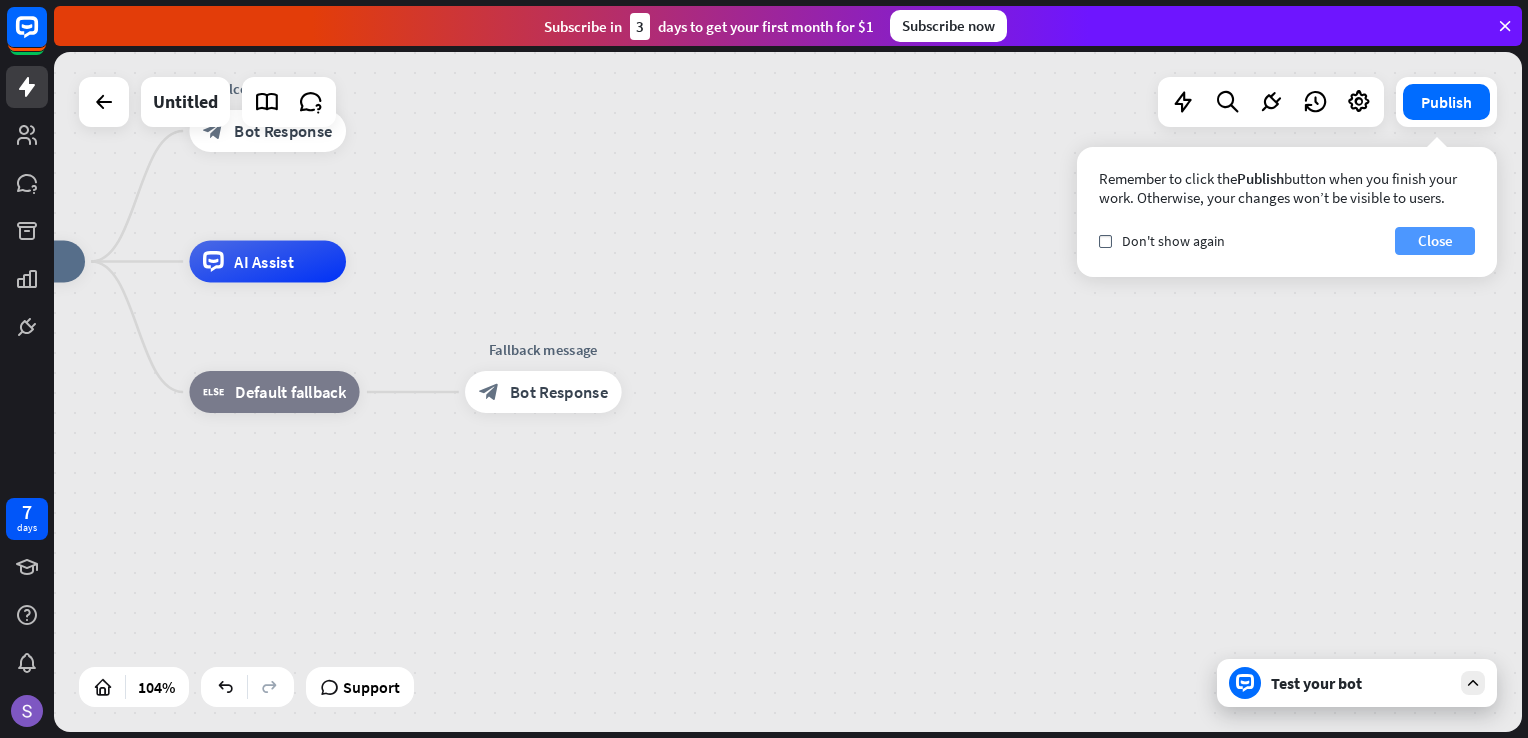 click on "Close" at bounding box center (1435, 241) 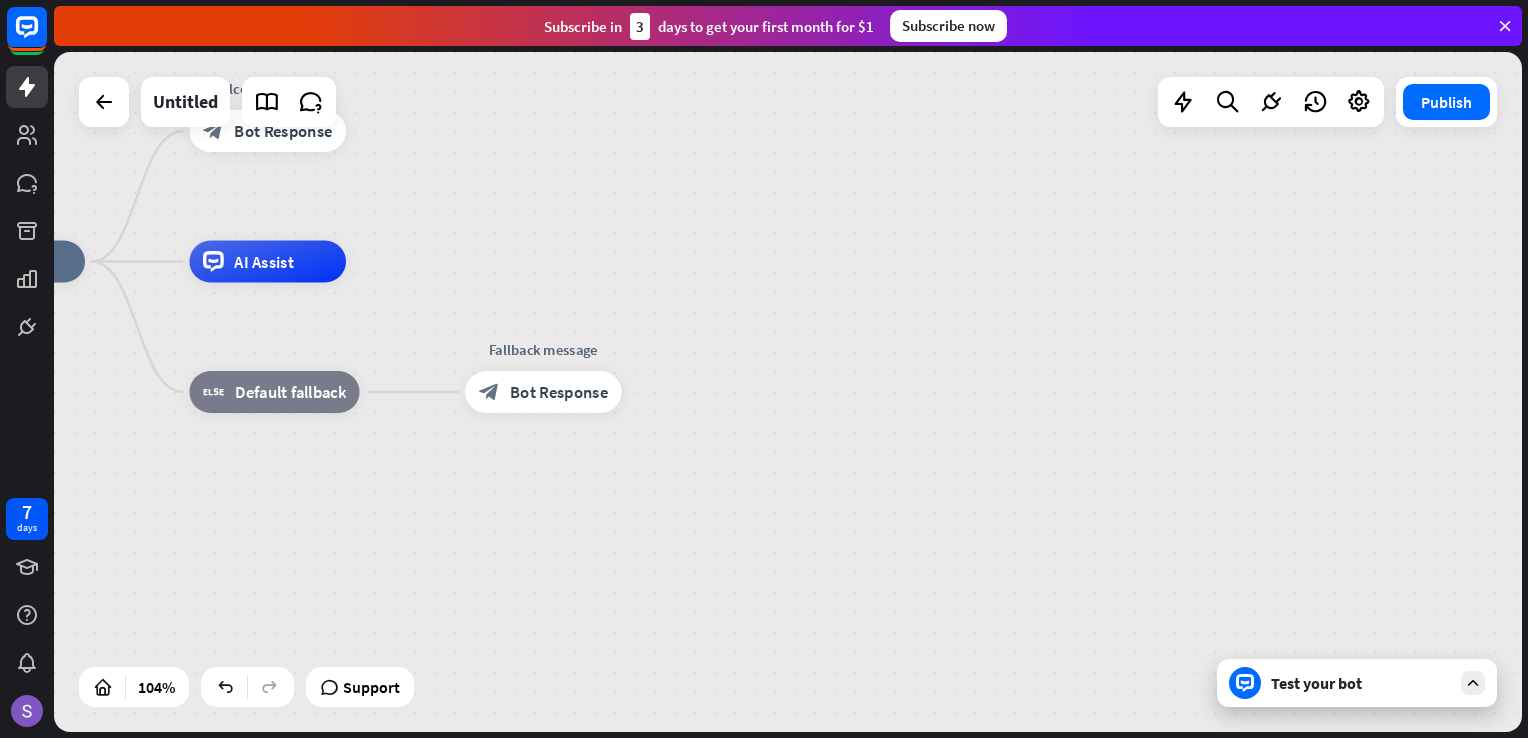 click on "Test your bot" at bounding box center [1361, 683] 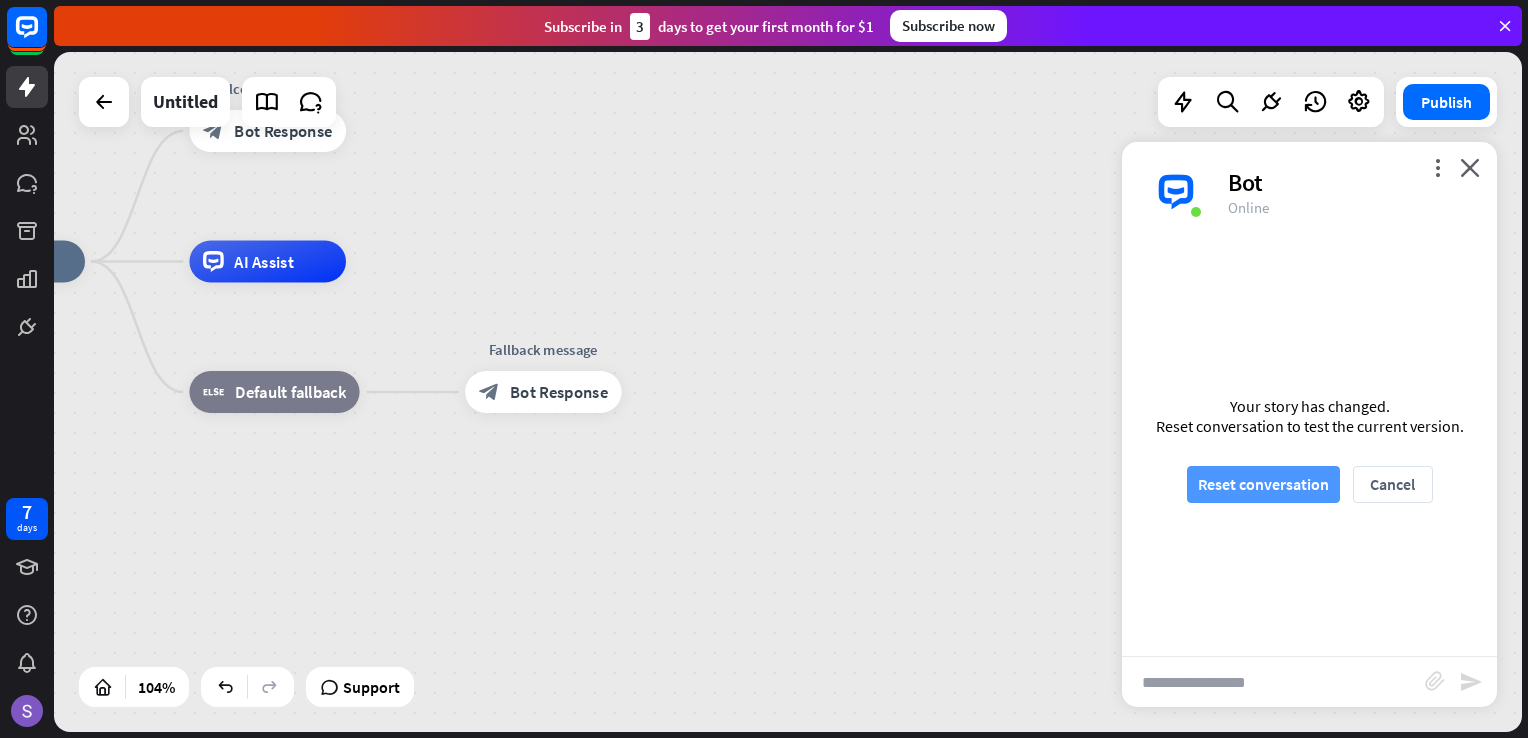 click on "Reset conversation" at bounding box center (1263, 484) 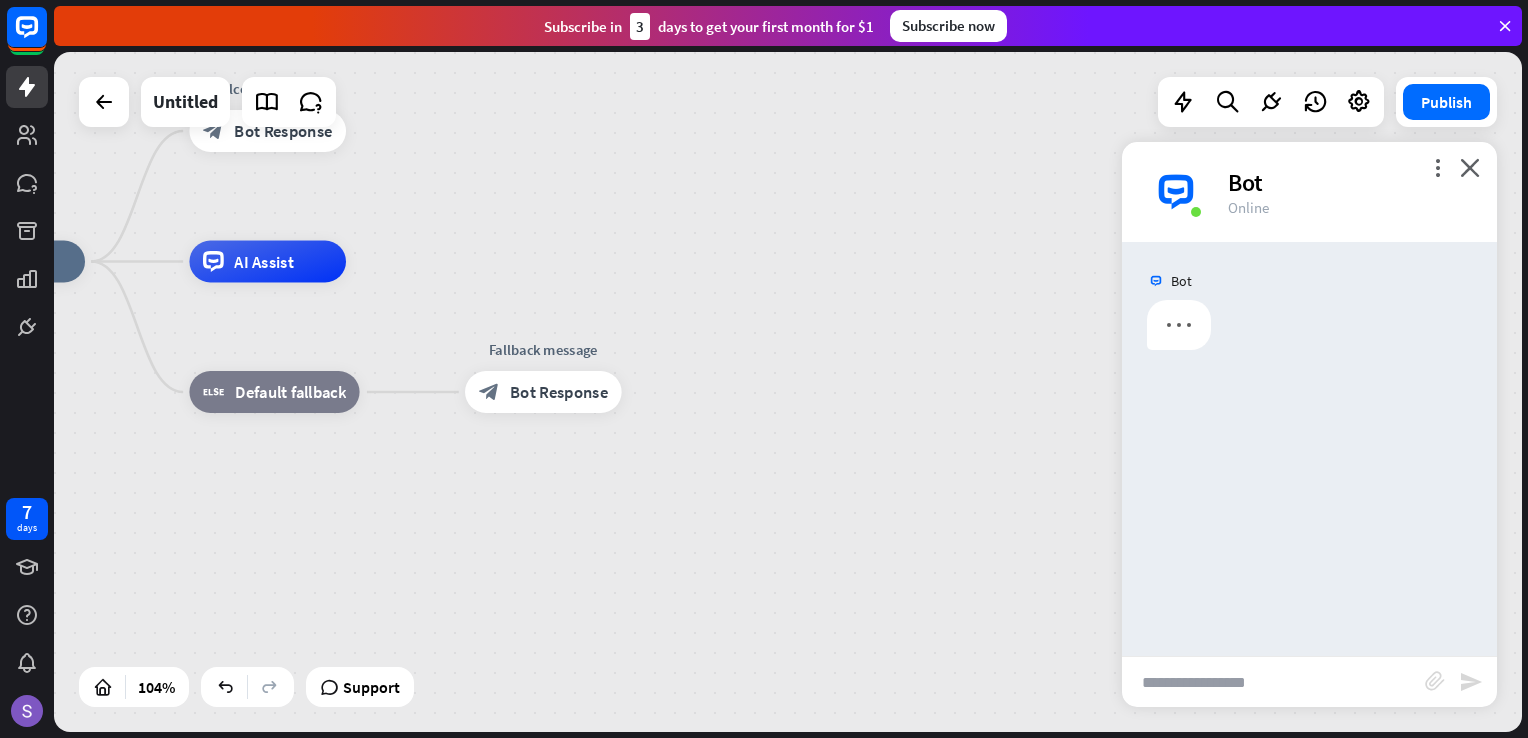 scroll, scrollTop: 0, scrollLeft: 0, axis: both 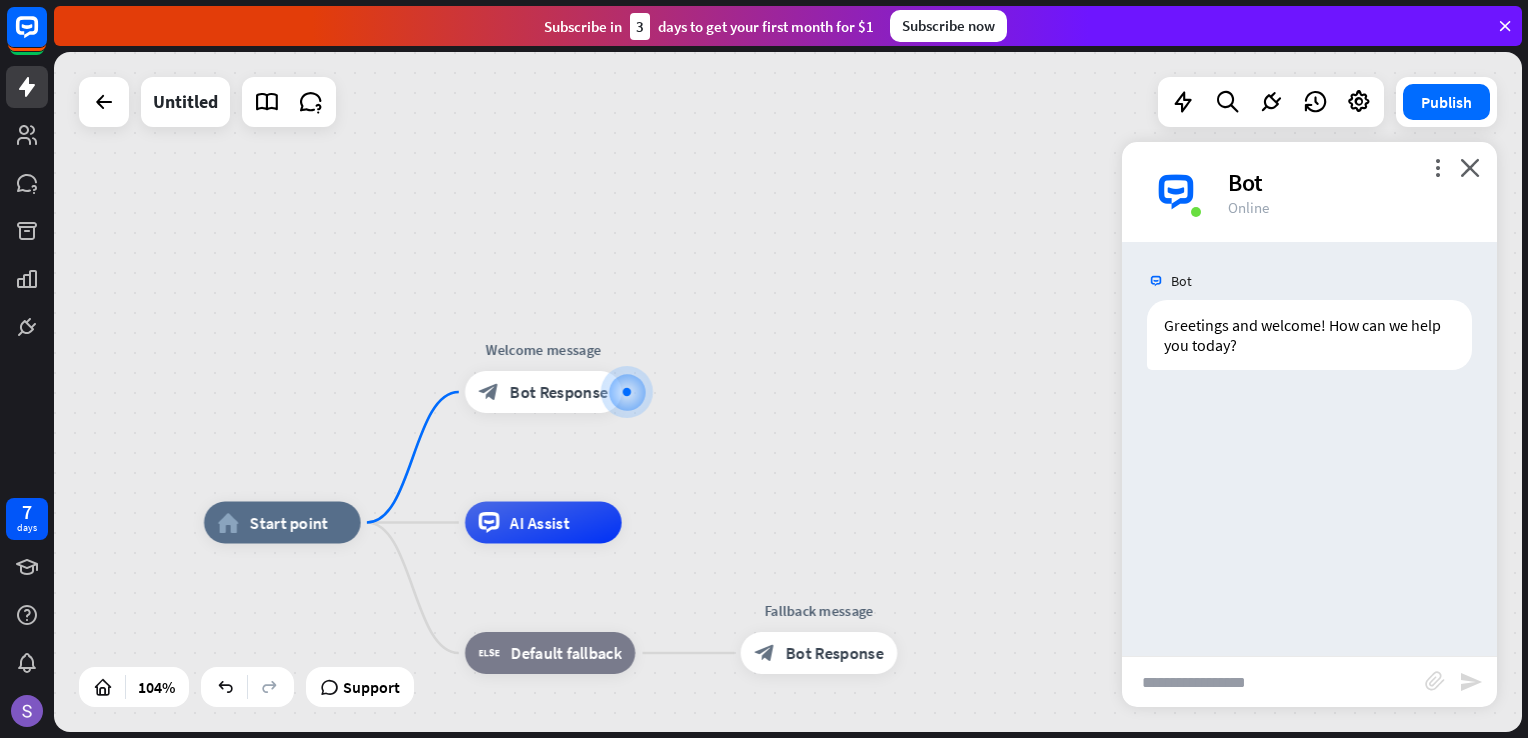 click at bounding box center [1273, 682] 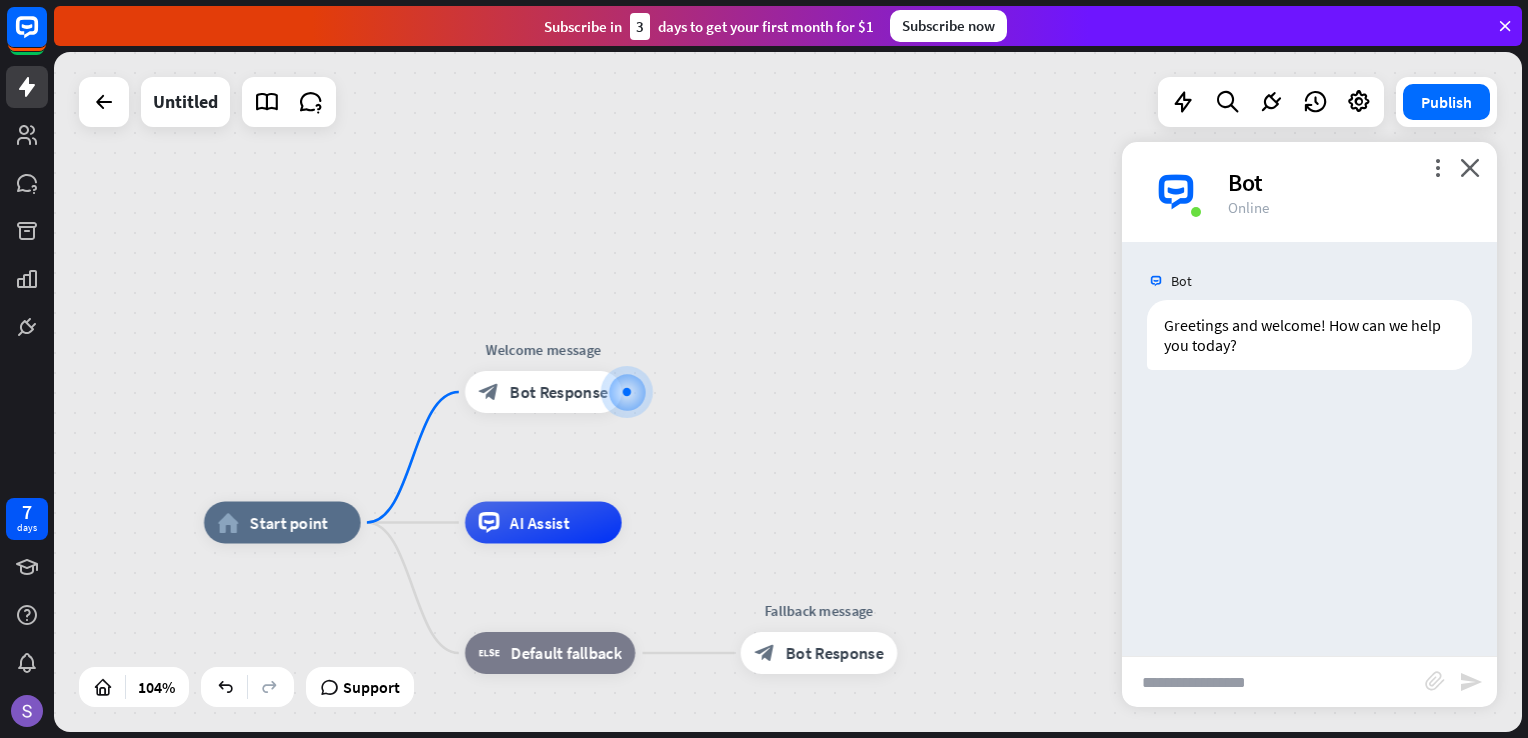 paste on "**********" 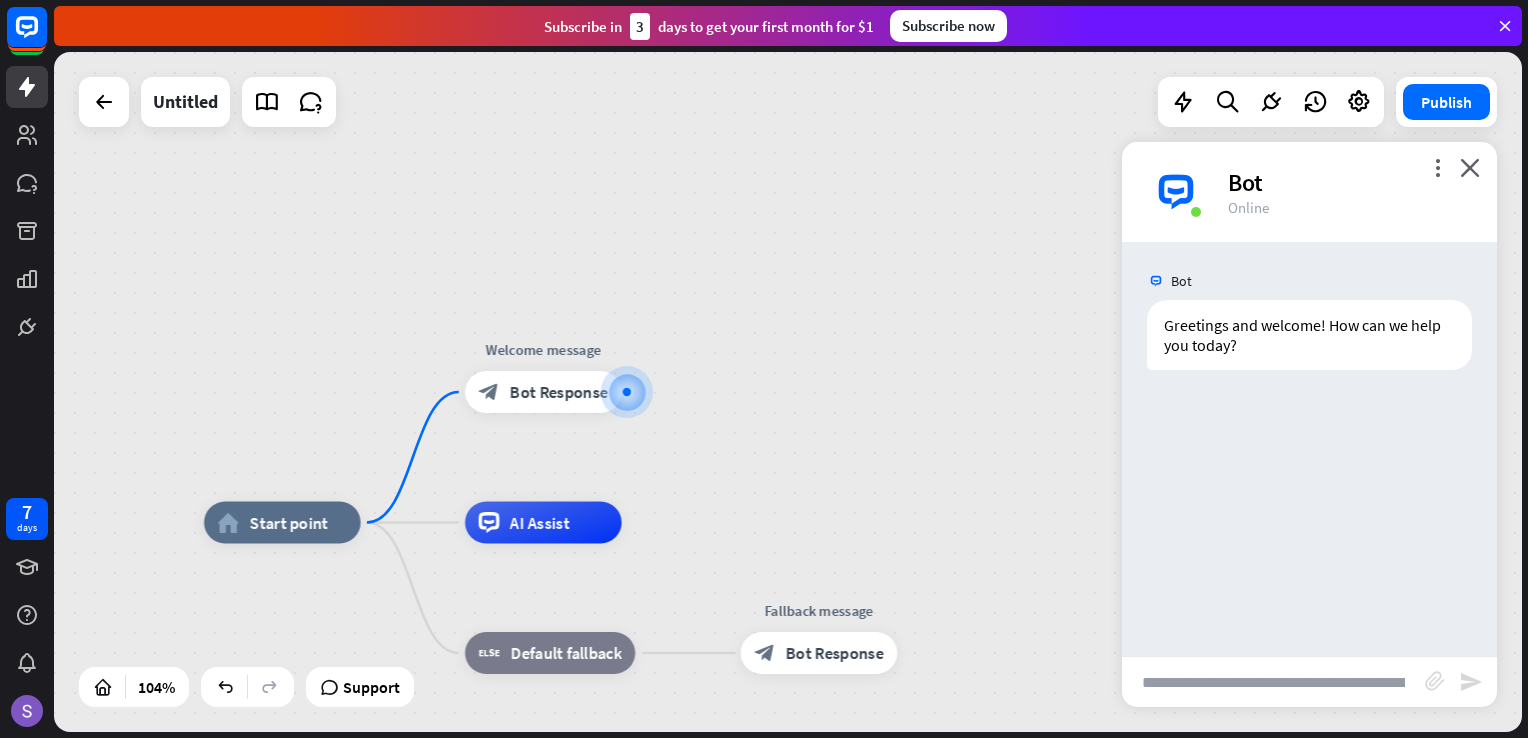 scroll, scrollTop: 0, scrollLeft: 894, axis: horizontal 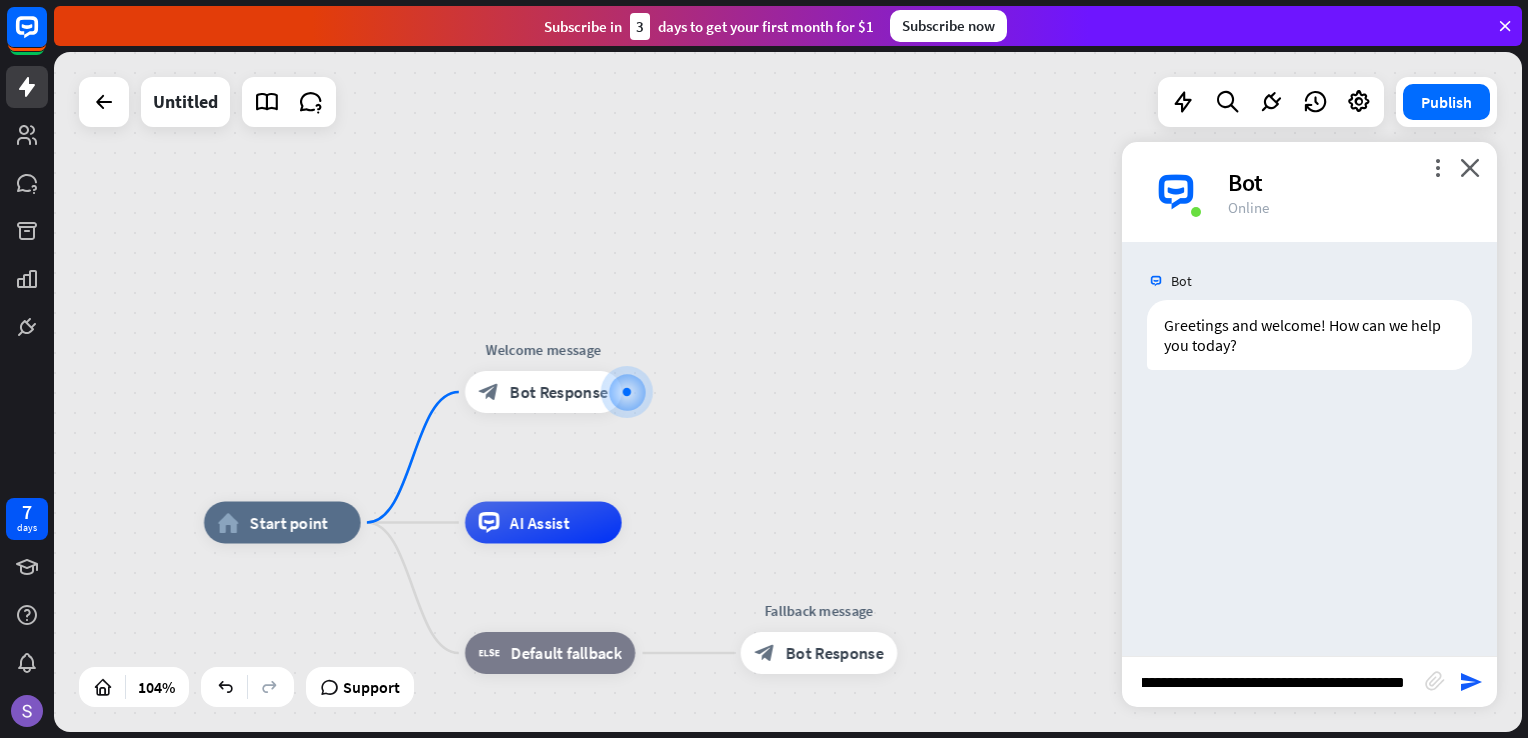 type on "**********" 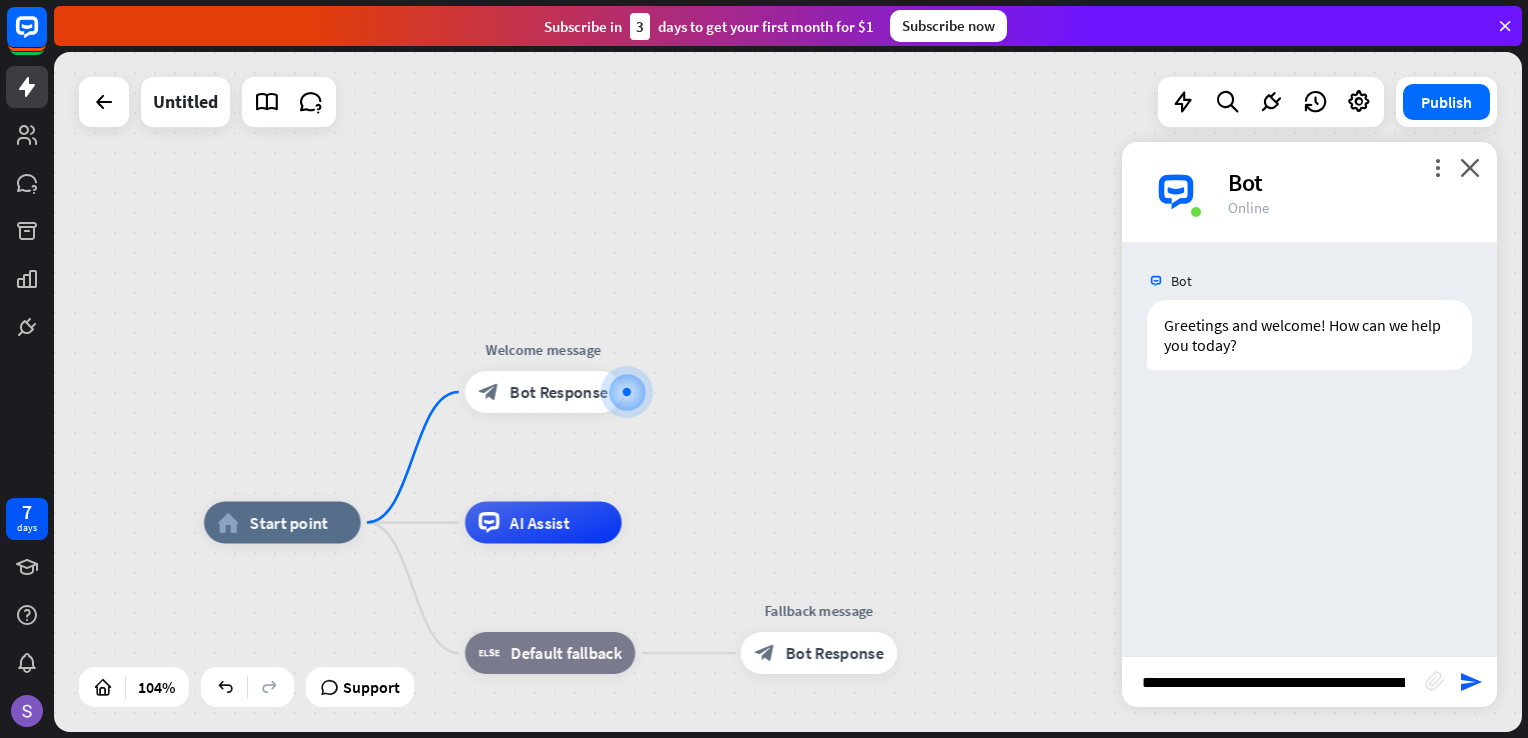drag, startPoint x: 1452, startPoint y: 688, endPoint x: 1433, endPoint y: 686, distance: 19.104973 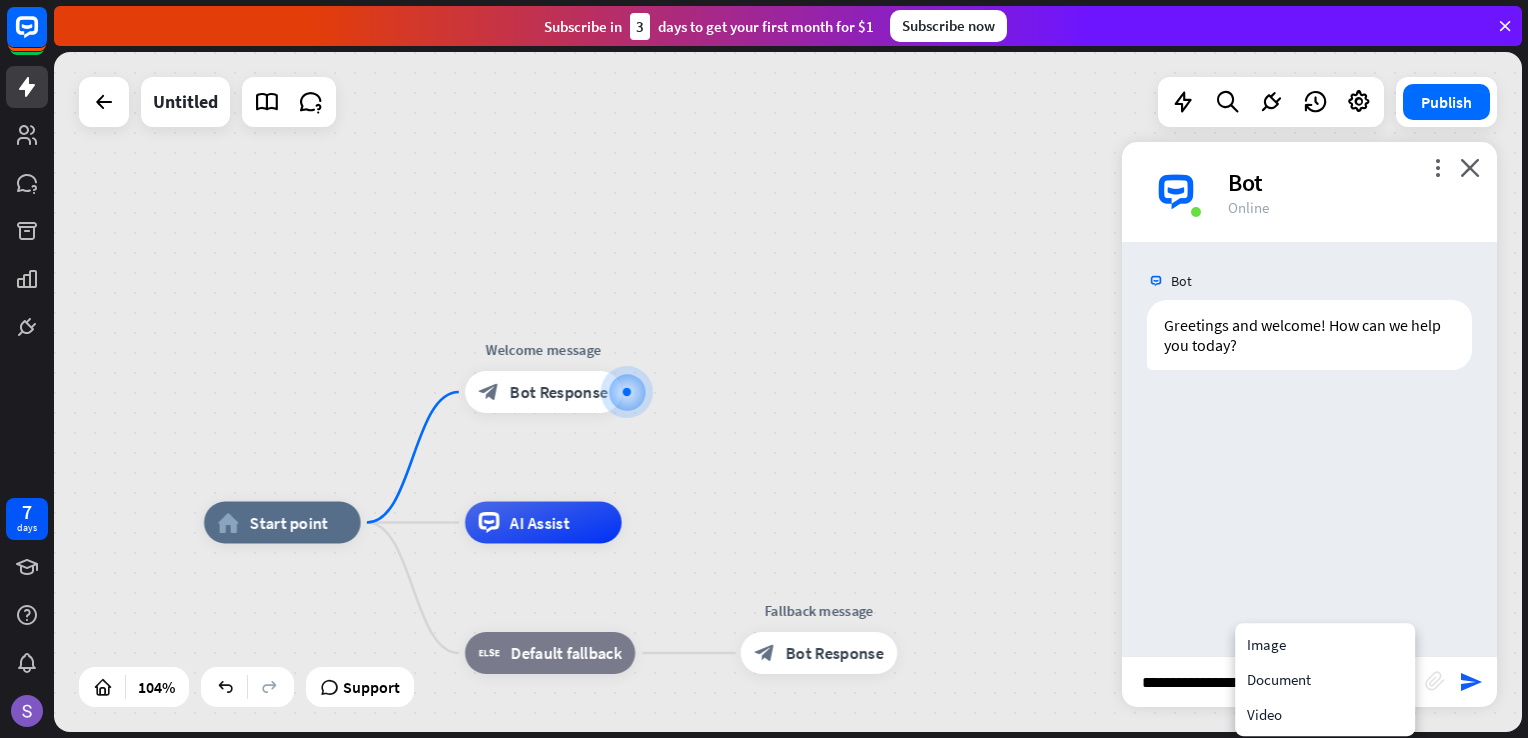 click on "block_attachment" at bounding box center (1435, 681) 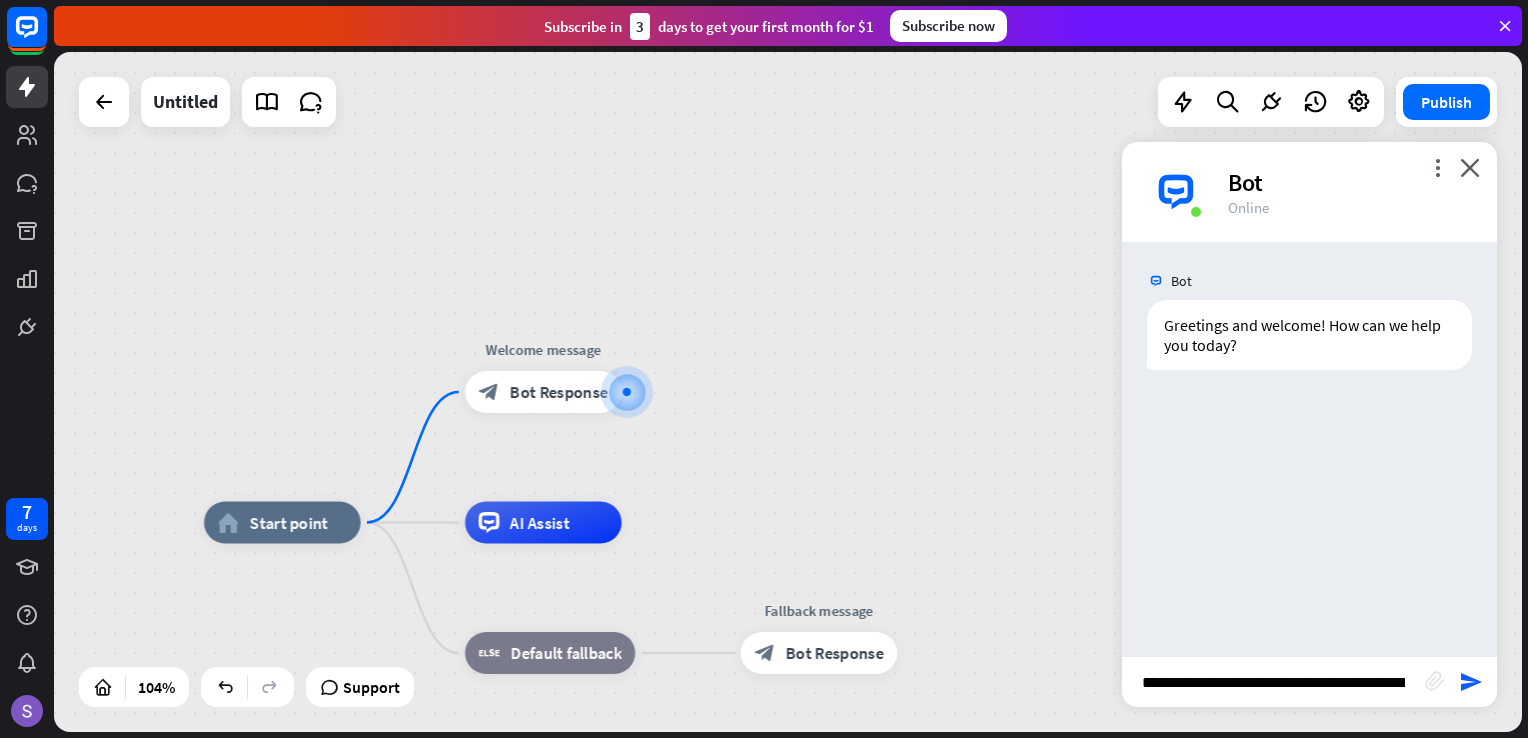 click on "block_attachment" at bounding box center [1435, 681] 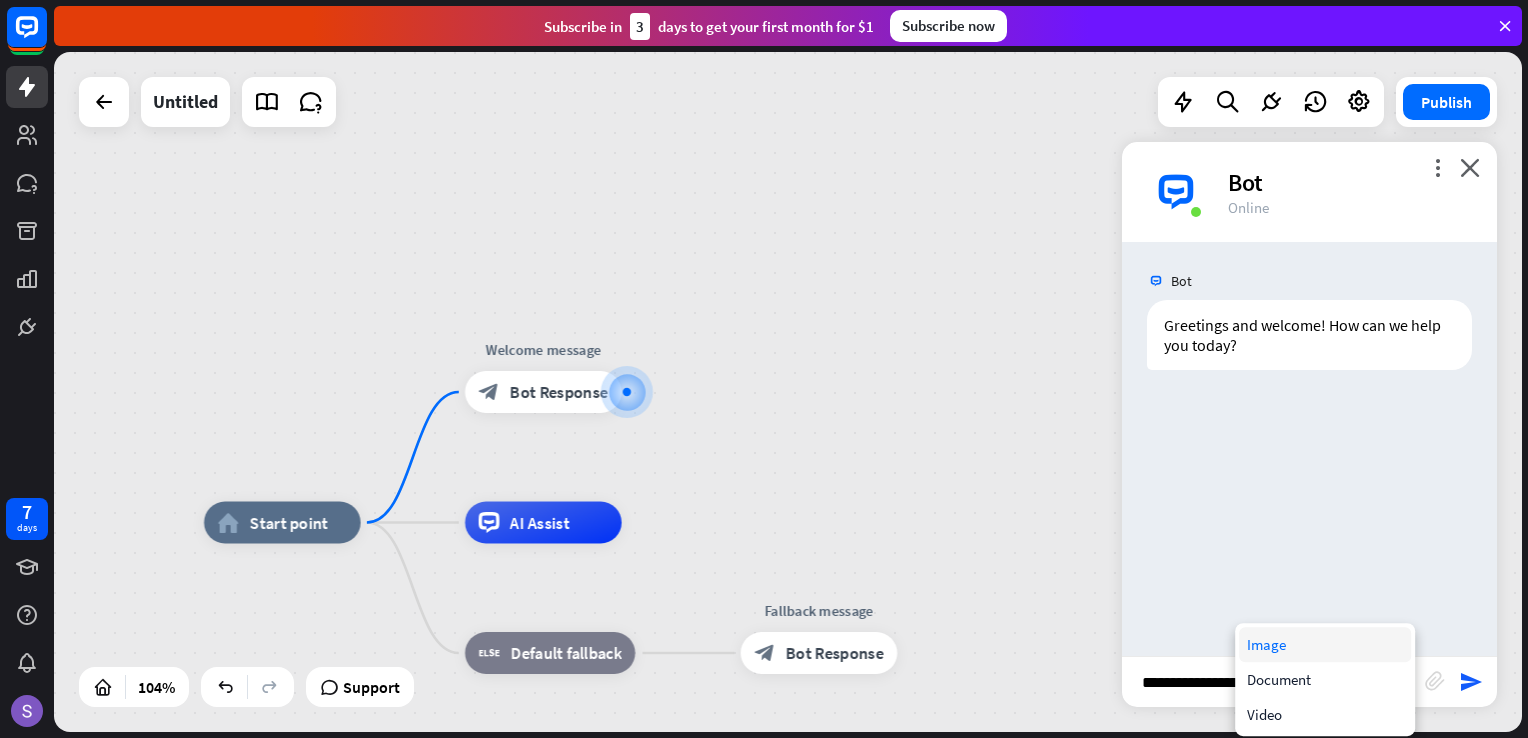 click on "Image" at bounding box center (1325, 644) 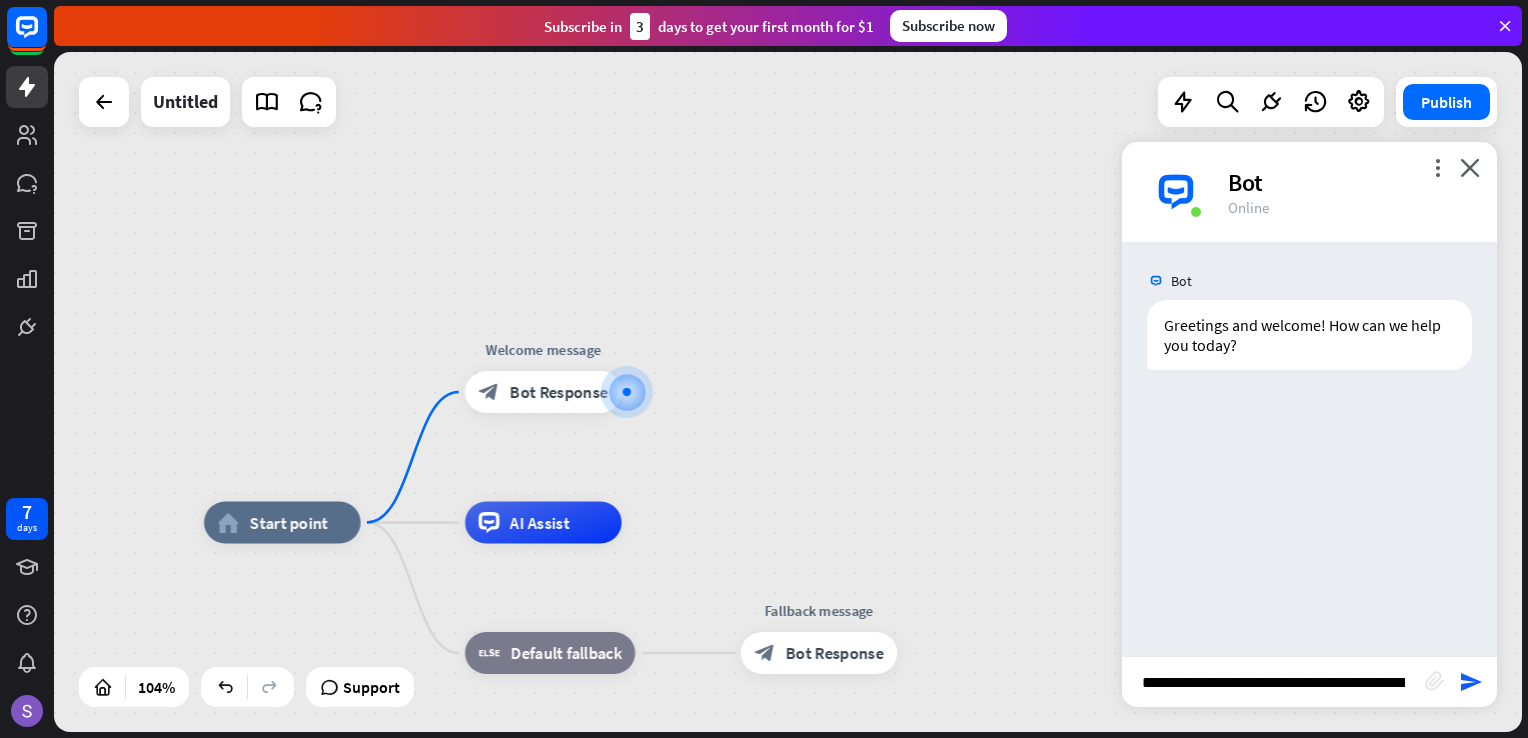 click on "block_attachment" at bounding box center (1435, 681) 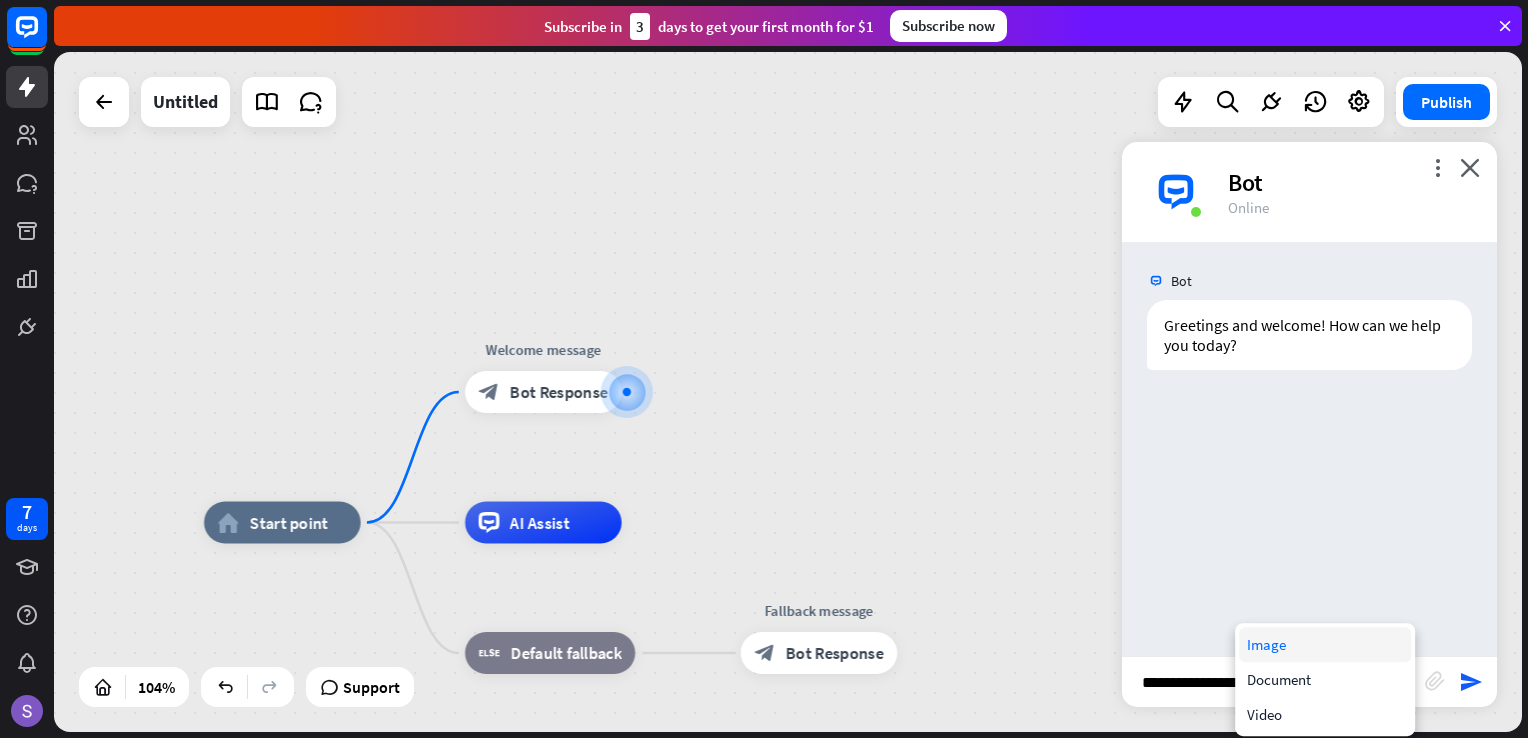 click on "Image" at bounding box center (1325, 644) 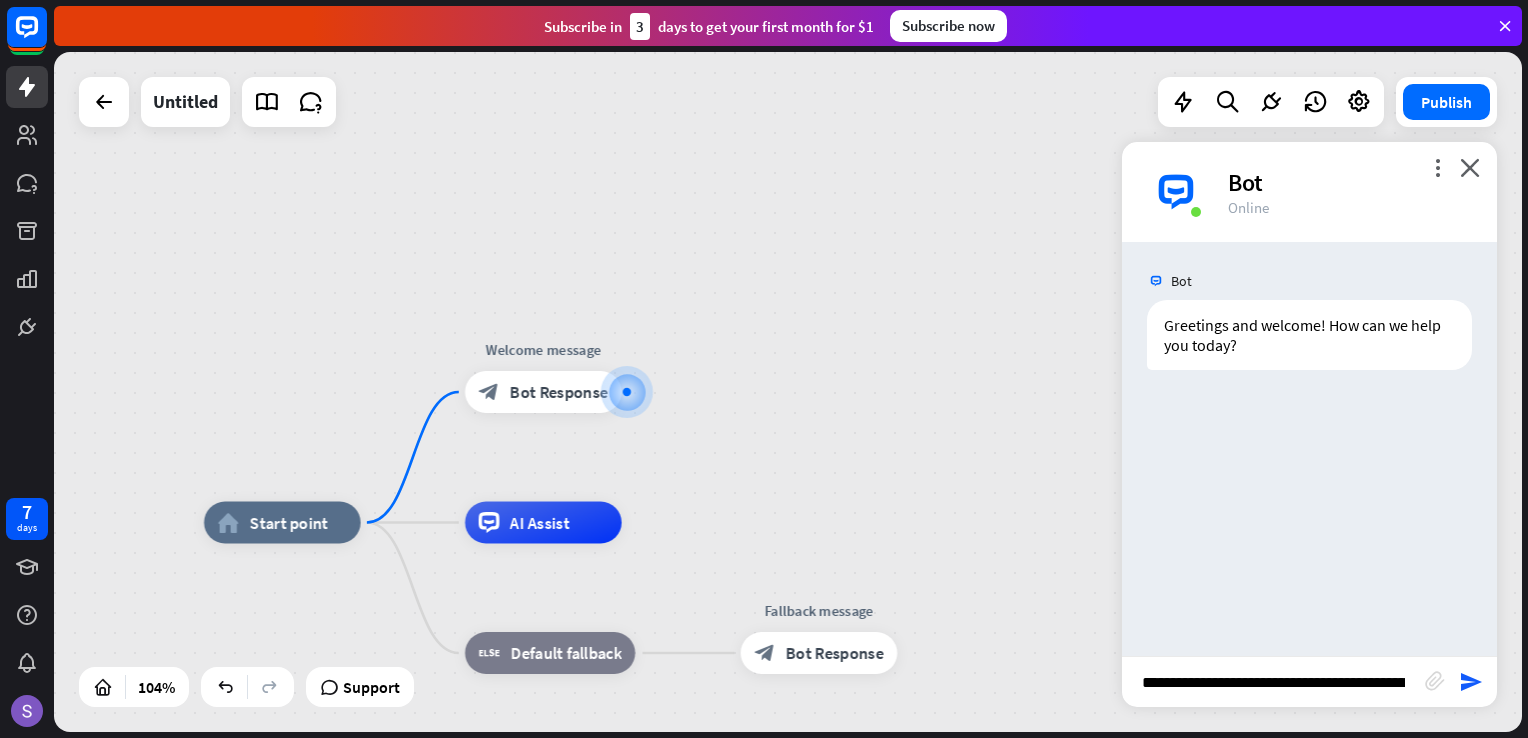 scroll, scrollTop: 0, scrollLeft: 894, axis: horizontal 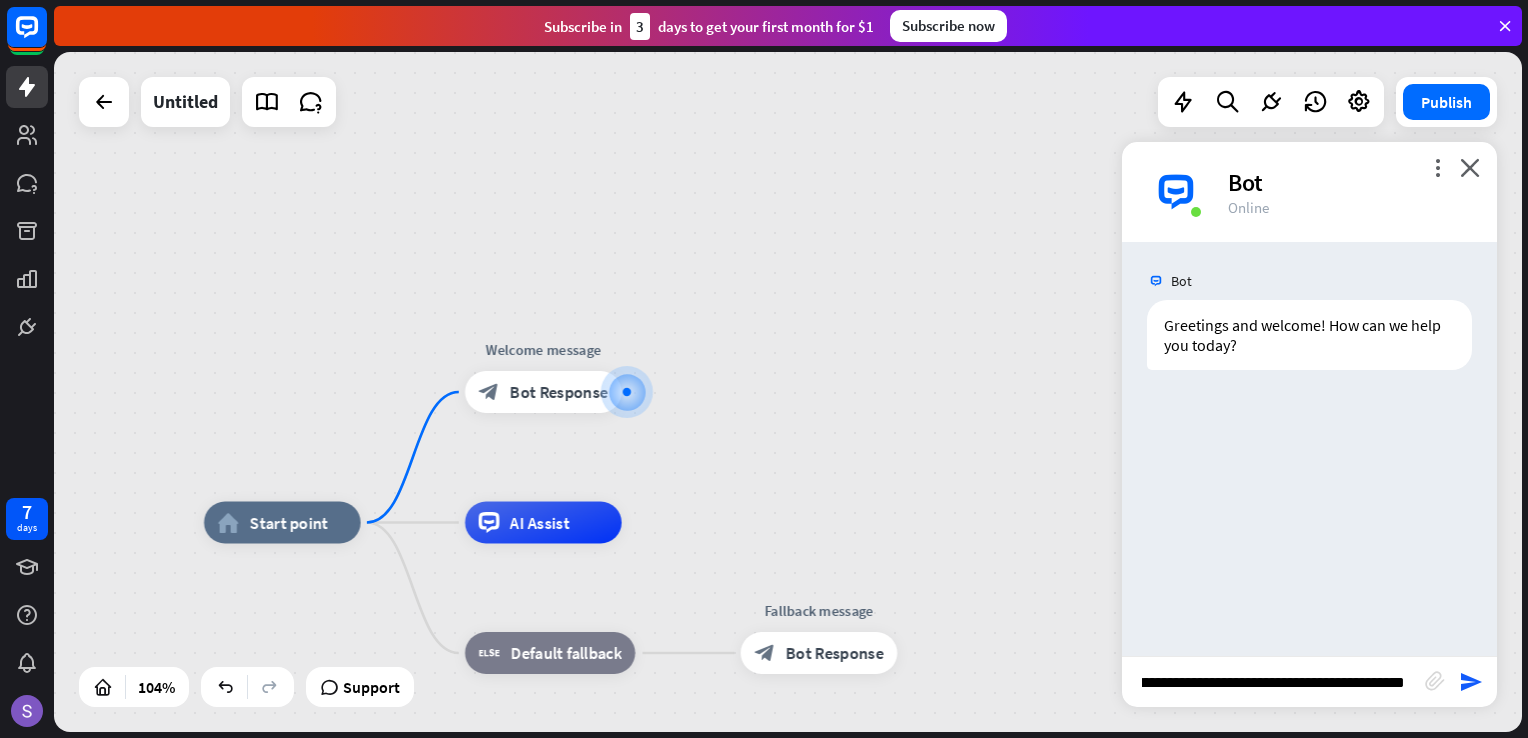 drag, startPoint x: 1137, startPoint y: 682, endPoint x: 1531, endPoint y: 678, distance: 394.0203 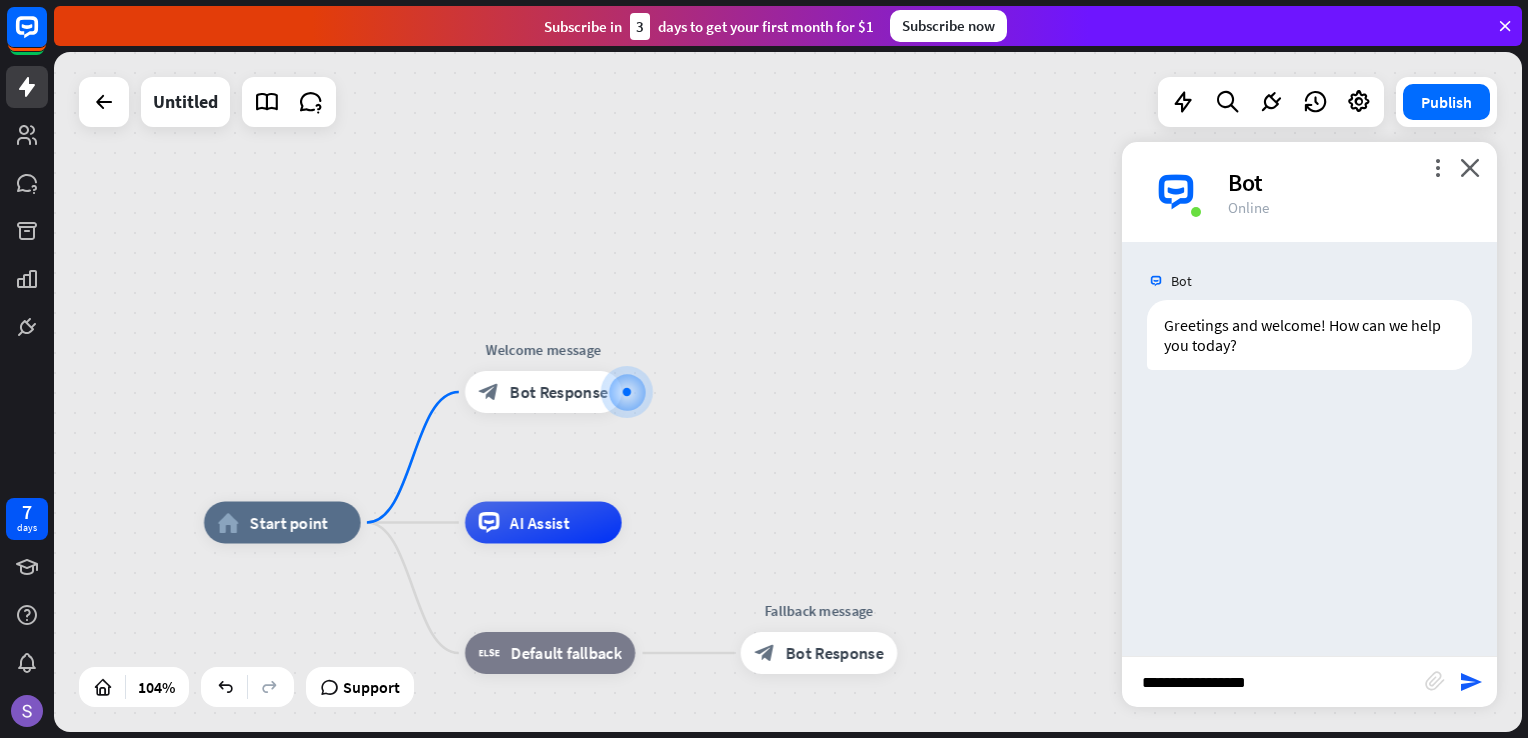 scroll, scrollTop: 0, scrollLeft: 0, axis: both 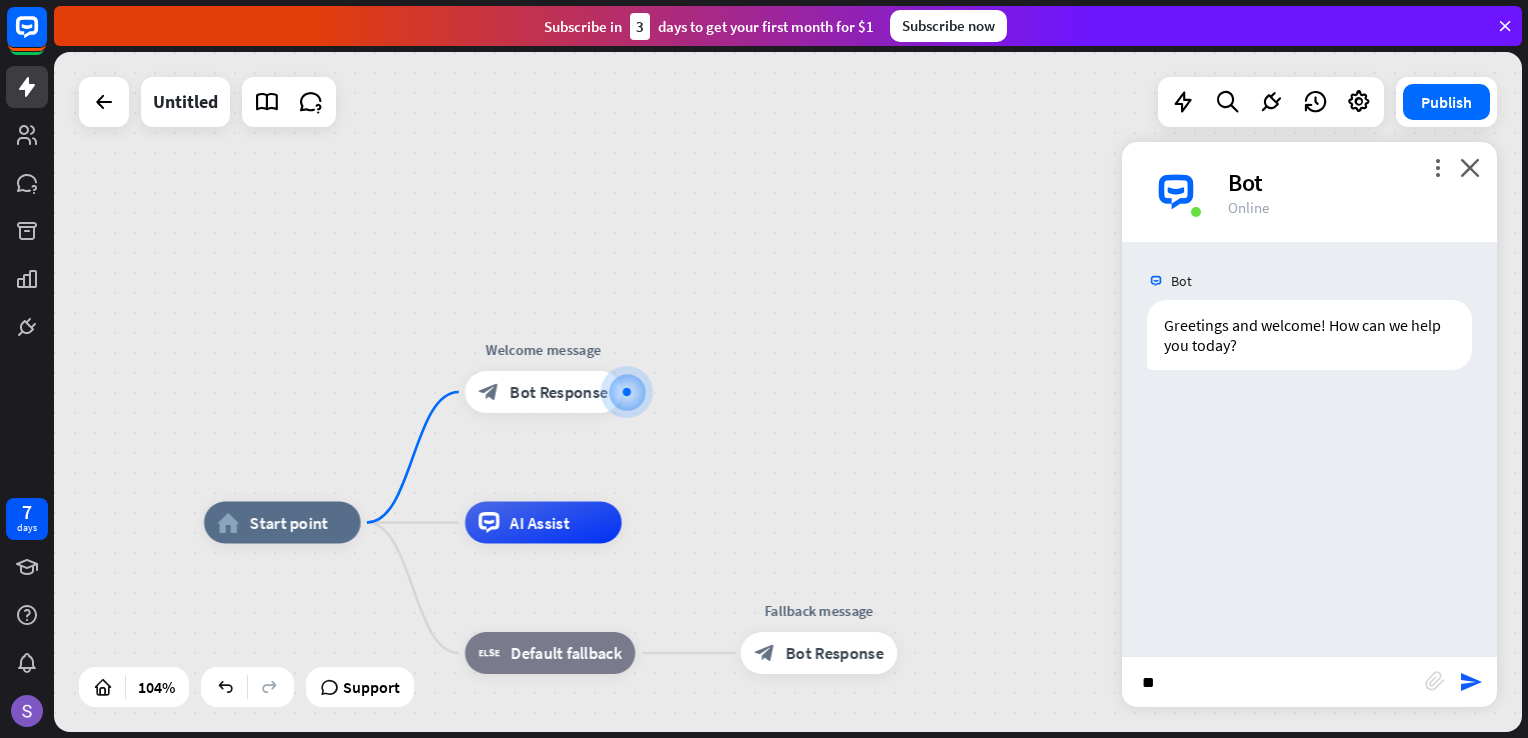 type on "***" 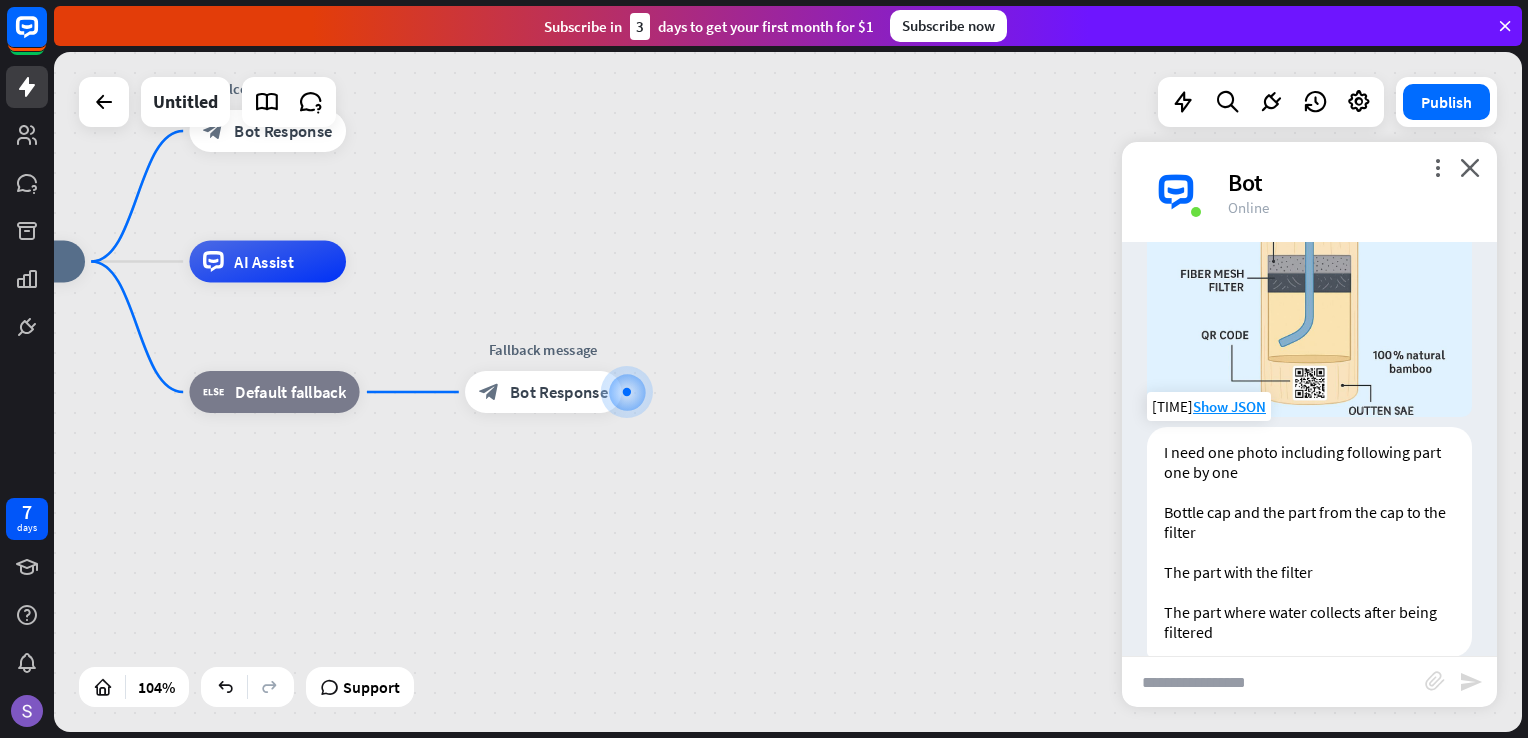 scroll, scrollTop: 607, scrollLeft: 0, axis: vertical 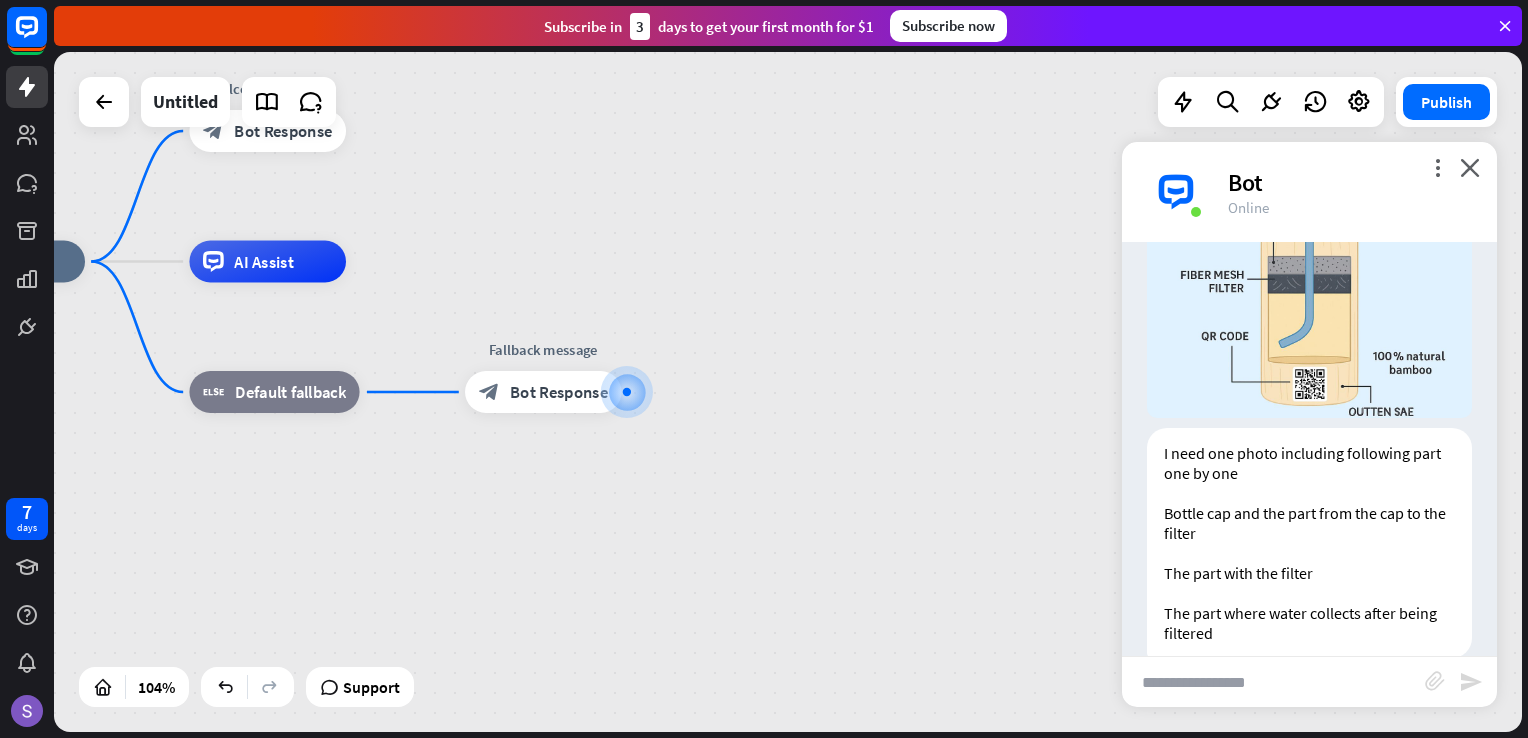 click at bounding box center (1273, 682) 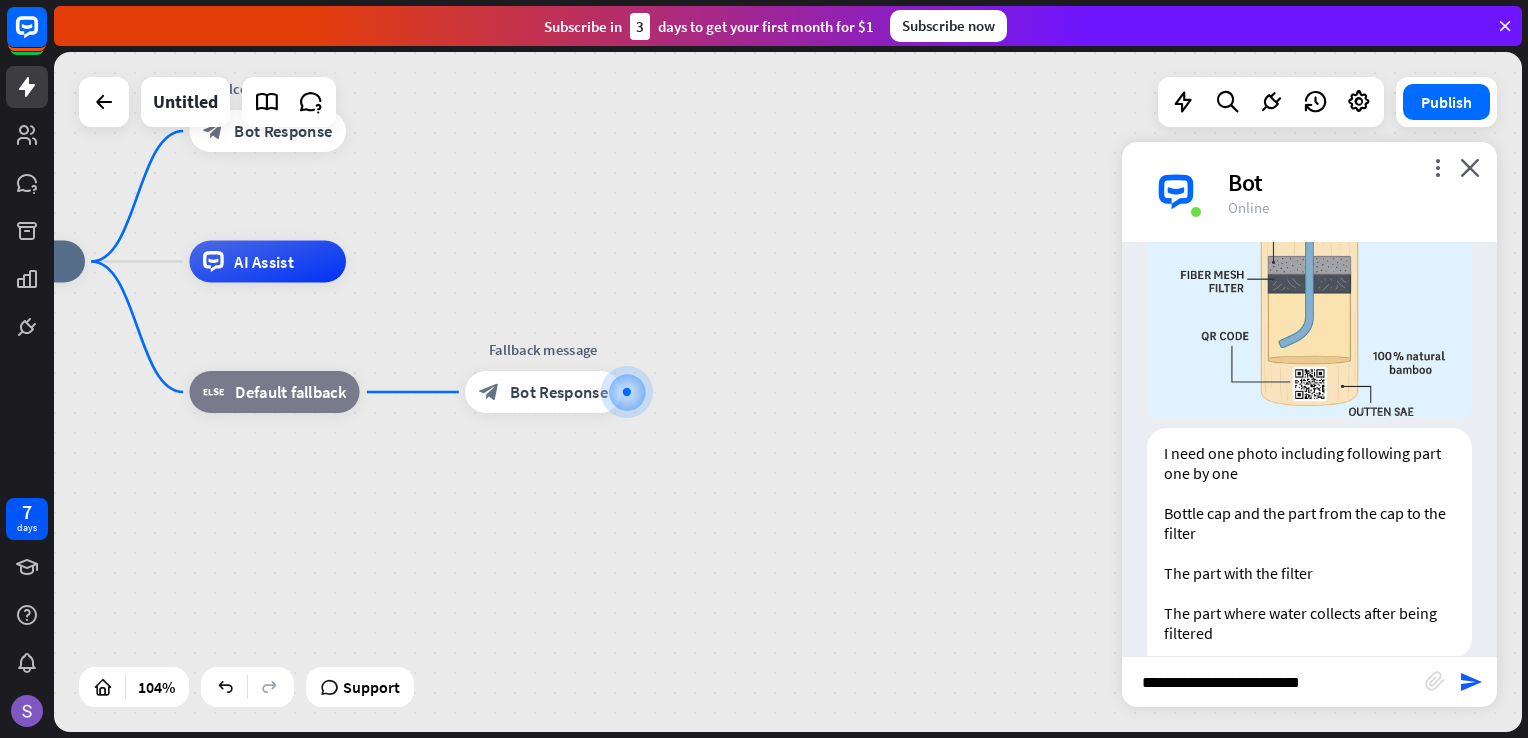 type on "**********" 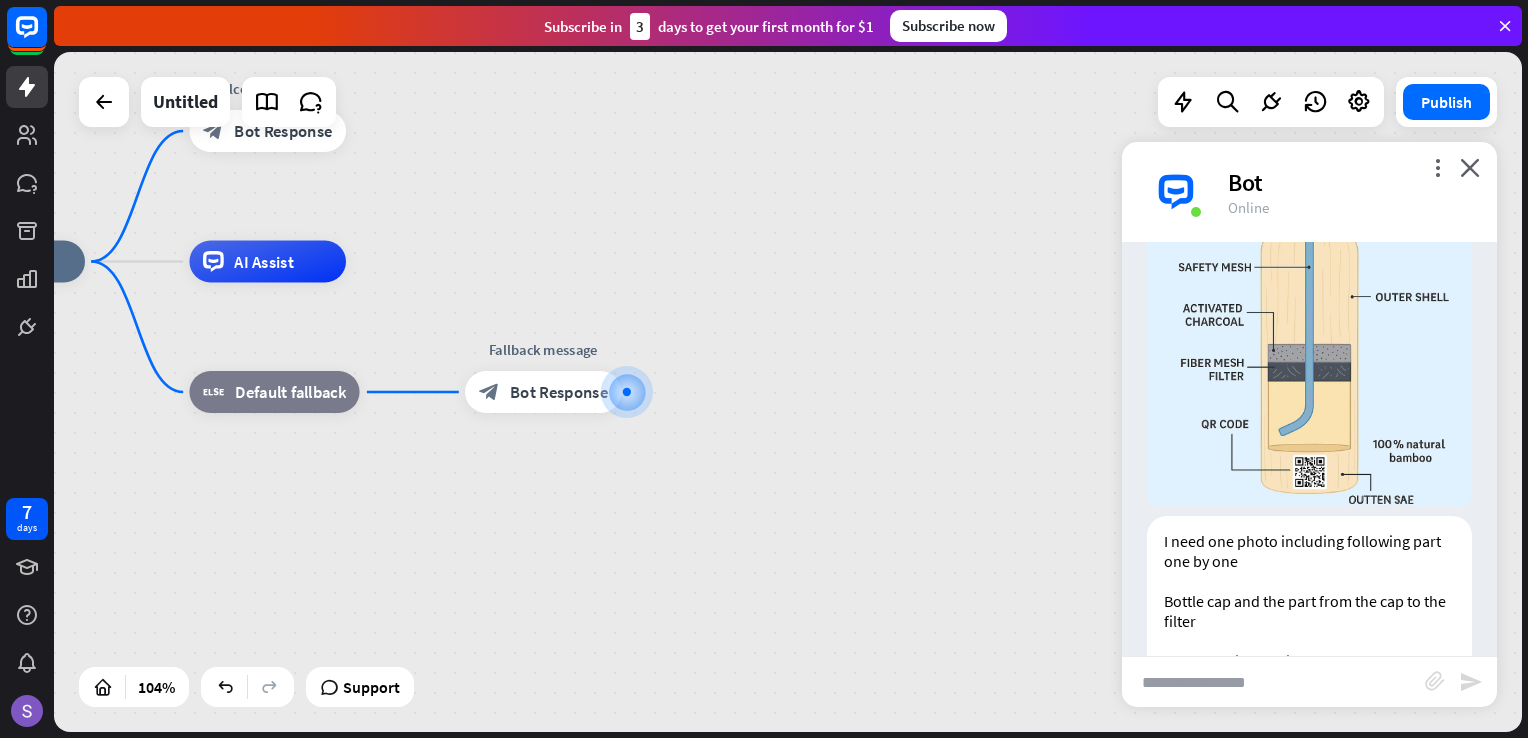 scroll, scrollTop: 1413, scrollLeft: 0, axis: vertical 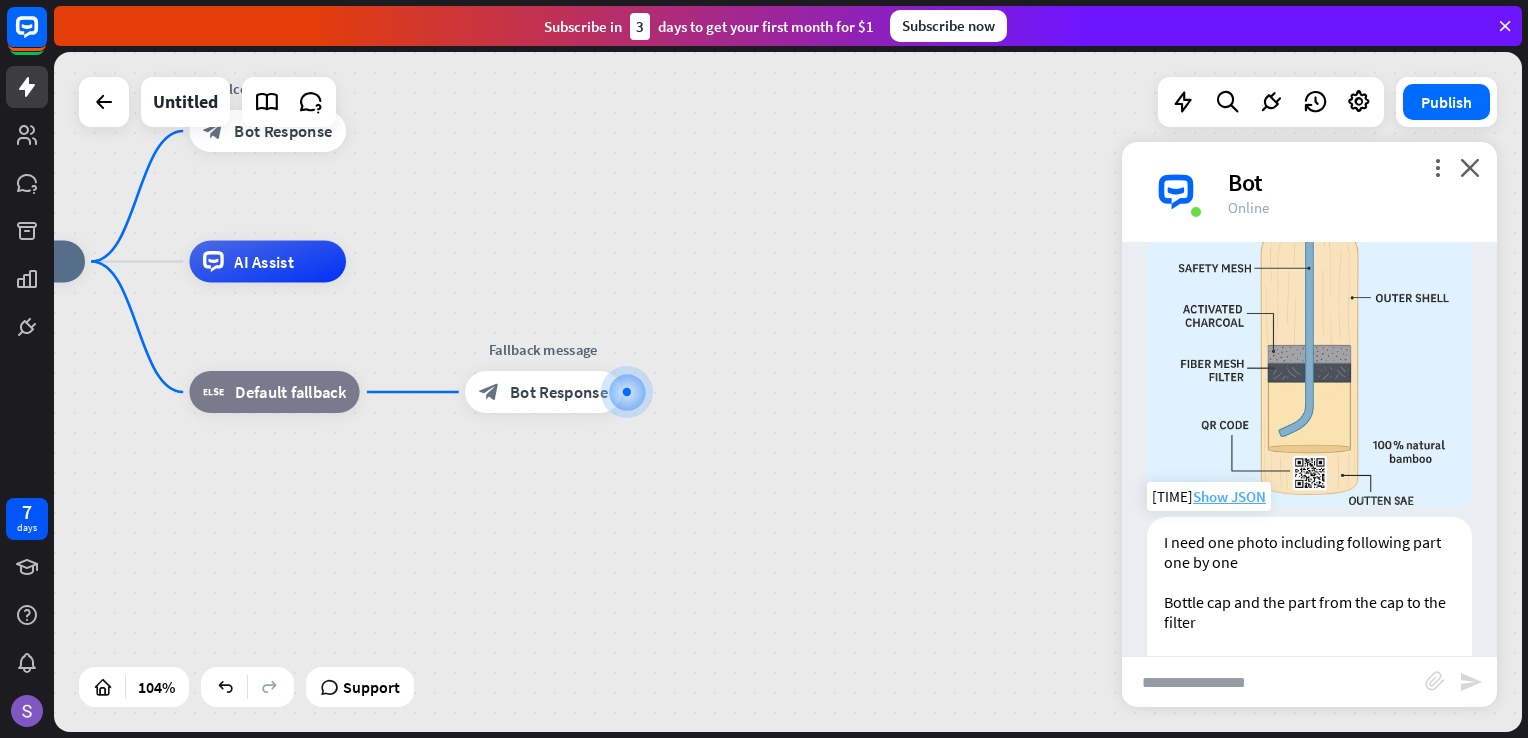 click on "Show JSON" at bounding box center (1229, 496) 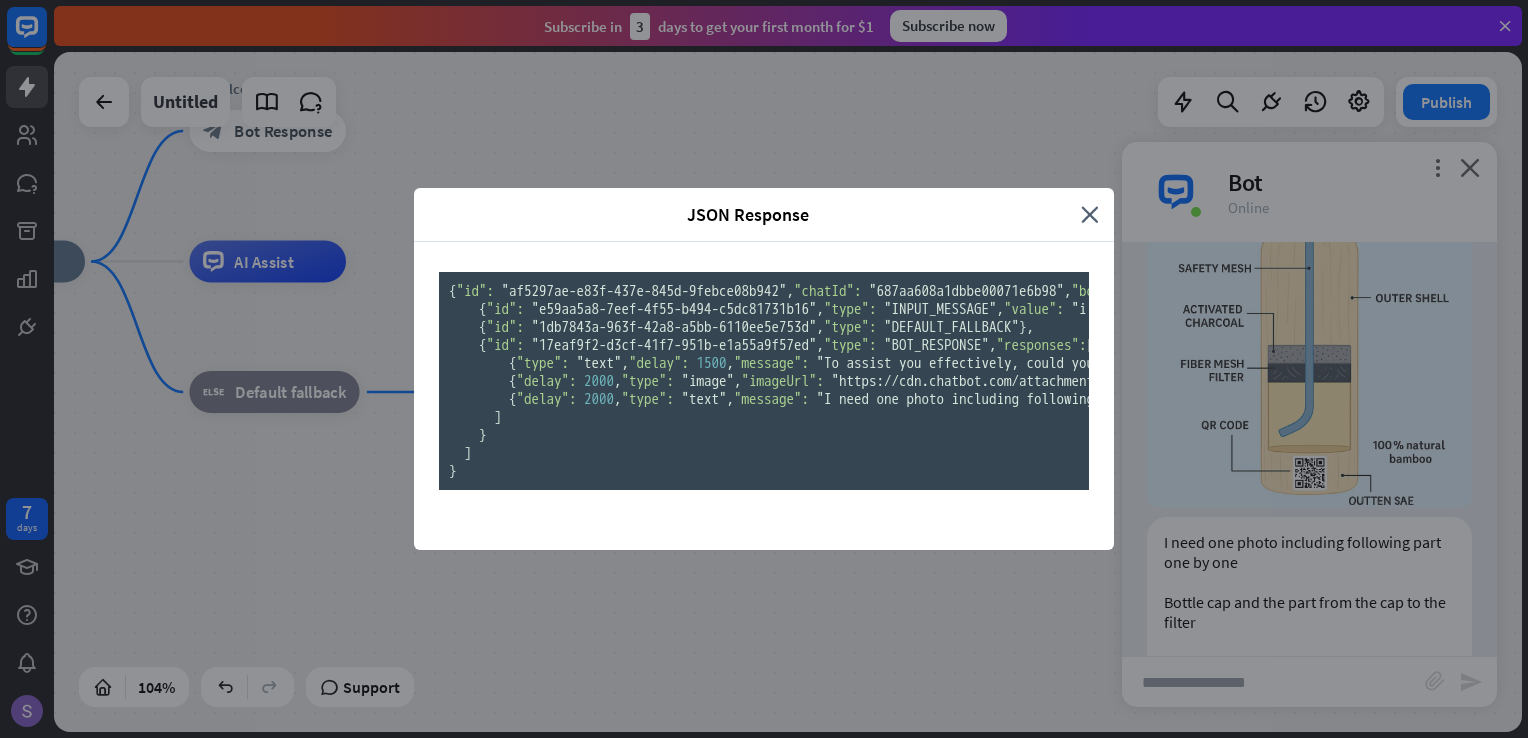 scroll, scrollTop: 354, scrollLeft: 0, axis: vertical 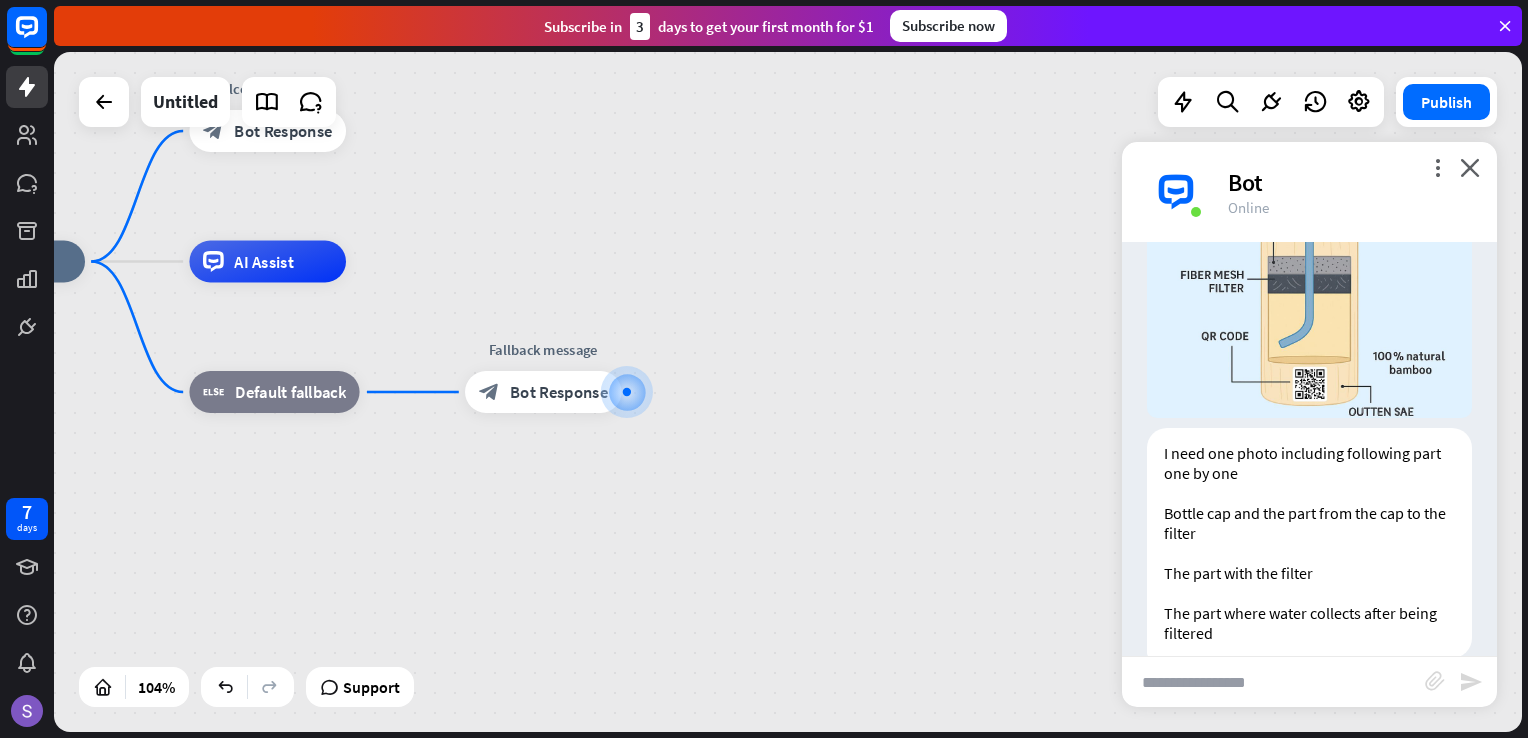 click at bounding box center [1273, 682] 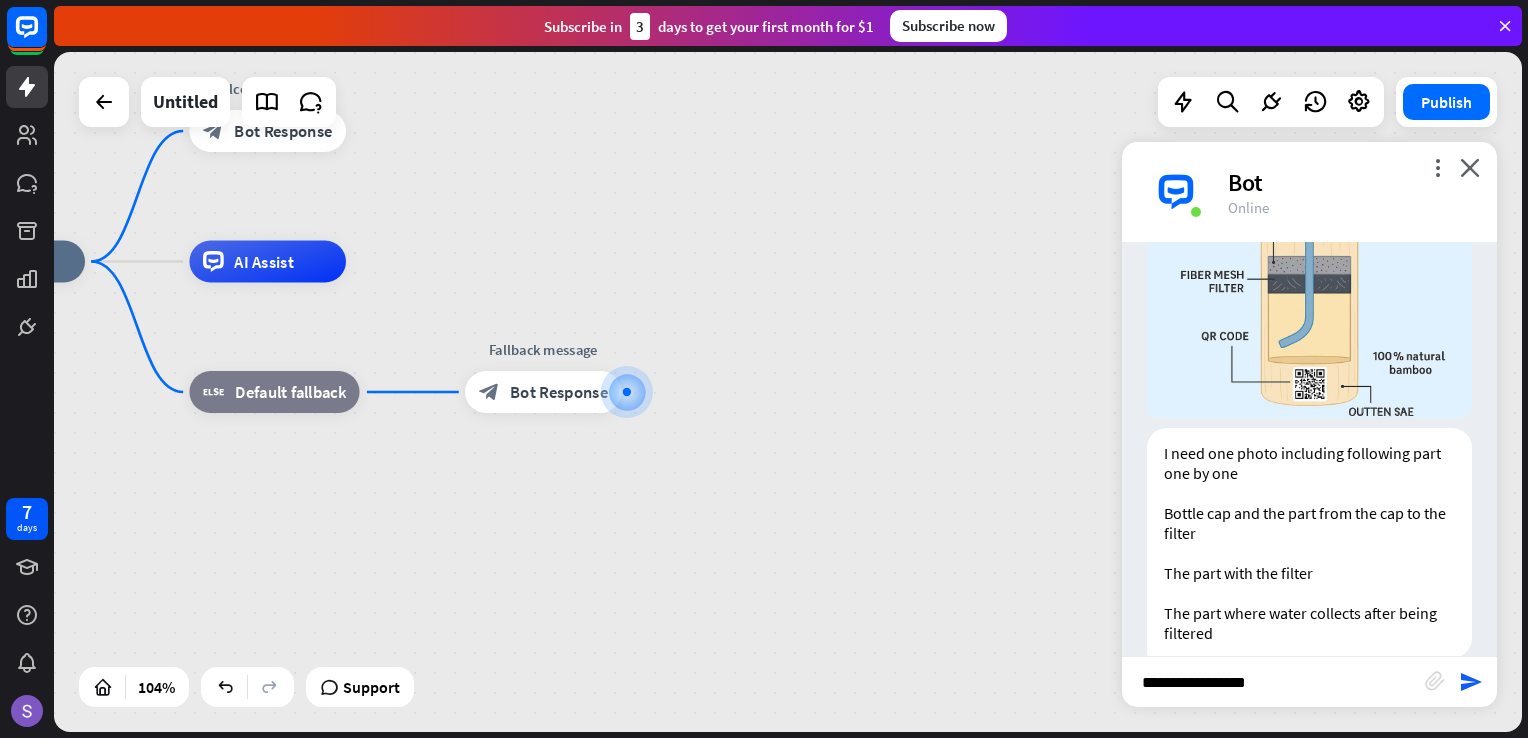 type on "**********" 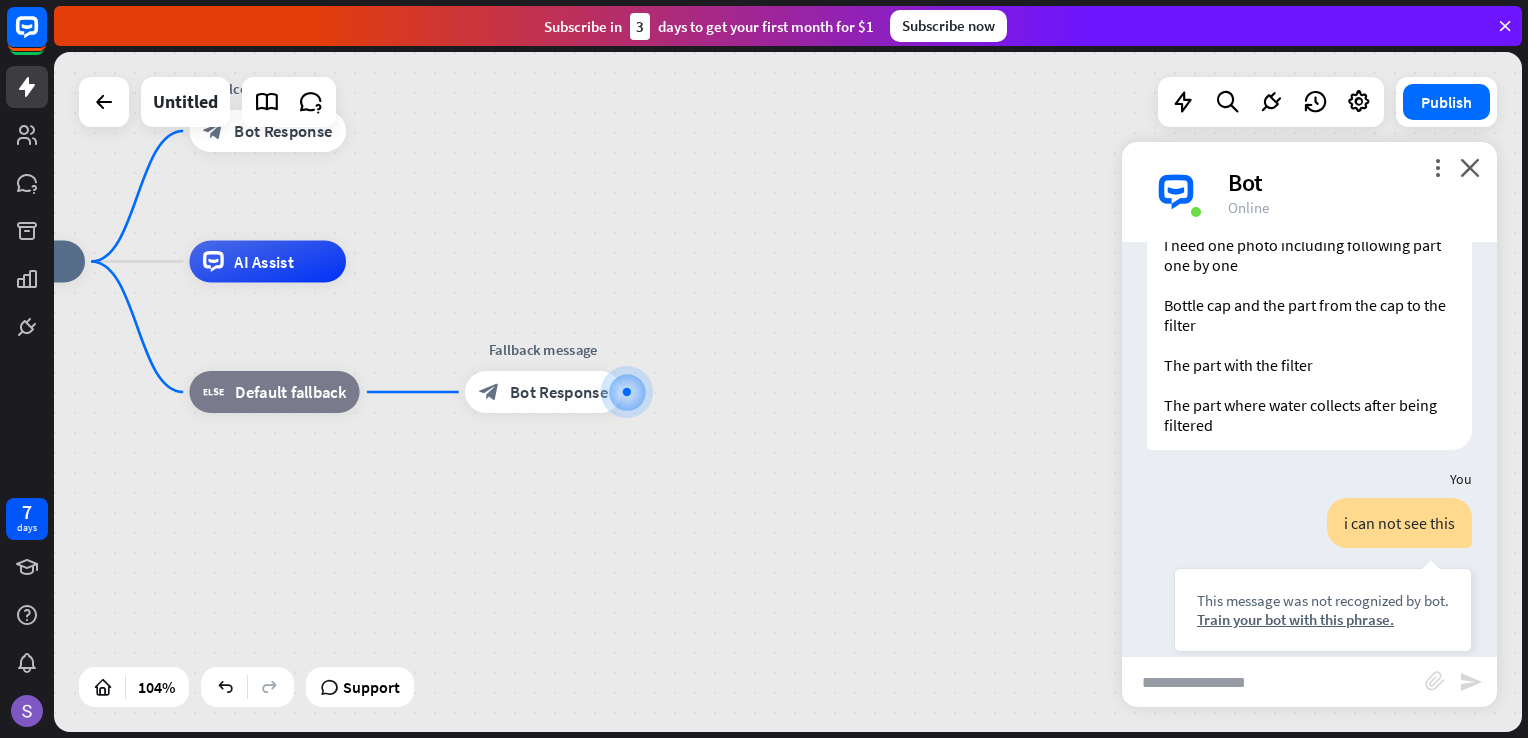 scroll, scrollTop: 1709, scrollLeft: 0, axis: vertical 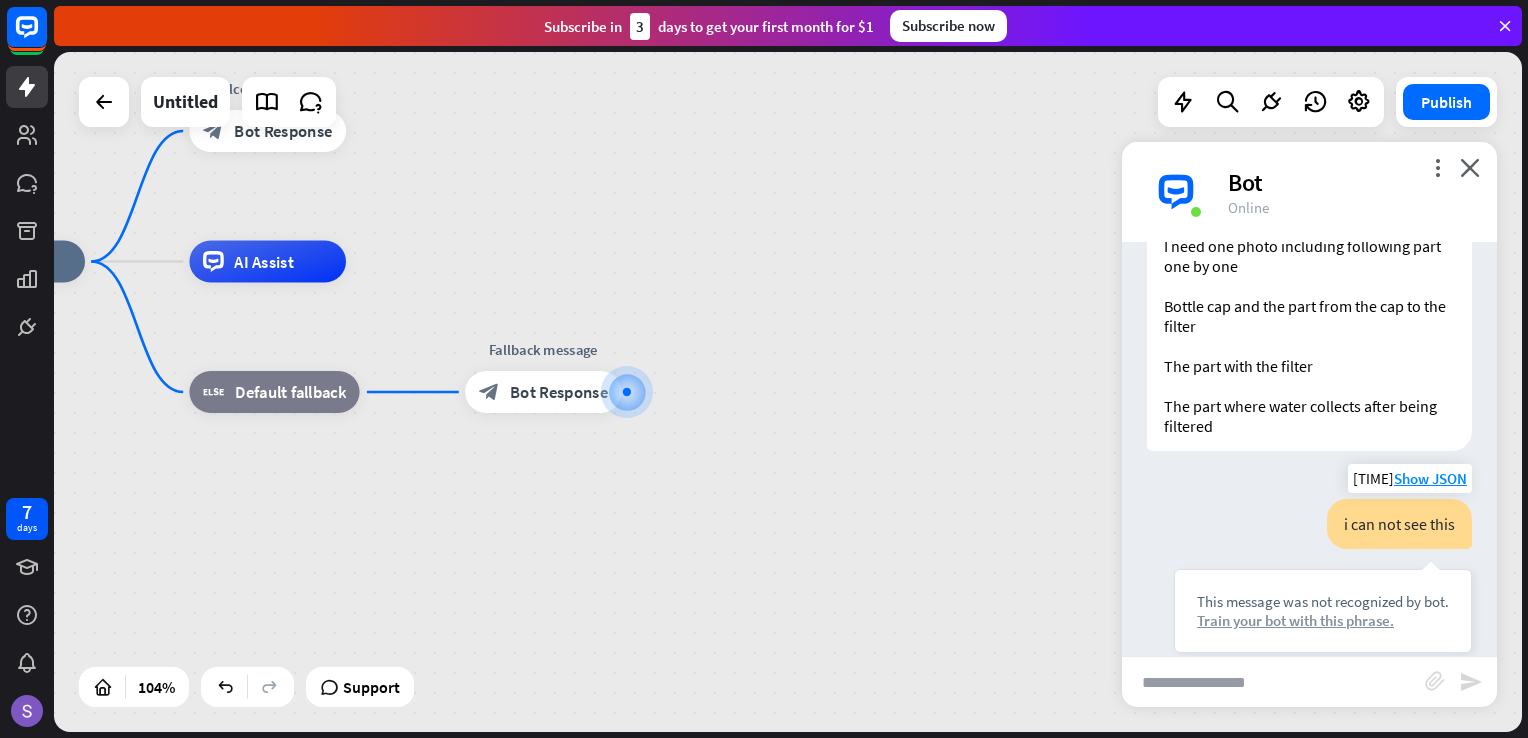 click on "Train your bot with this phrase." at bounding box center (1323, 620) 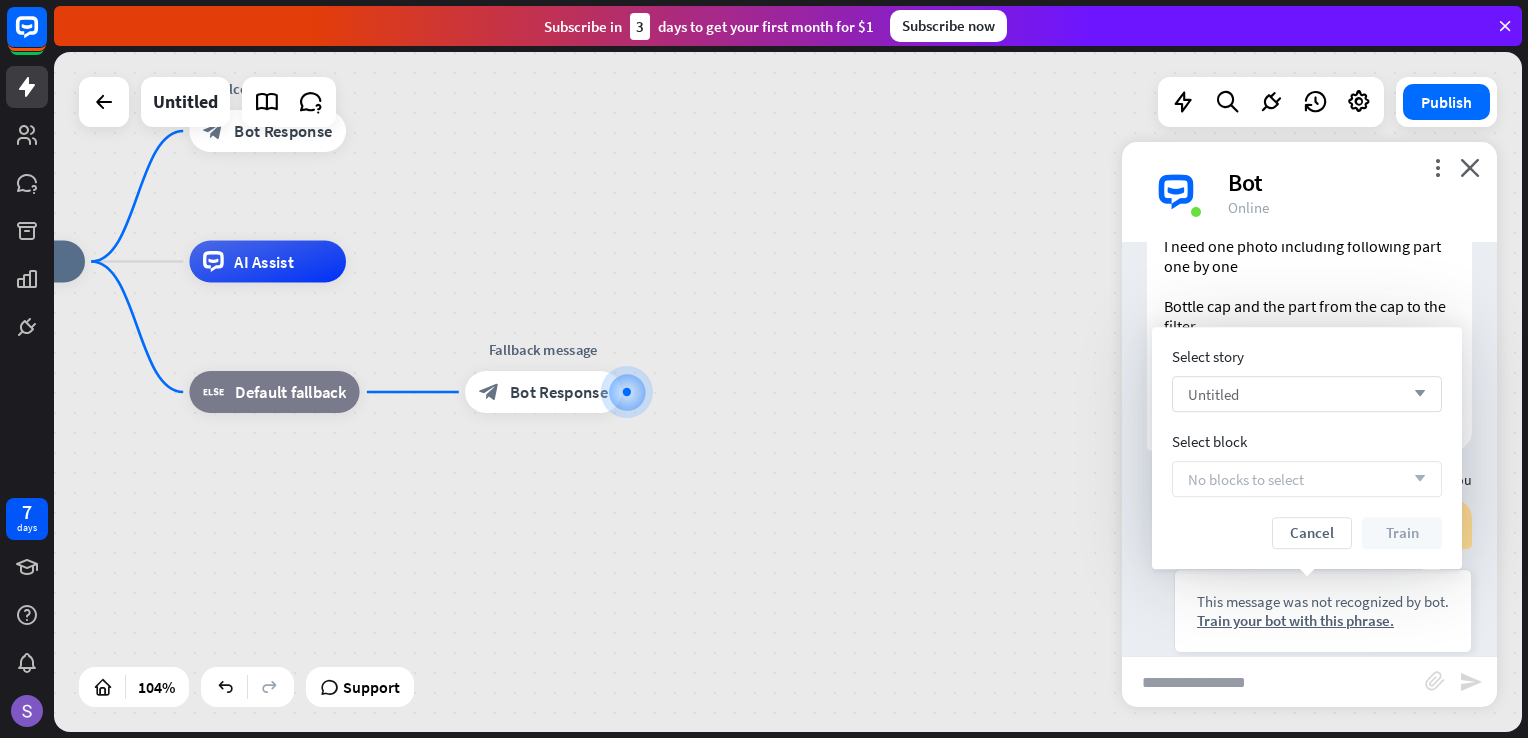 click on "arrow_down" at bounding box center [1415, 394] 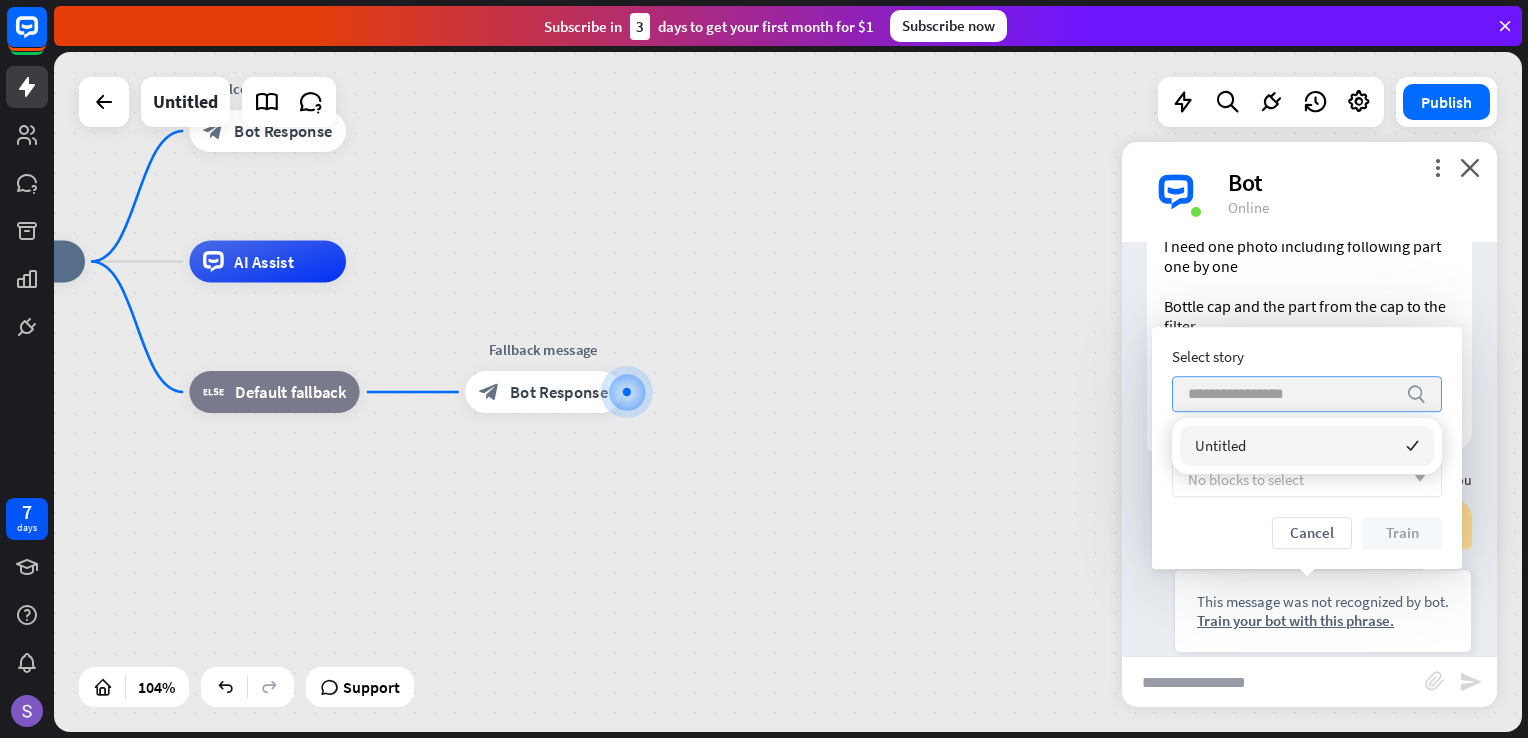 click on "search" at bounding box center (1416, 394) 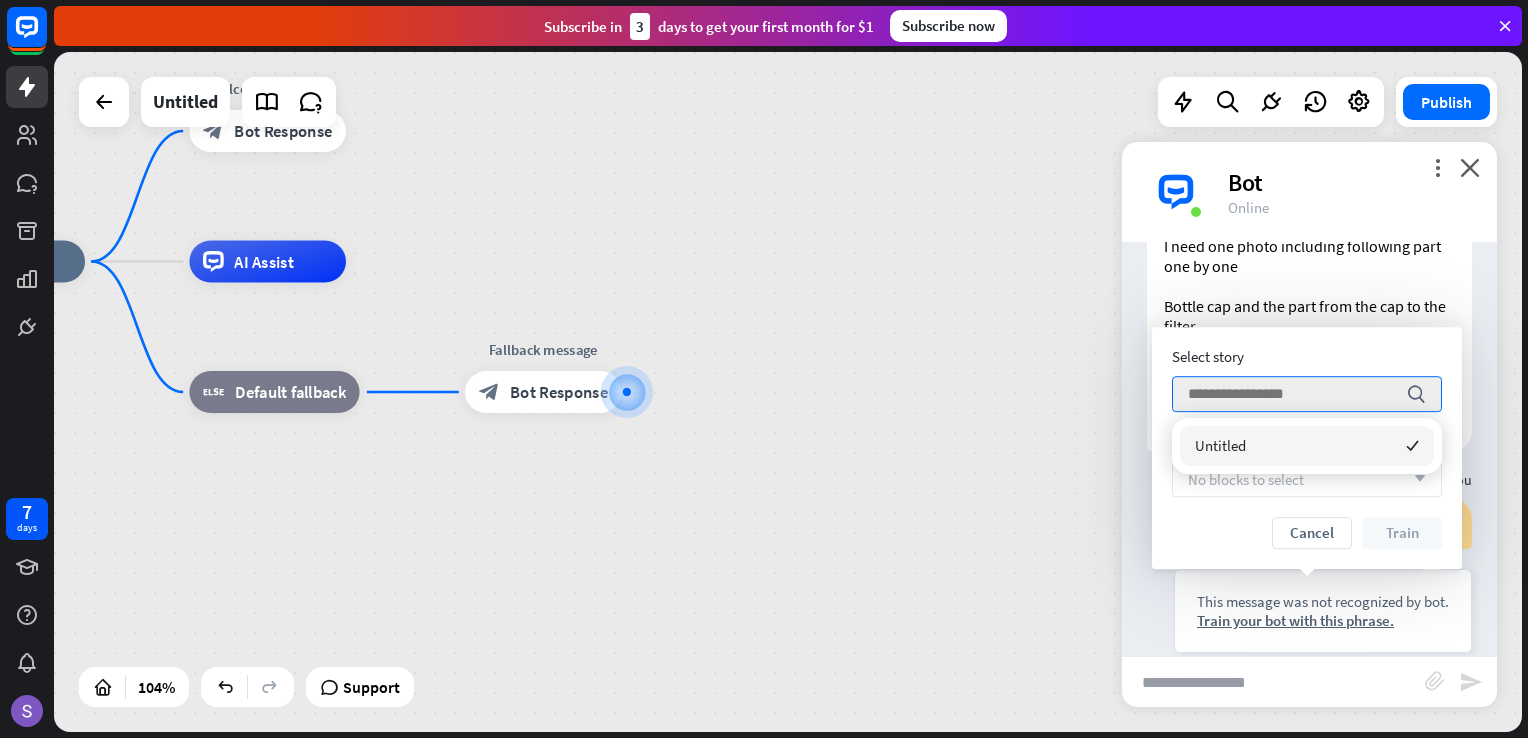 click on "home_2   Start point                 Welcome message   block_bot_response   Bot Response                     AI Assist                   block_fallback   Default fallback                 Fallback message   block_bot_response   Bot Response" at bounding box center [694, 617] 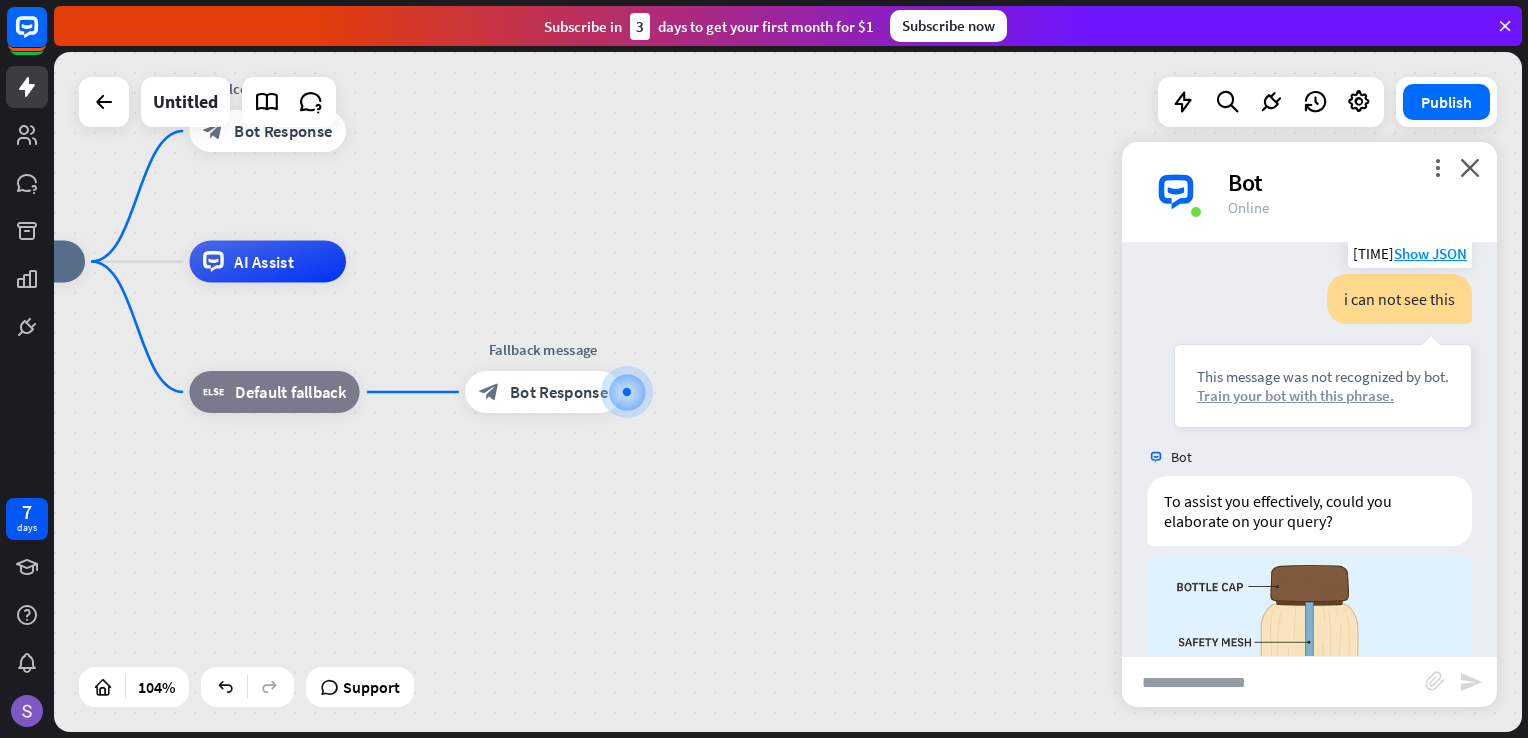 scroll, scrollTop: 1937, scrollLeft: 0, axis: vertical 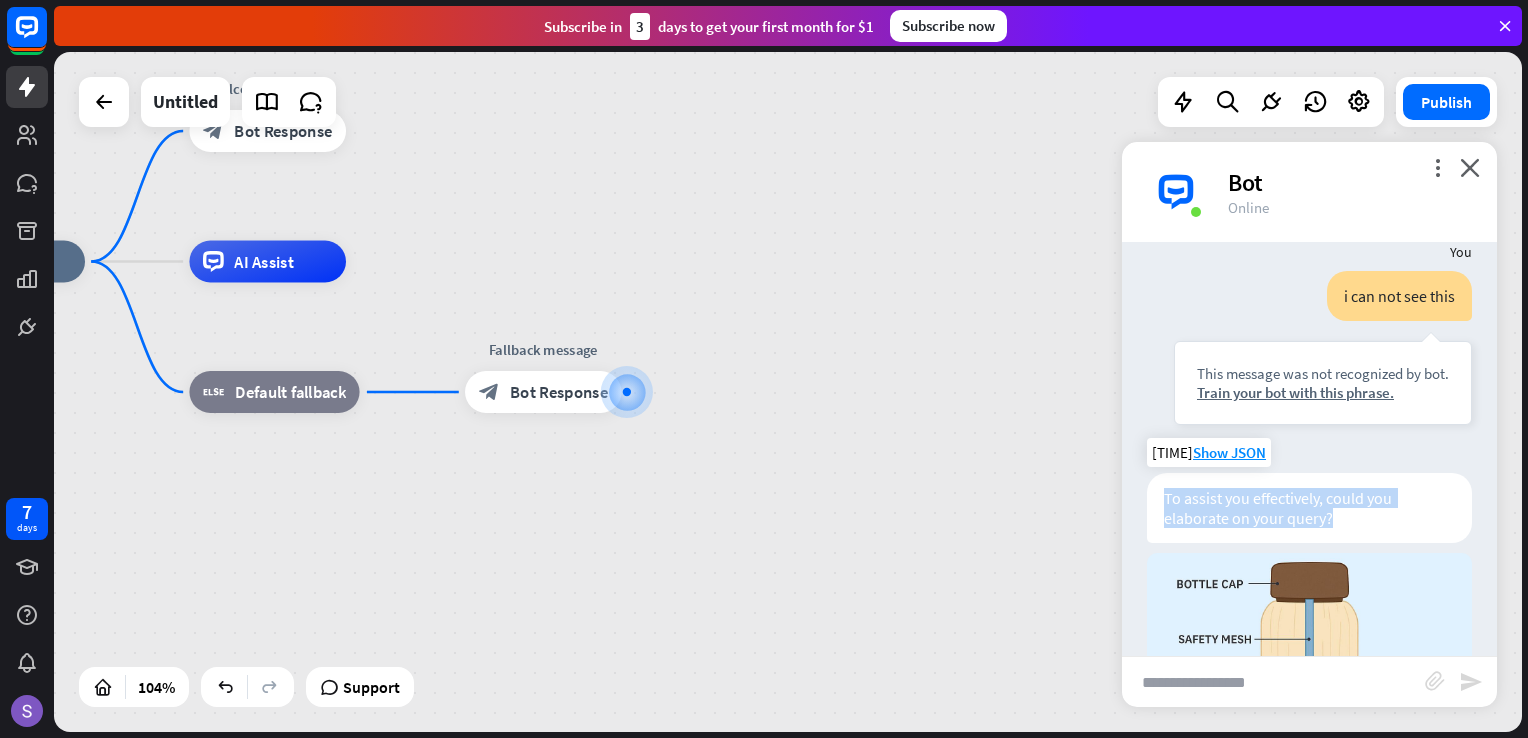 drag, startPoint x: 1335, startPoint y: 484, endPoint x: 1162, endPoint y: 466, distance: 173.9339 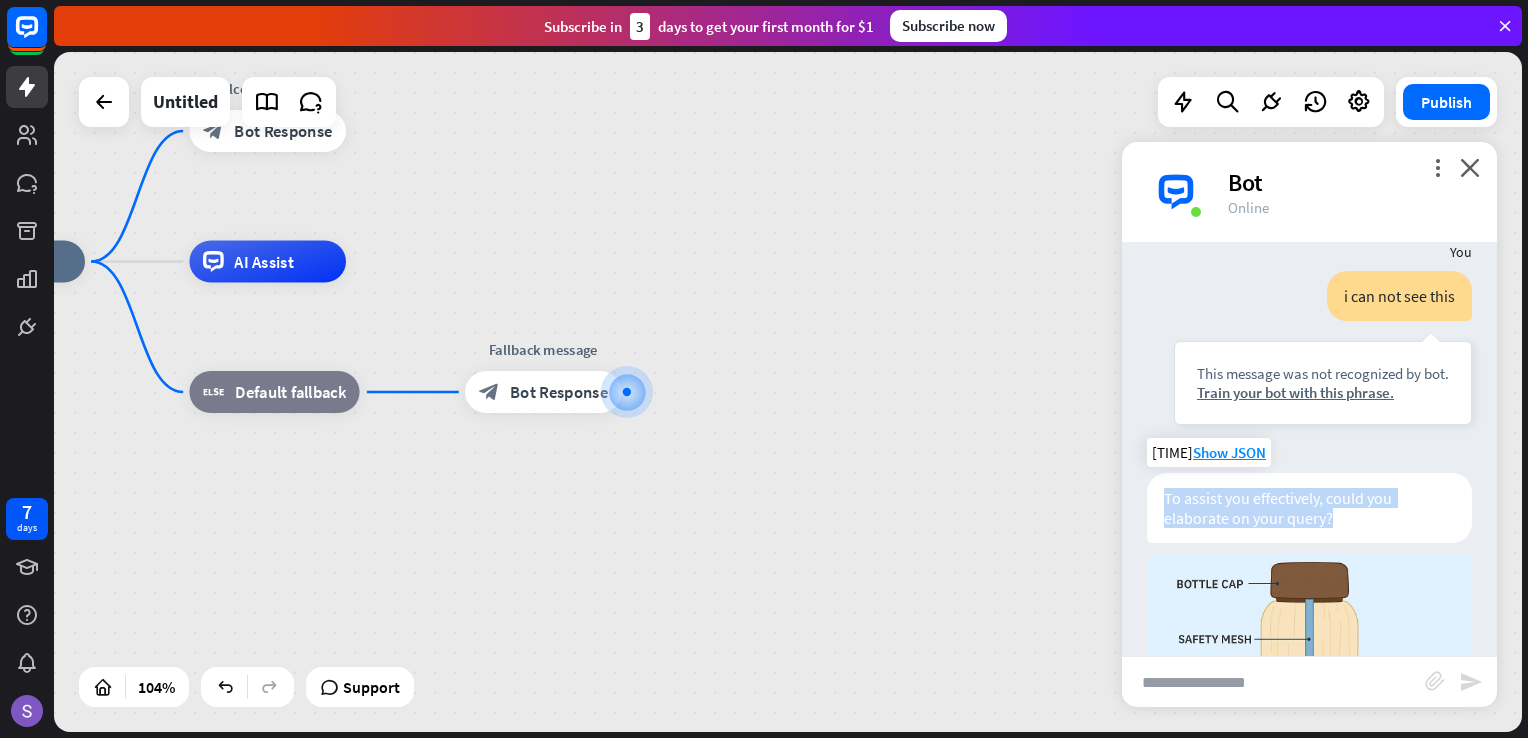 click on "To assist you effectively, could you elaborate on your query?" at bounding box center (1309, 508) 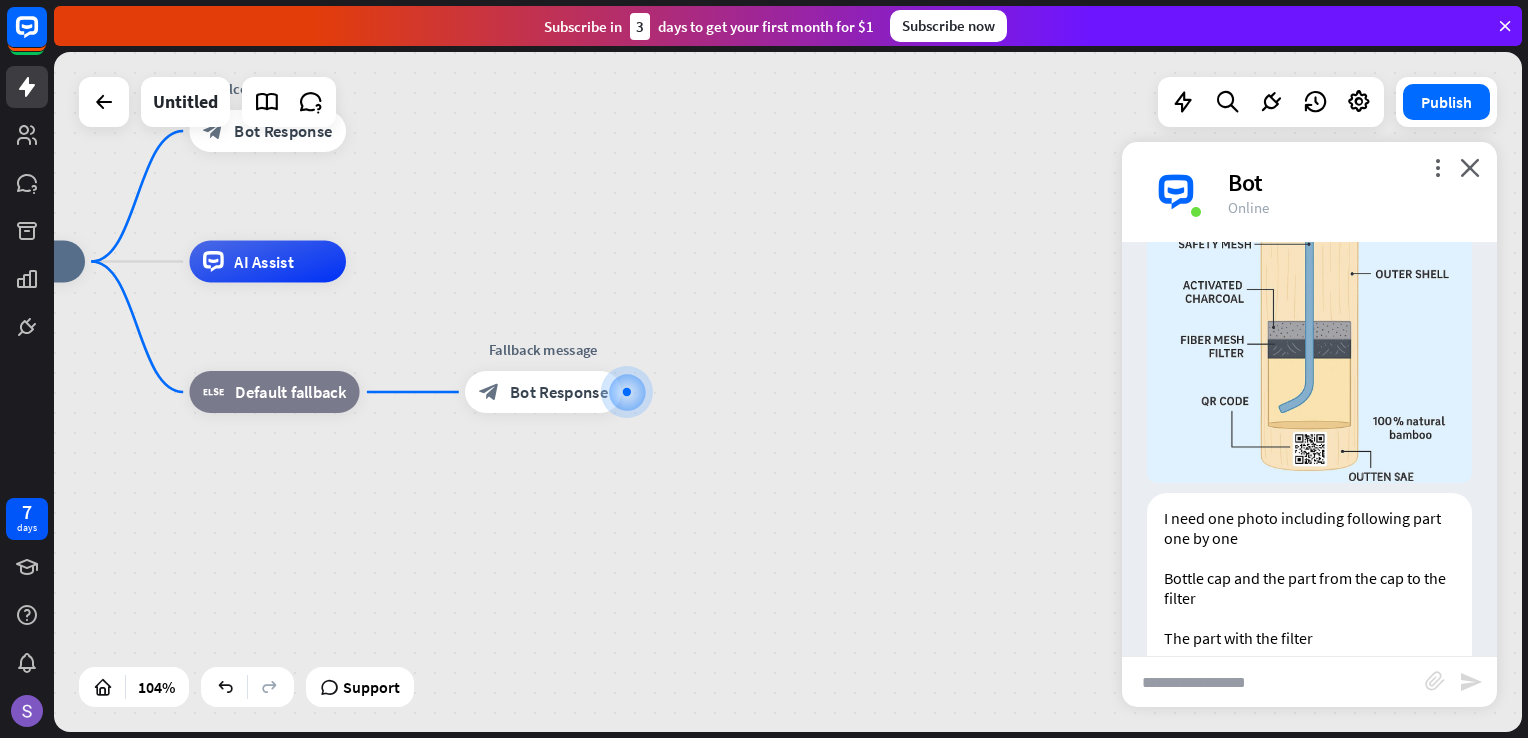 scroll, scrollTop: 2381, scrollLeft: 0, axis: vertical 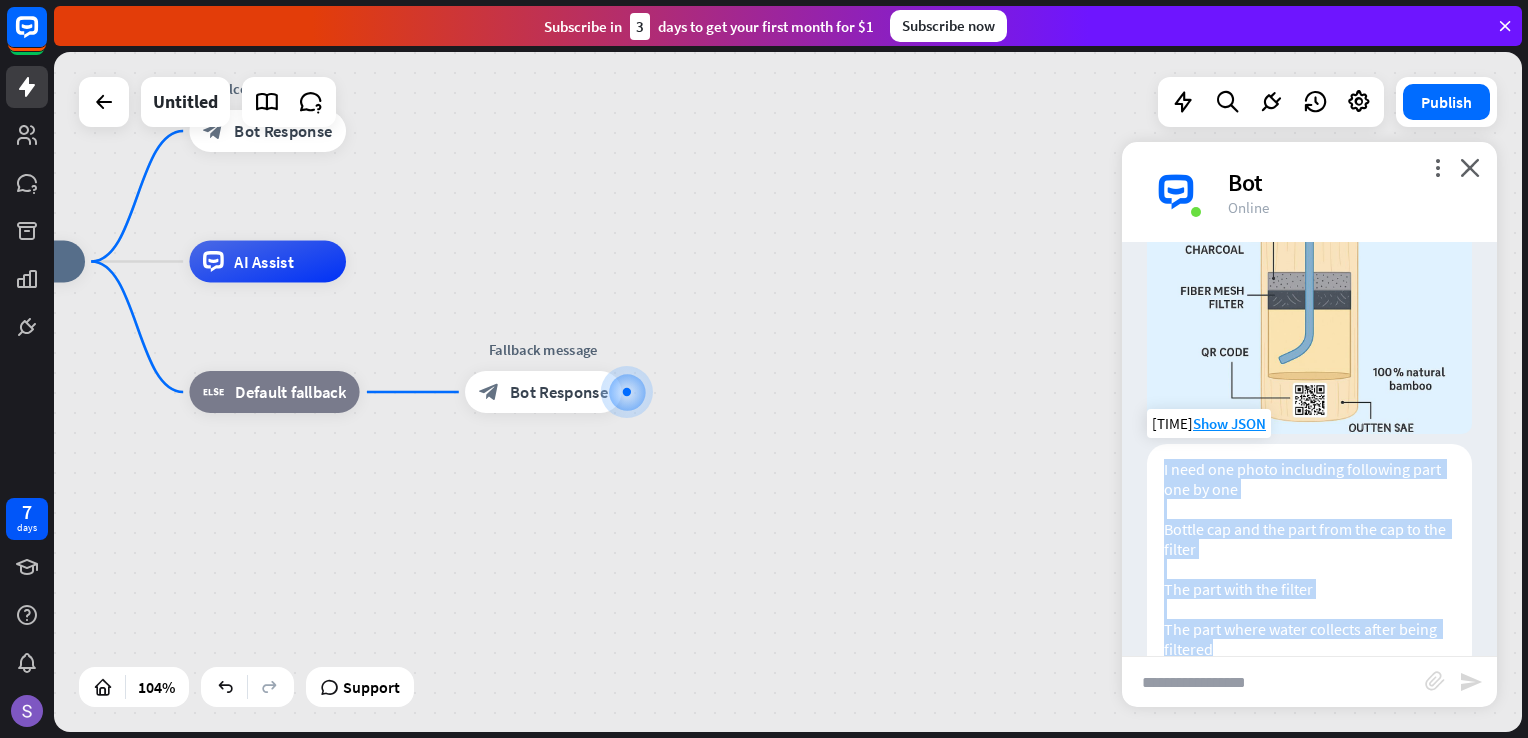 drag, startPoint x: 1165, startPoint y: 419, endPoint x: 1231, endPoint y: 604, distance: 196.42047 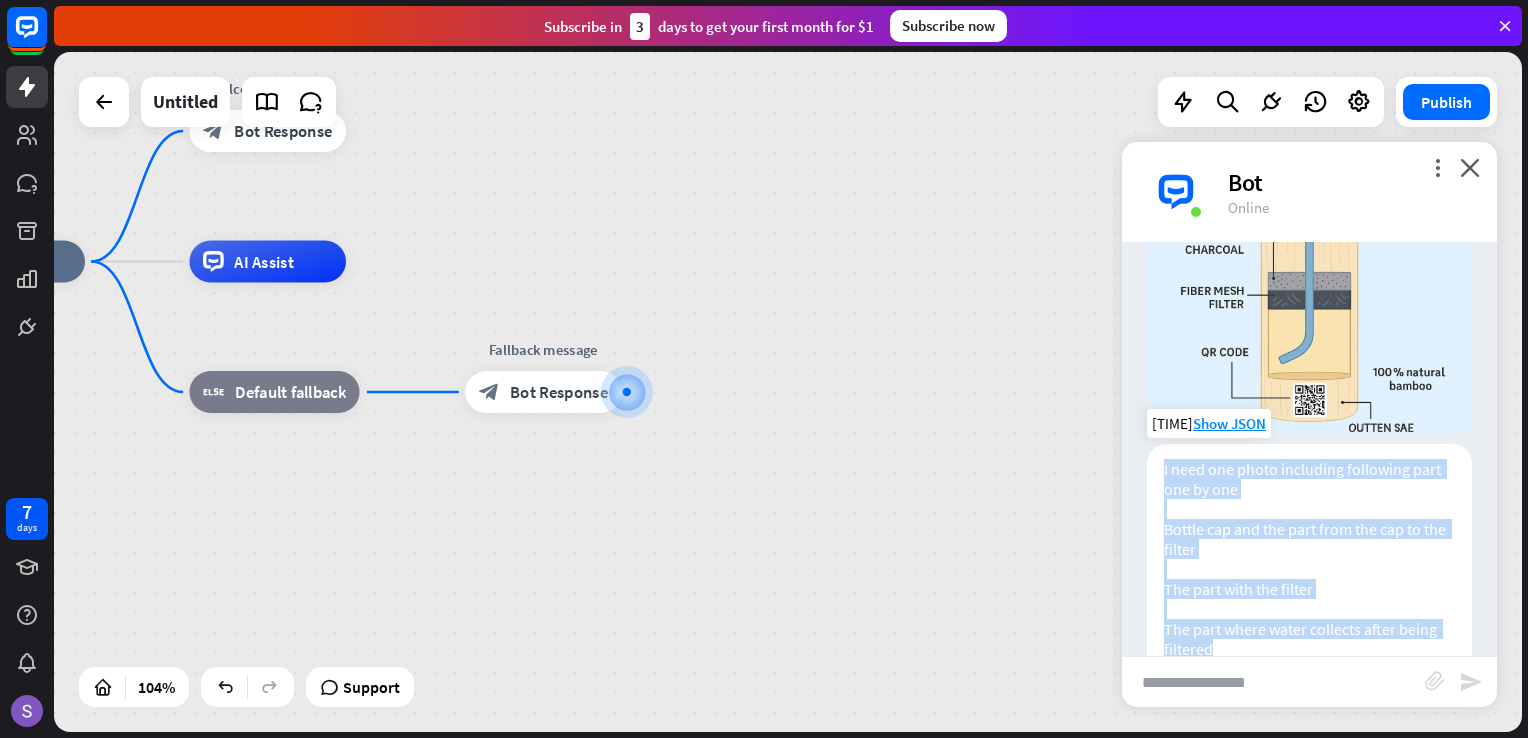 click on "I need one photo including following part one by one
Bottle cap and the part from the cap to the filter
The part with the filter
The part where water collects after being filtered" at bounding box center (1309, 559) 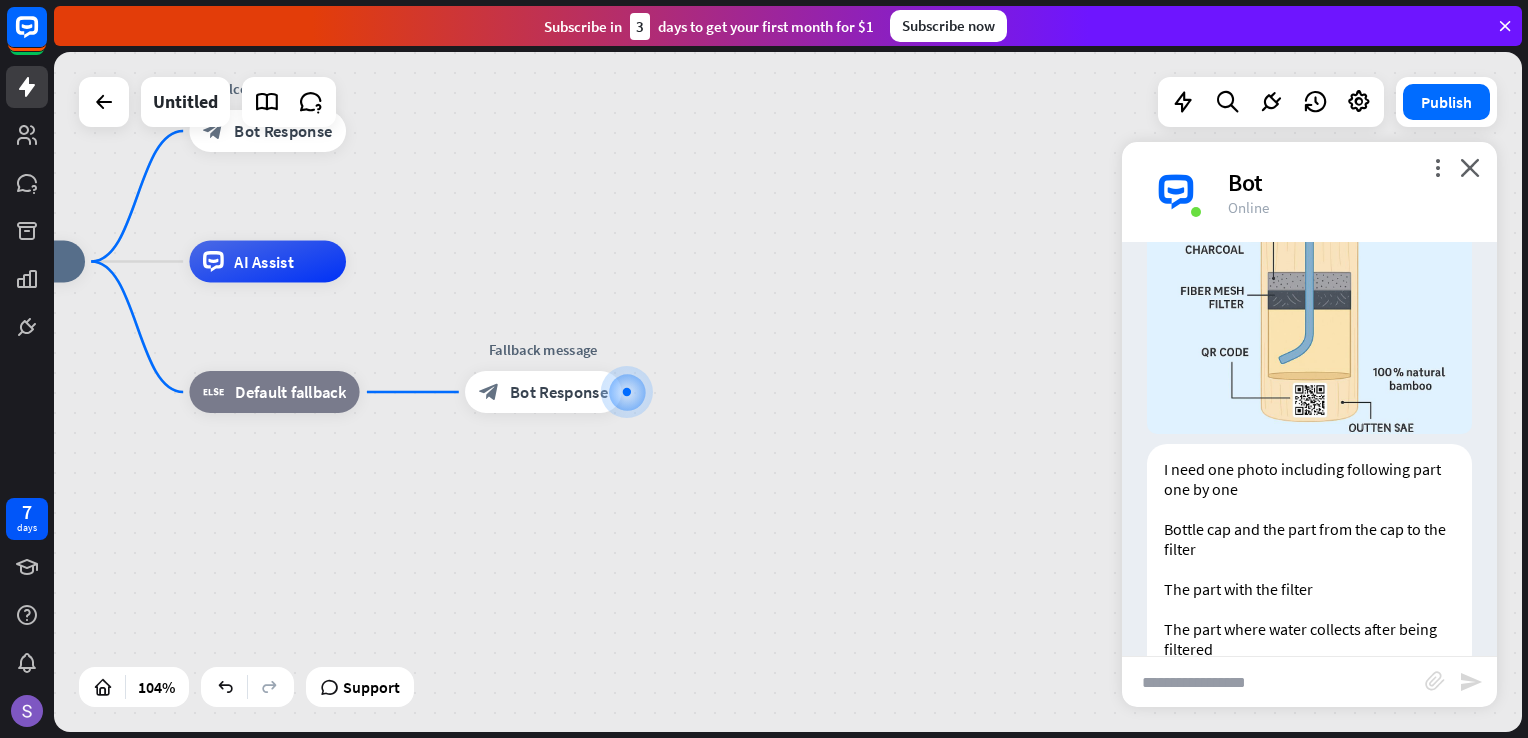 click at bounding box center [1273, 682] 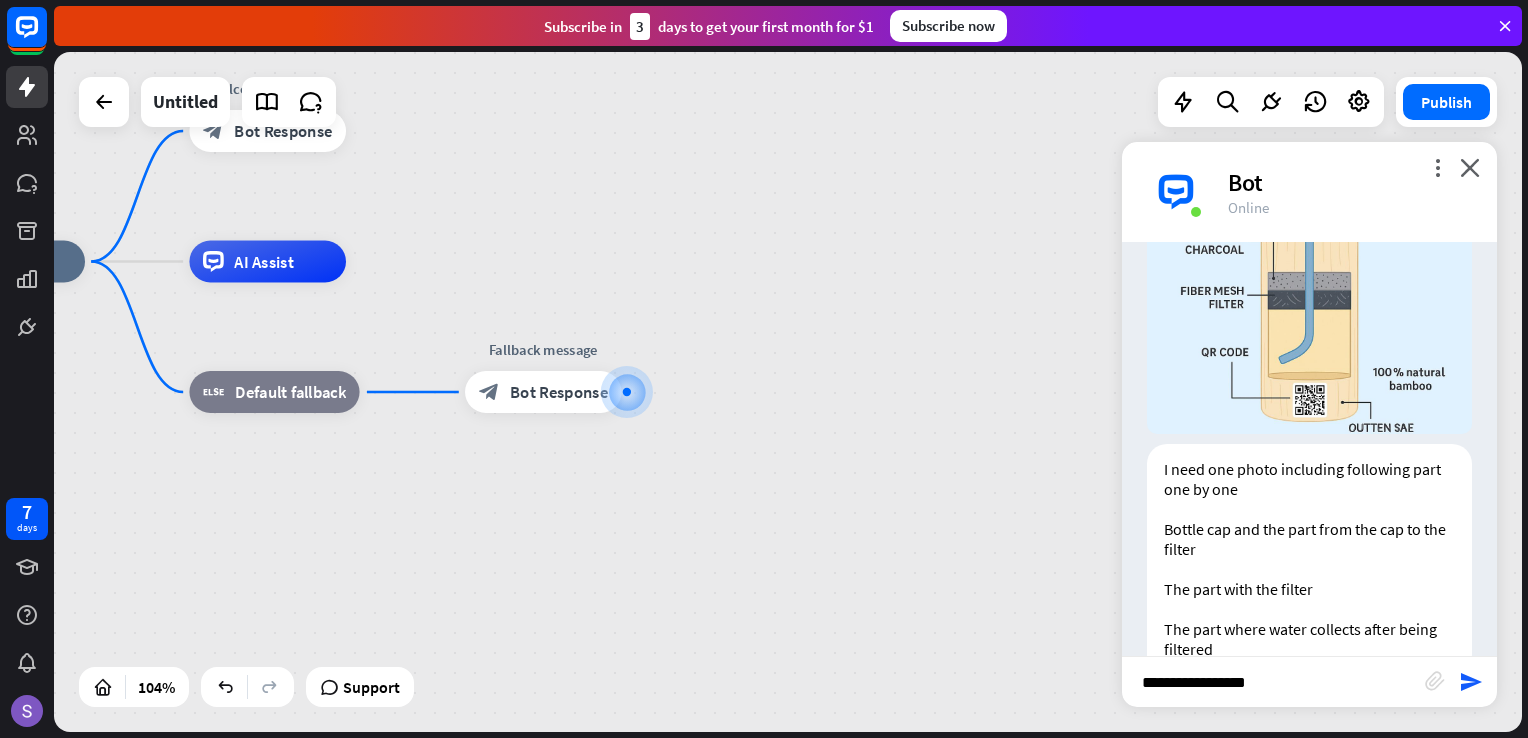 scroll, scrollTop: 0, scrollLeft: 0, axis: both 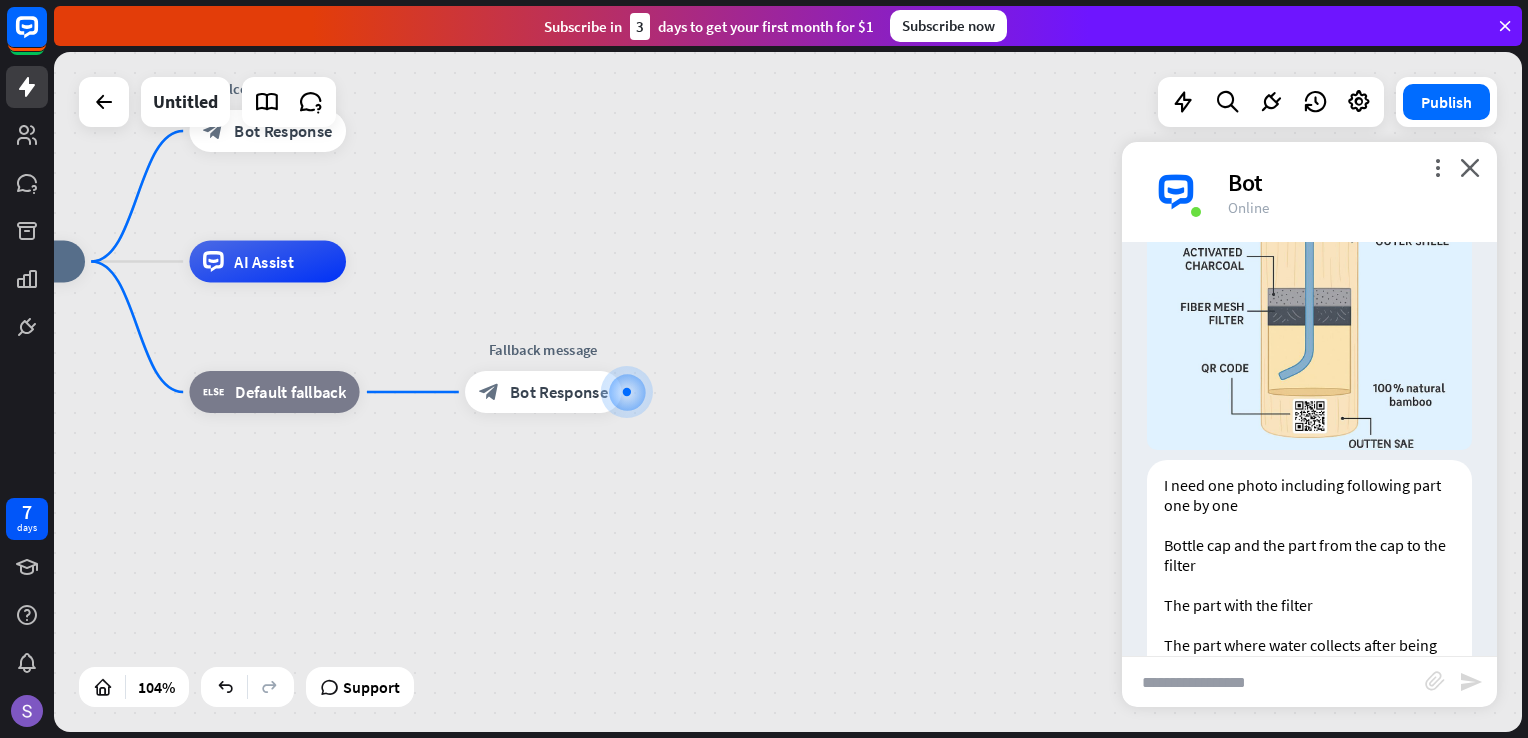 click at bounding box center [1273, 682] 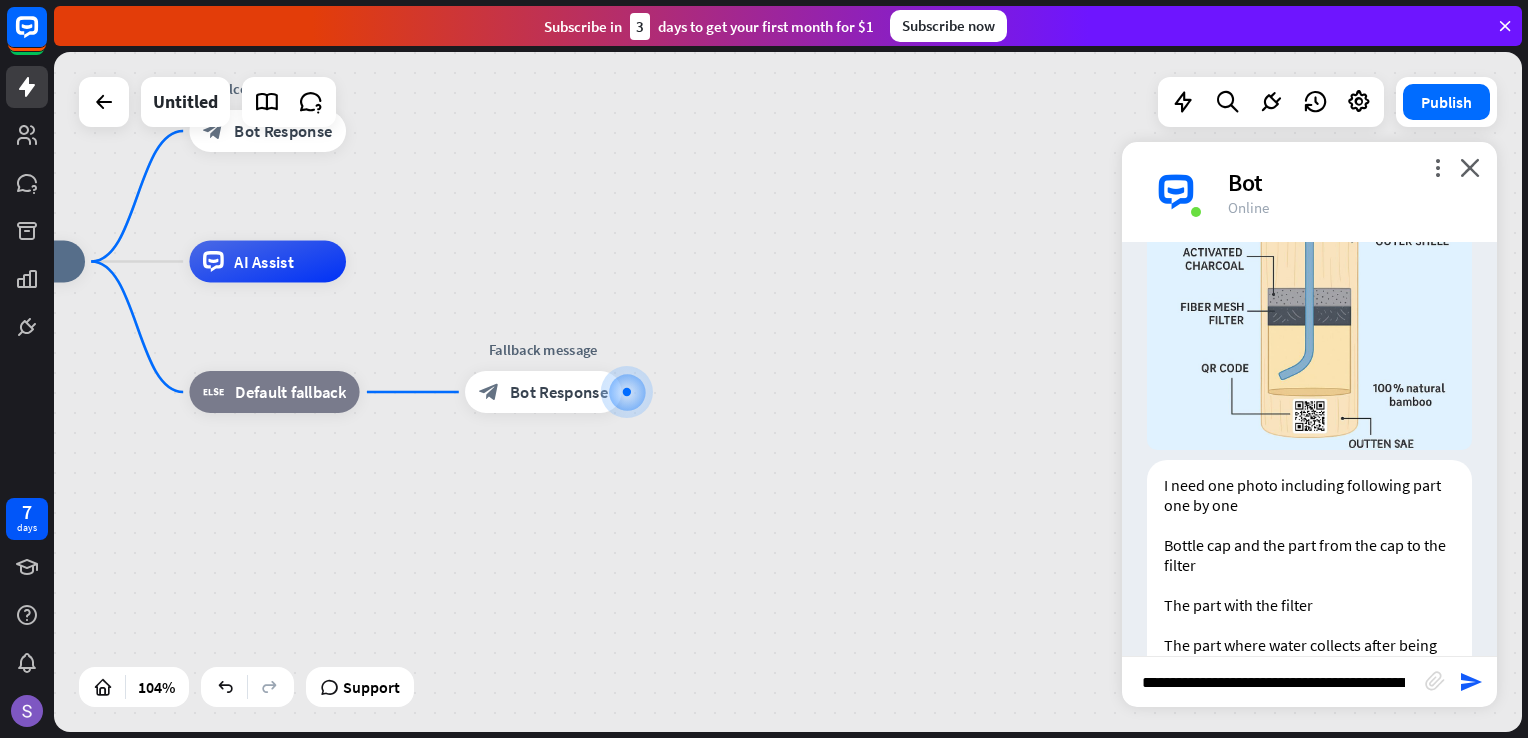 scroll, scrollTop: 0, scrollLeft: 483, axis: horizontal 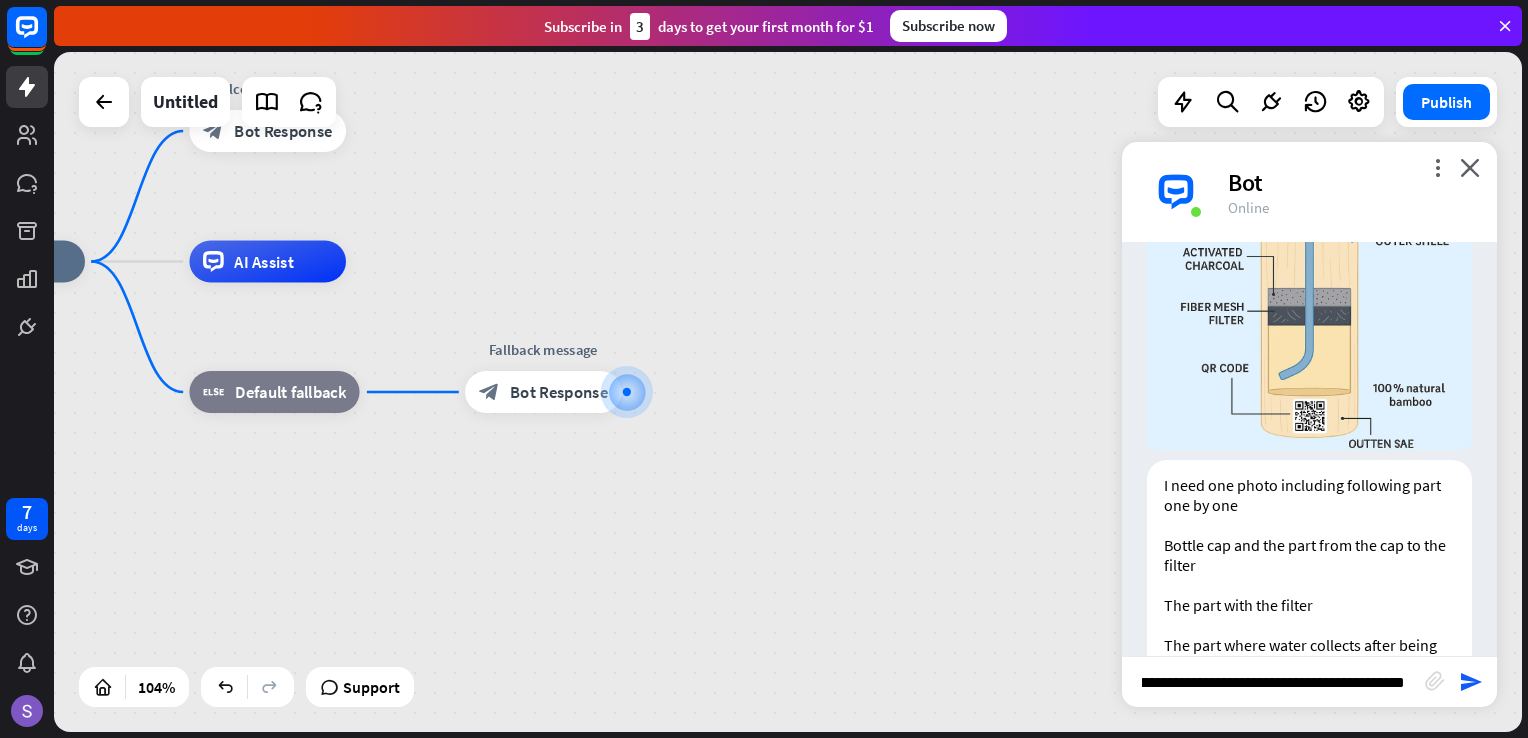 type 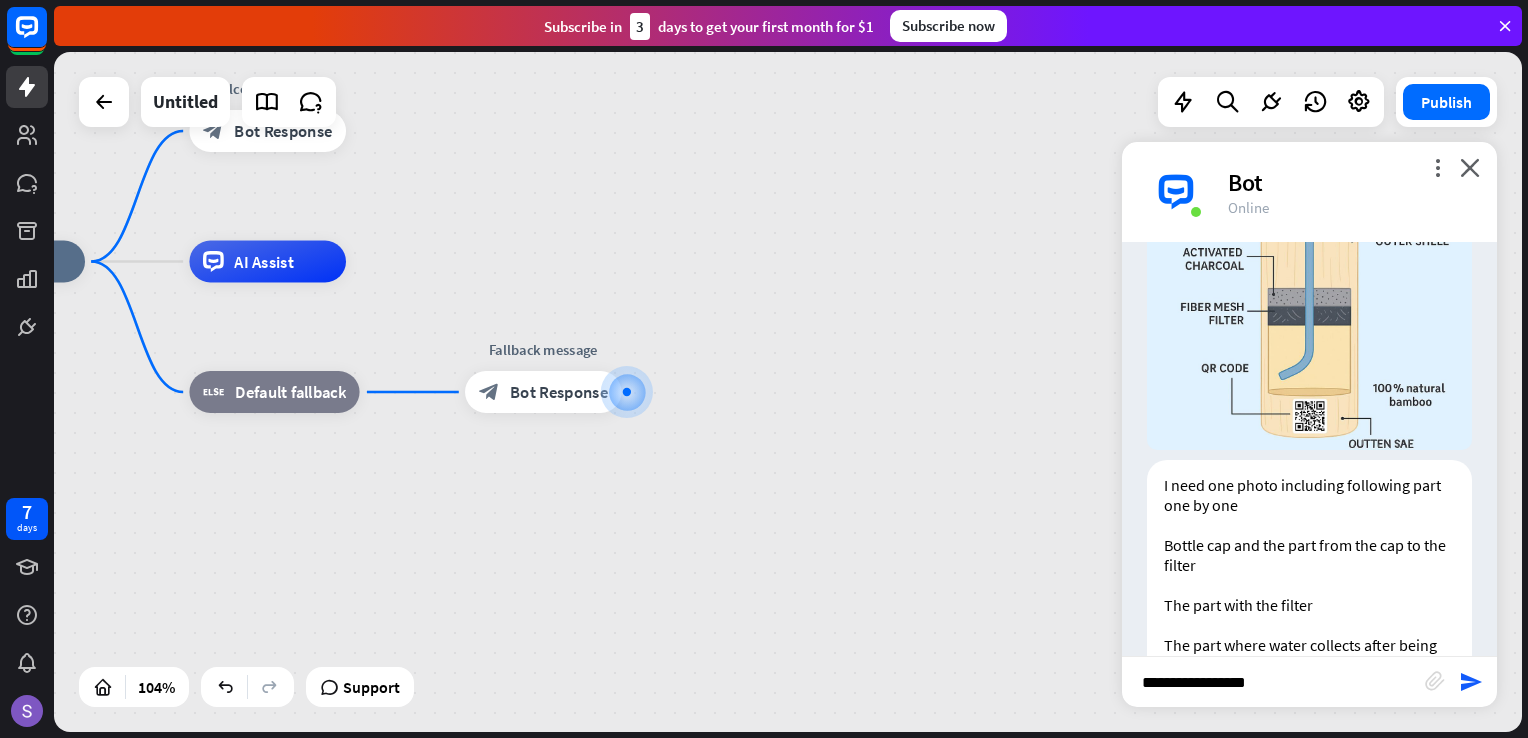 scroll, scrollTop: 0, scrollLeft: 0, axis: both 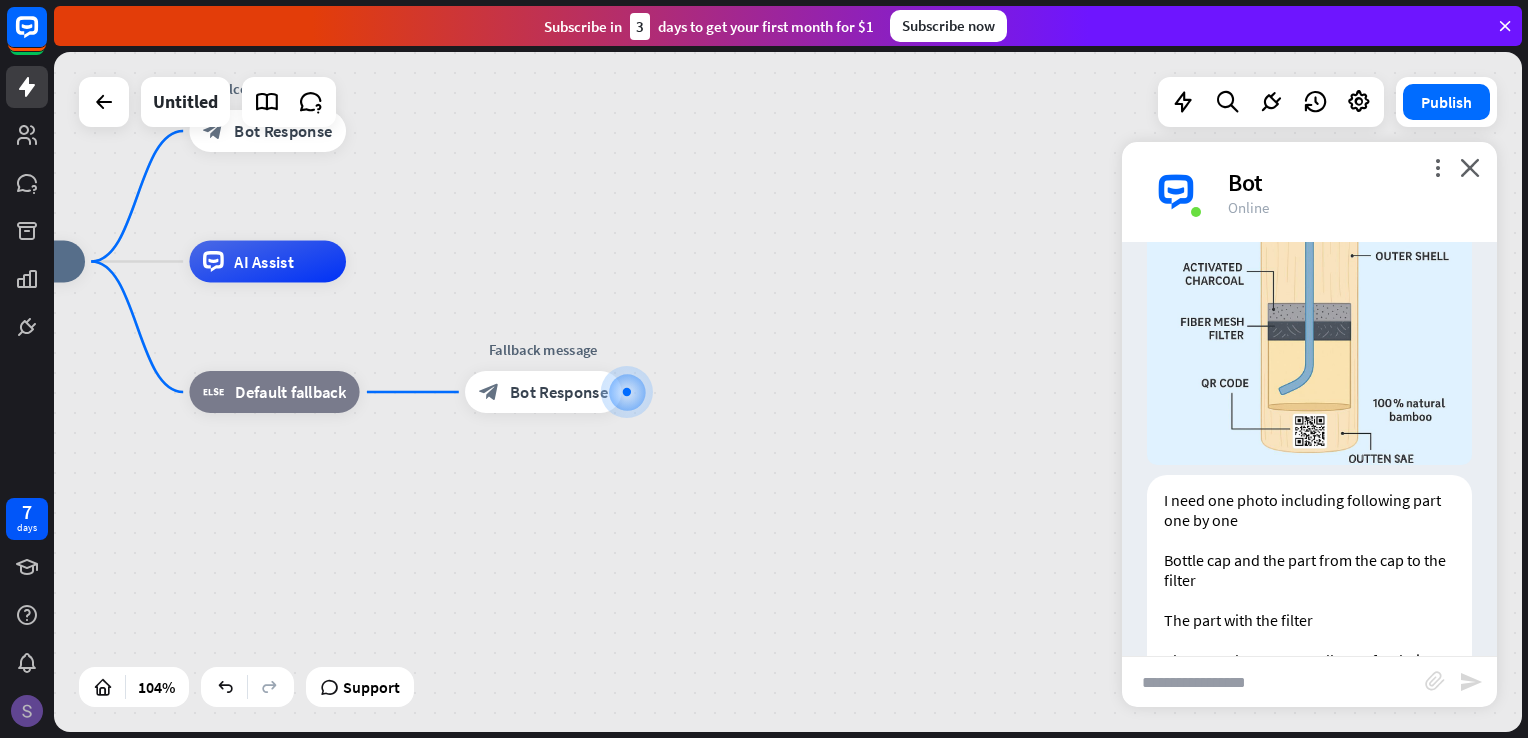 click at bounding box center [27, 711] 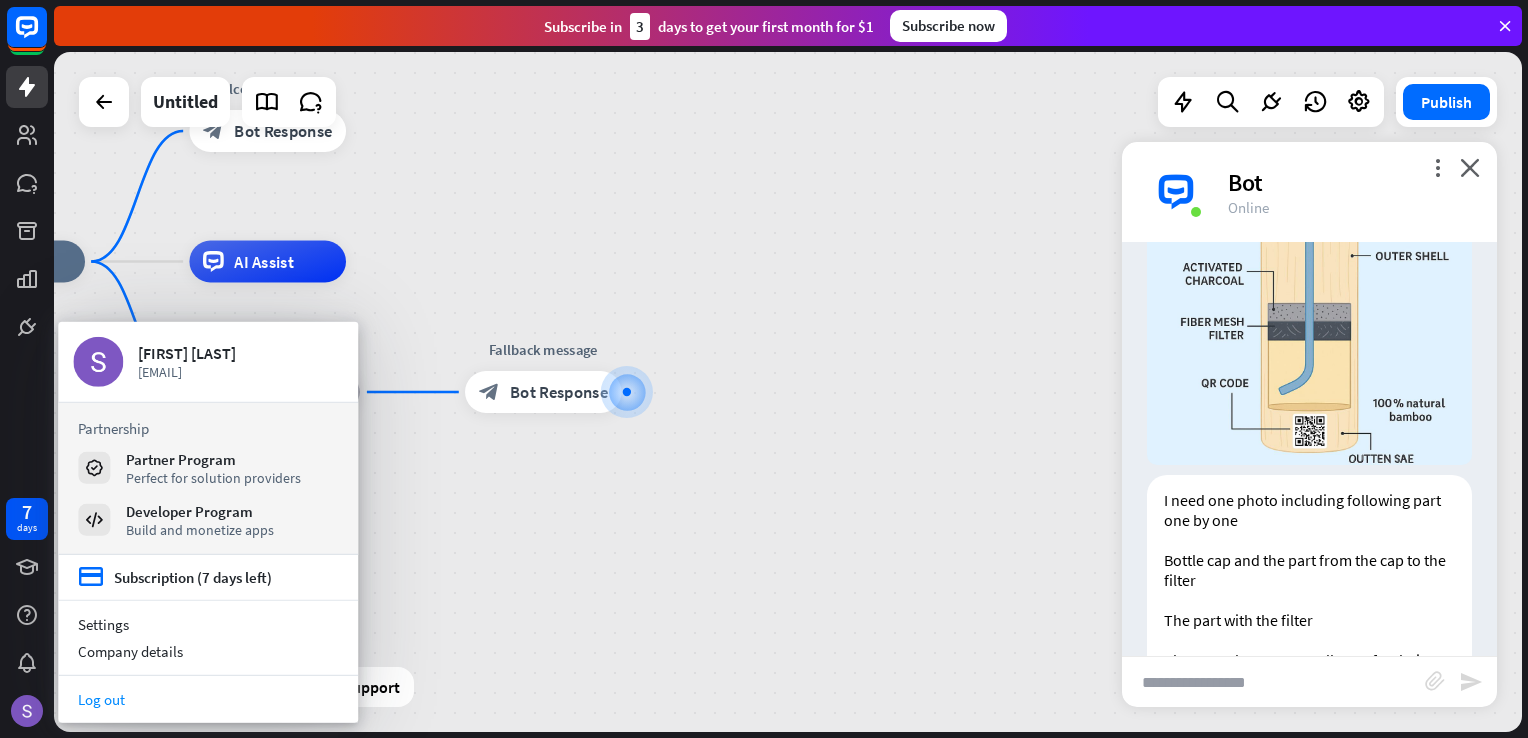 click on "Log out" at bounding box center [208, 699] 